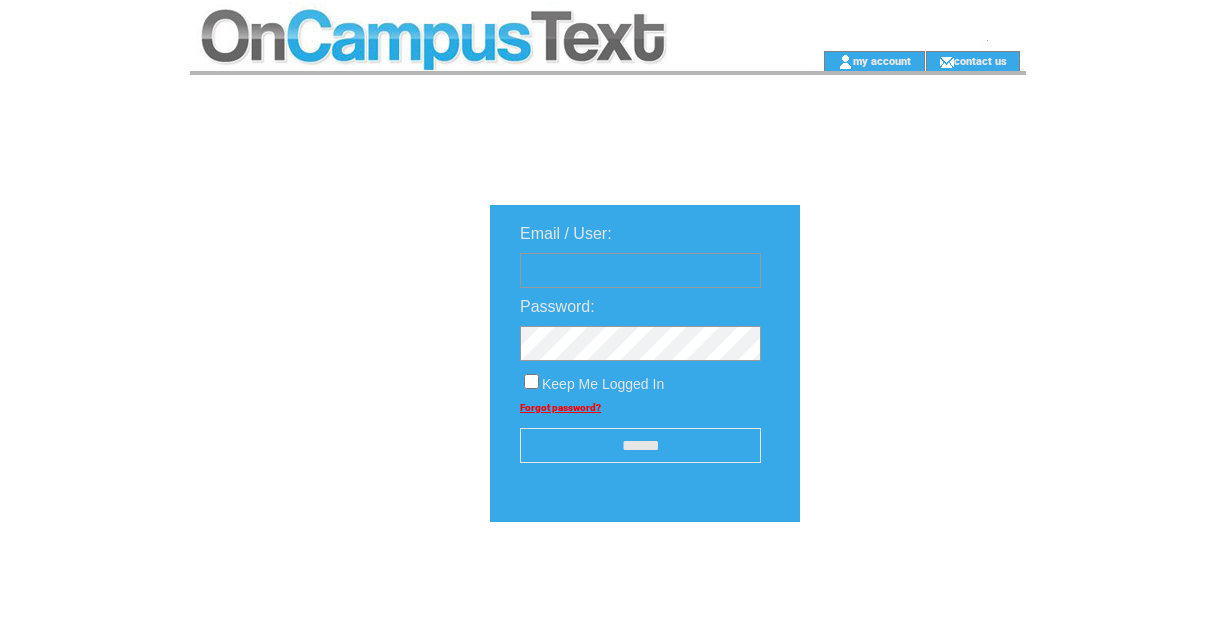 scroll, scrollTop: 0, scrollLeft: 0, axis: both 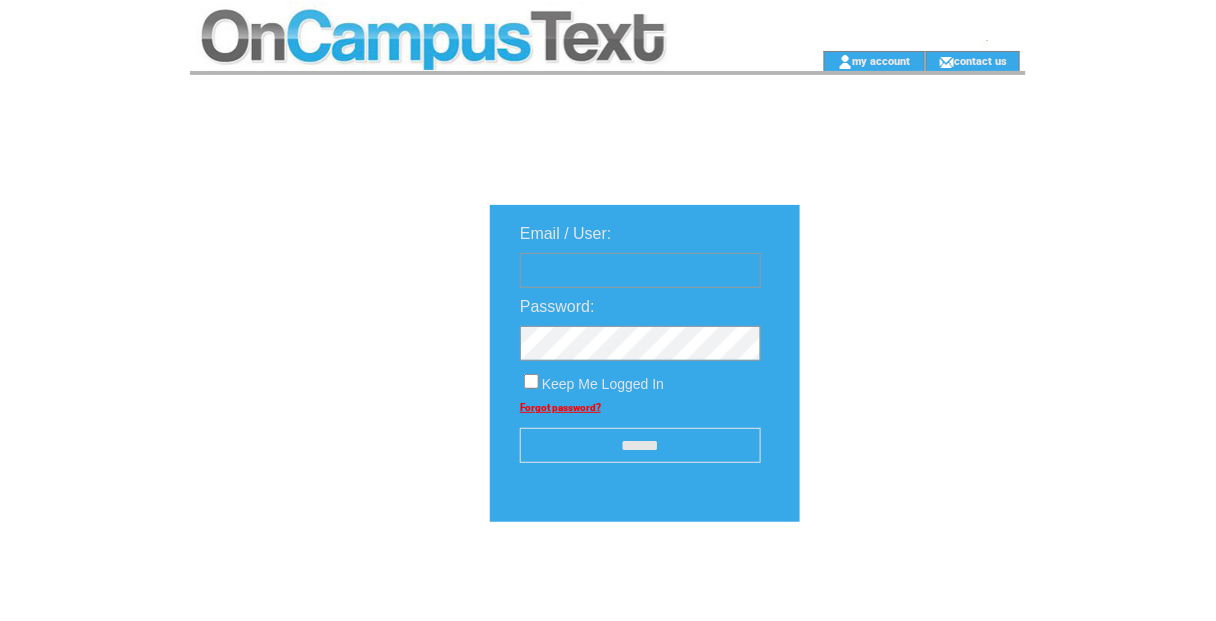 type on "********" 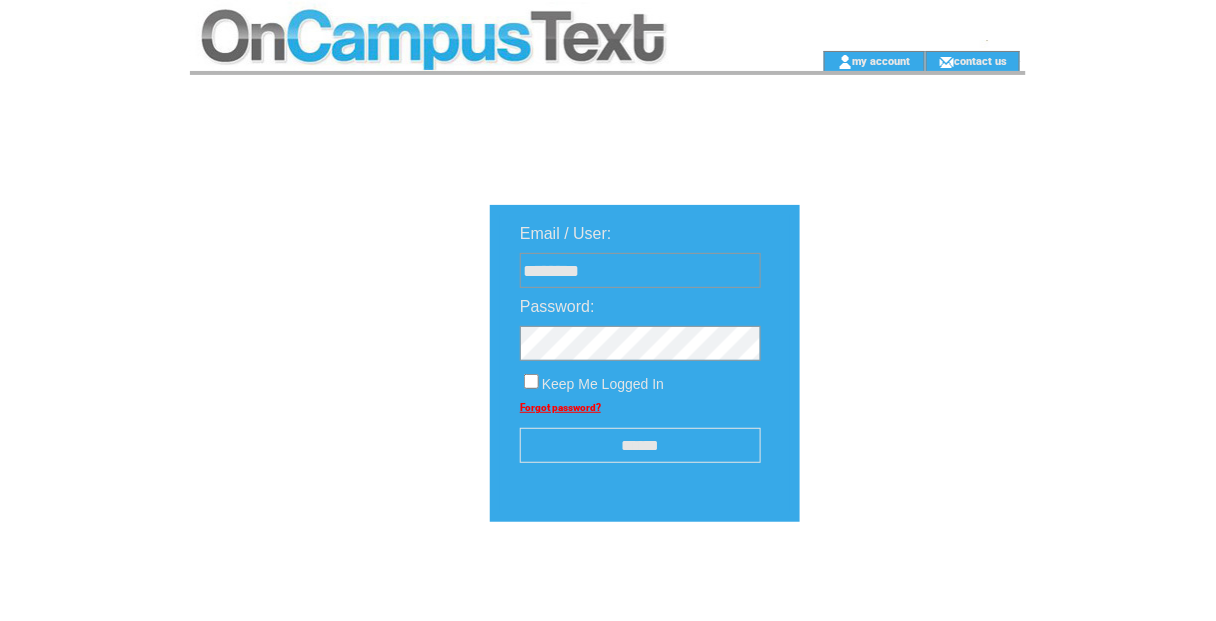 click on "******" at bounding box center (640, 445) 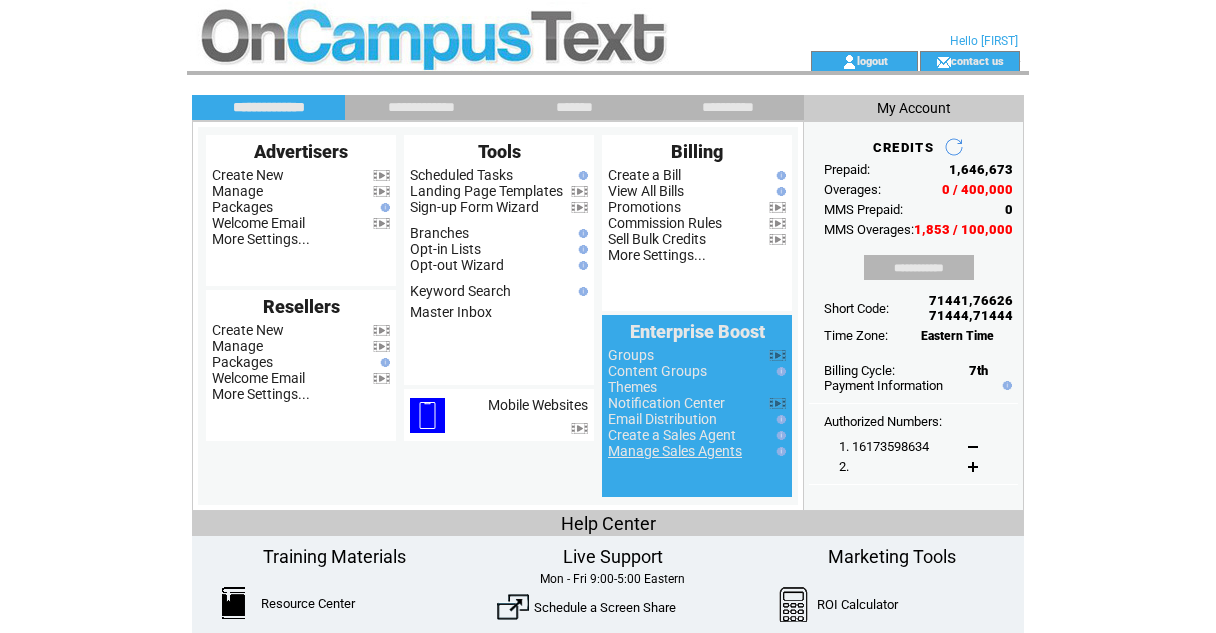 scroll, scrollTop: 0, scrollLeft: 0, axis: both 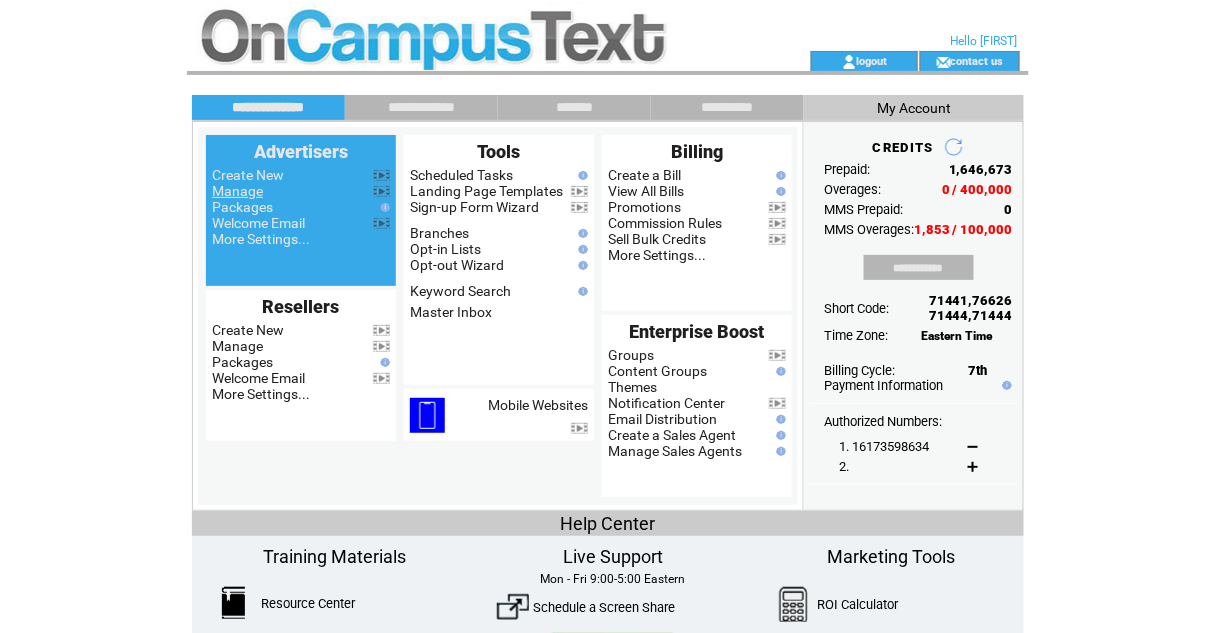 click on "Manage" at bounding box center [237, 191] 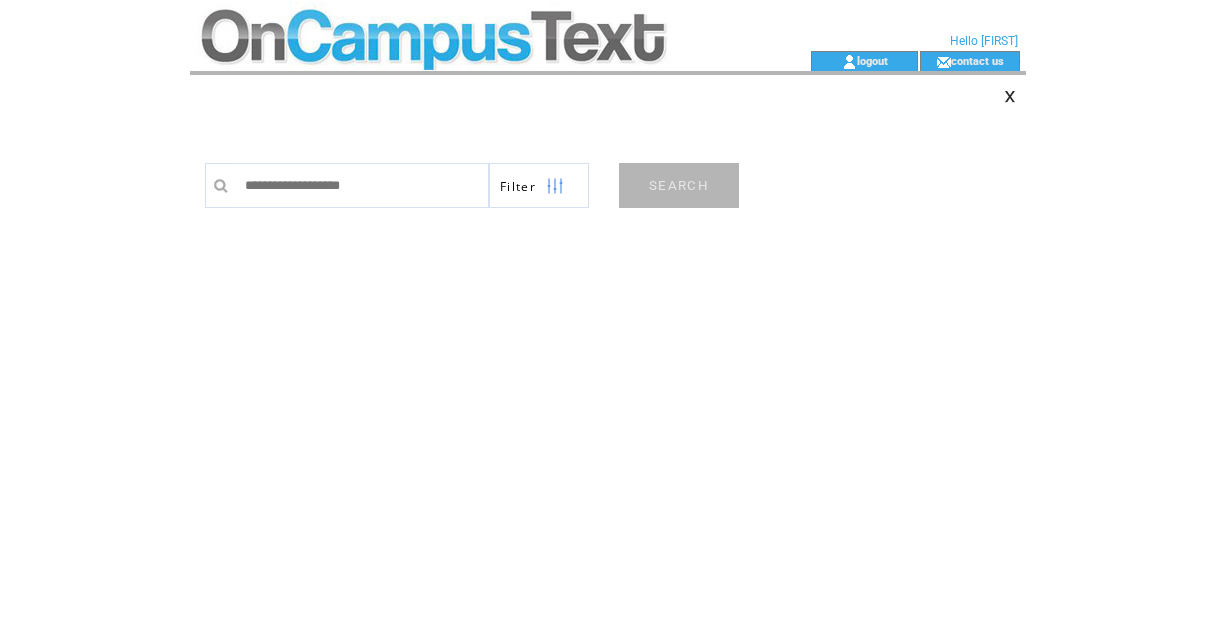 scroll, scrollTop: 0, scrollLeft: 0, axis: both 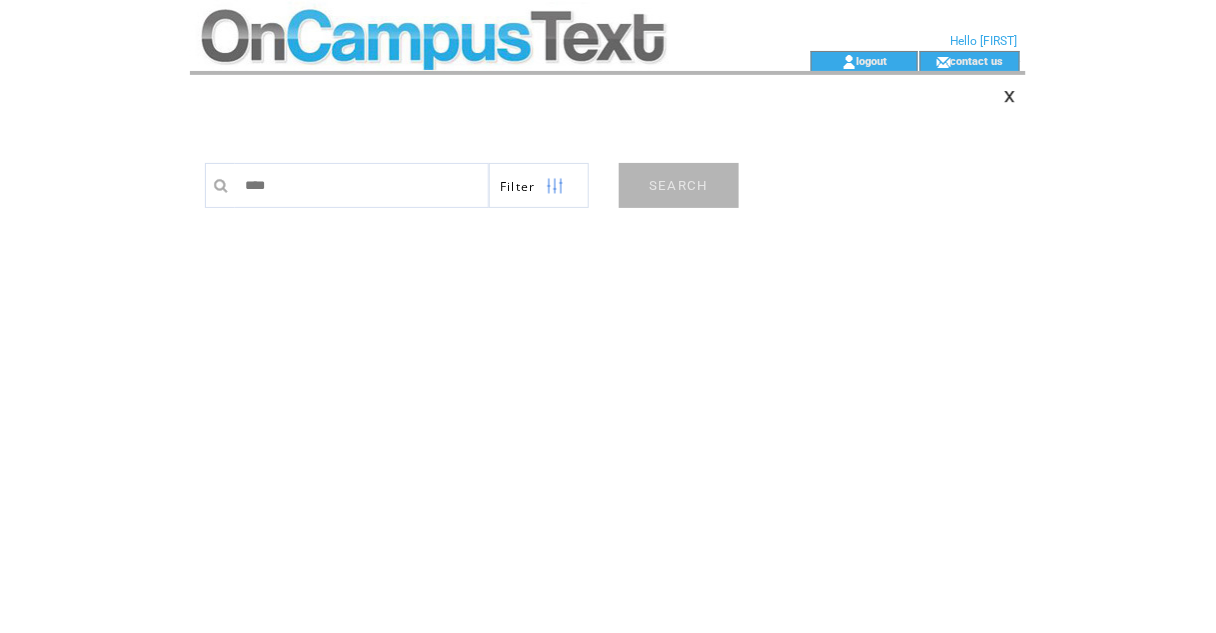 type on "*****" 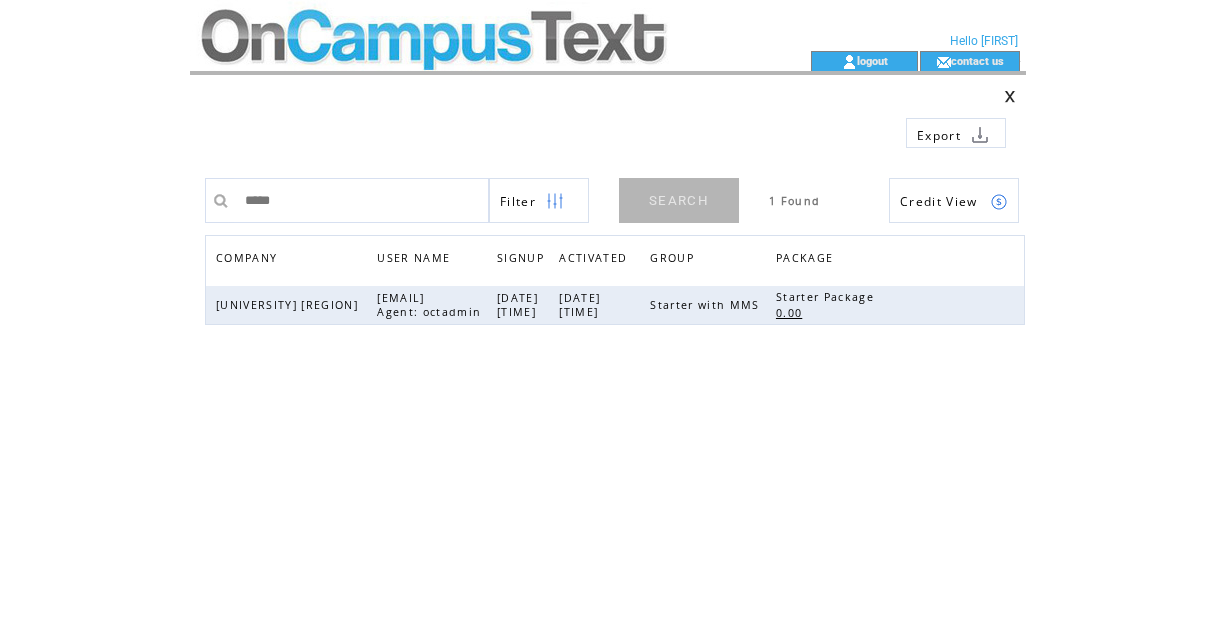 scroll, scrollTop: 0, scrollLeft: 0, axis: both 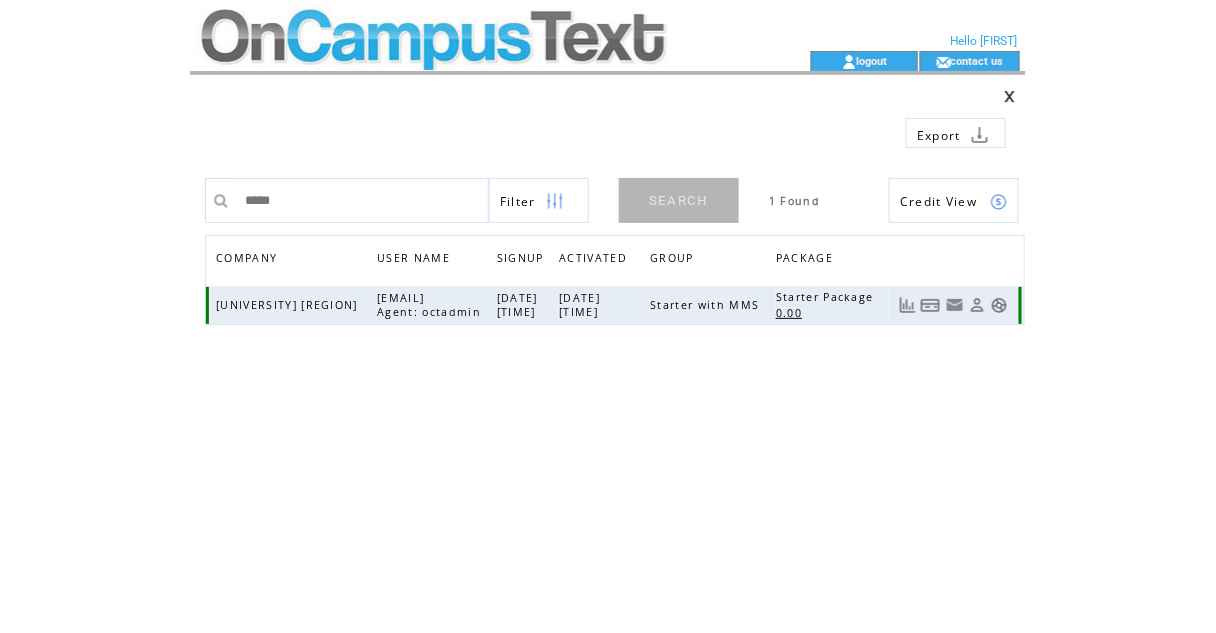 click at bounding box center [977, 305] 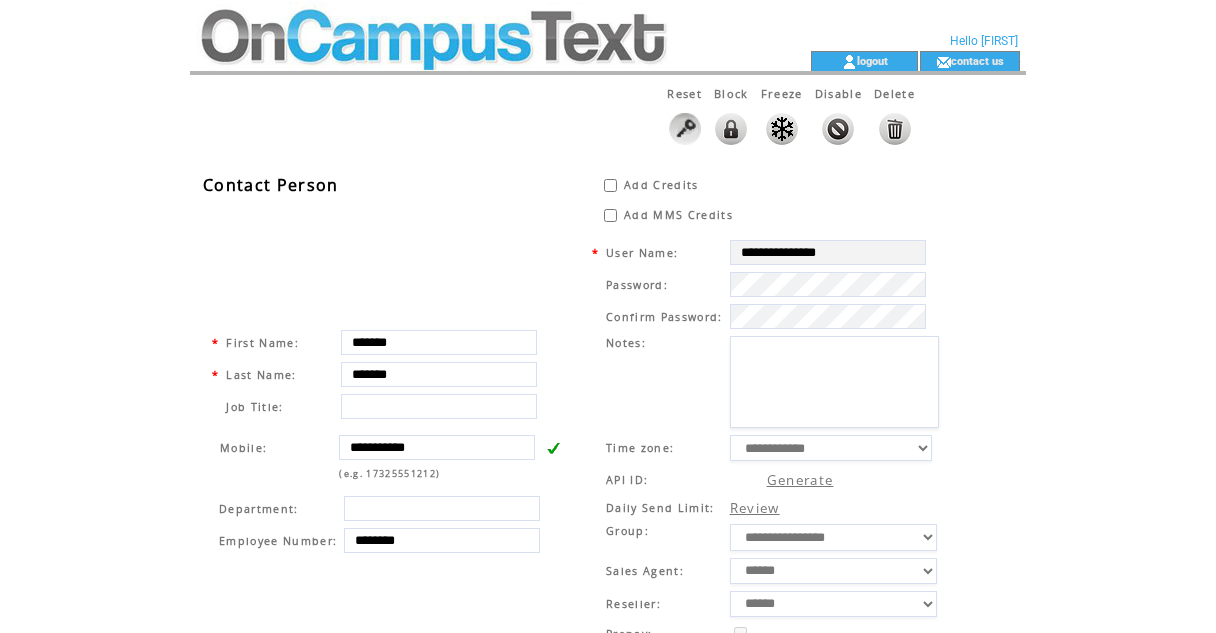 scroll, scrollTop: 0, scrollLeft: 0, axis: both 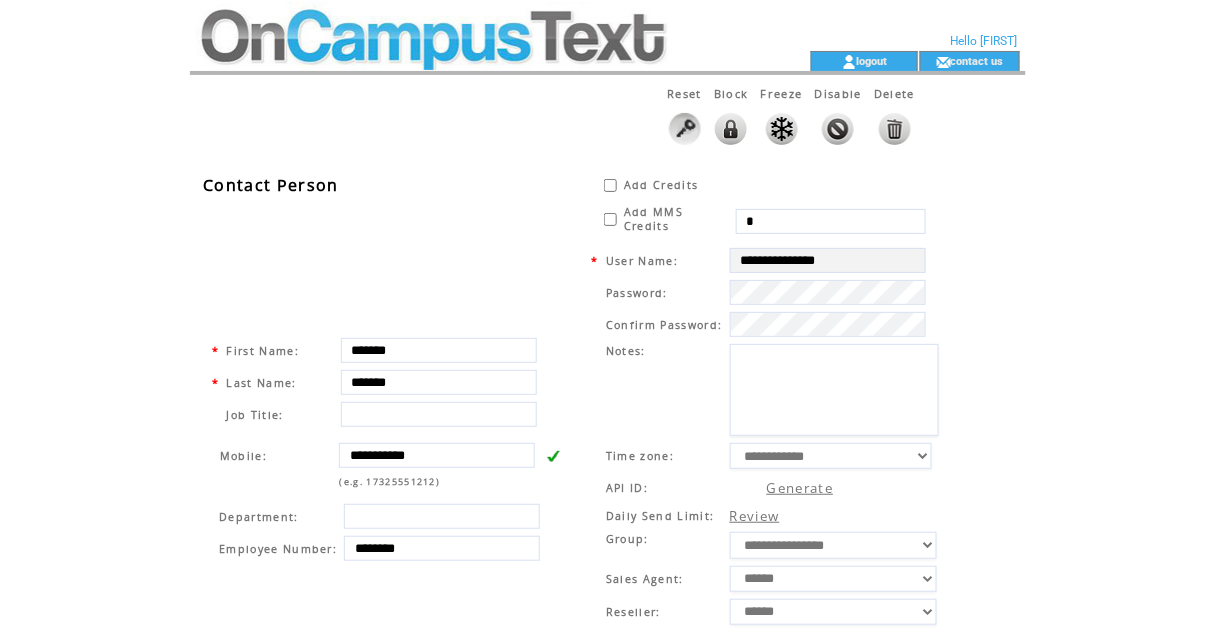 drag, startPoint x: 794, startPoint y: 212, endPoint x: 741, endPoint y: 221, distance: 53.75872 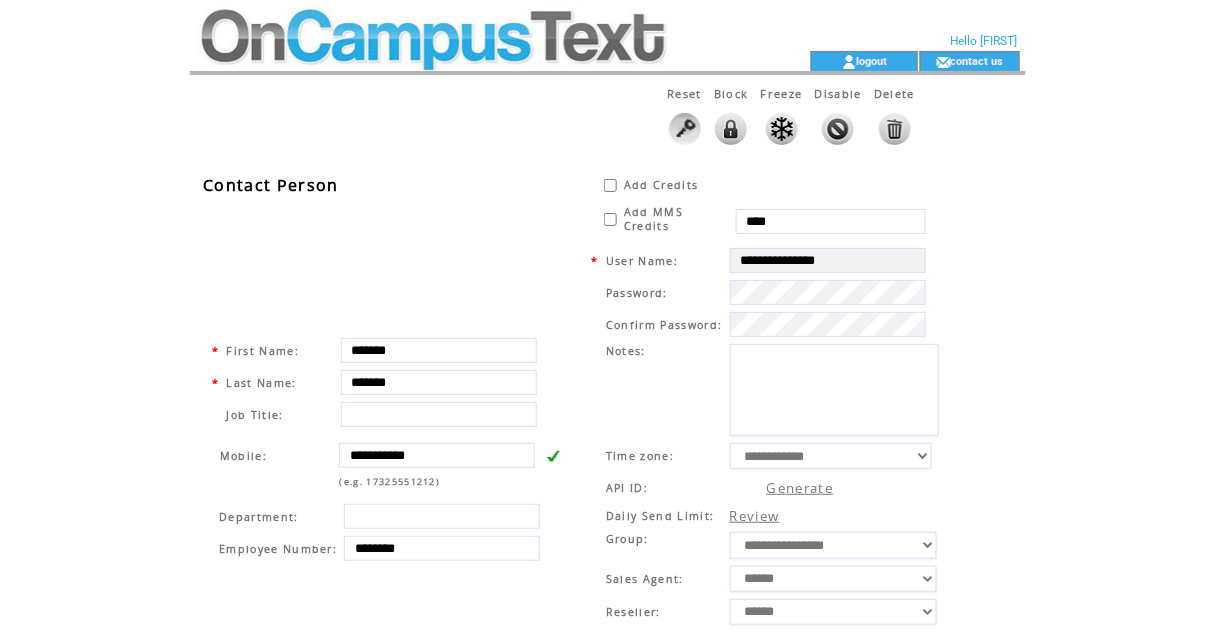 type on "****" 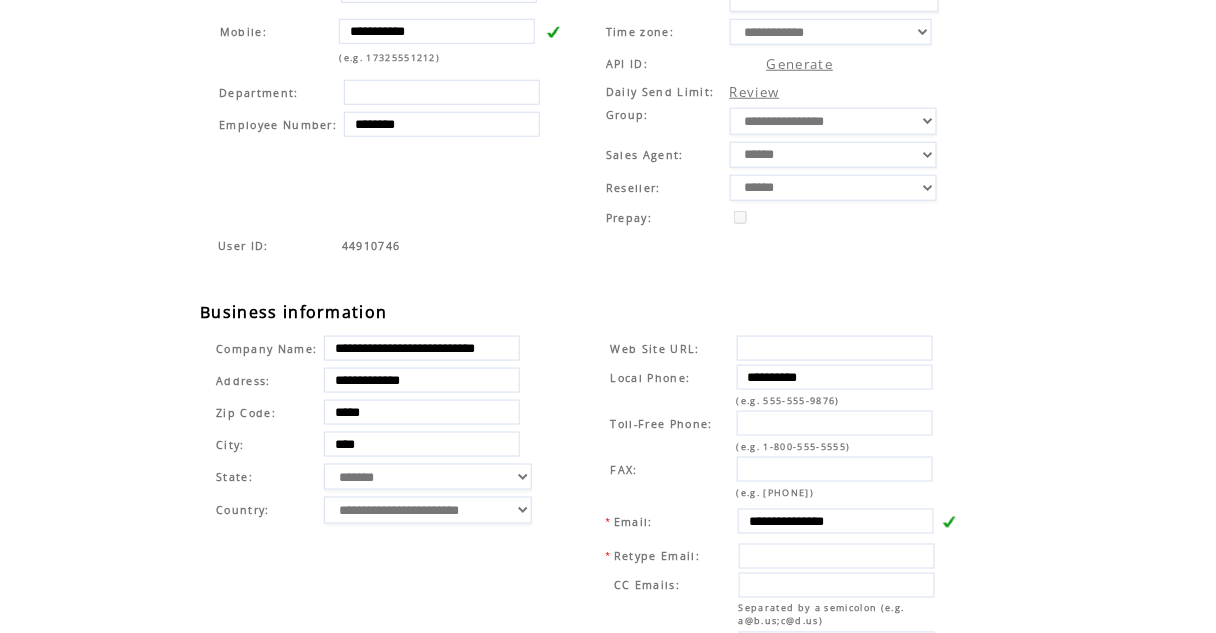 scroll, scrollTop: 470, scrollLeft: 0, axis: vertical 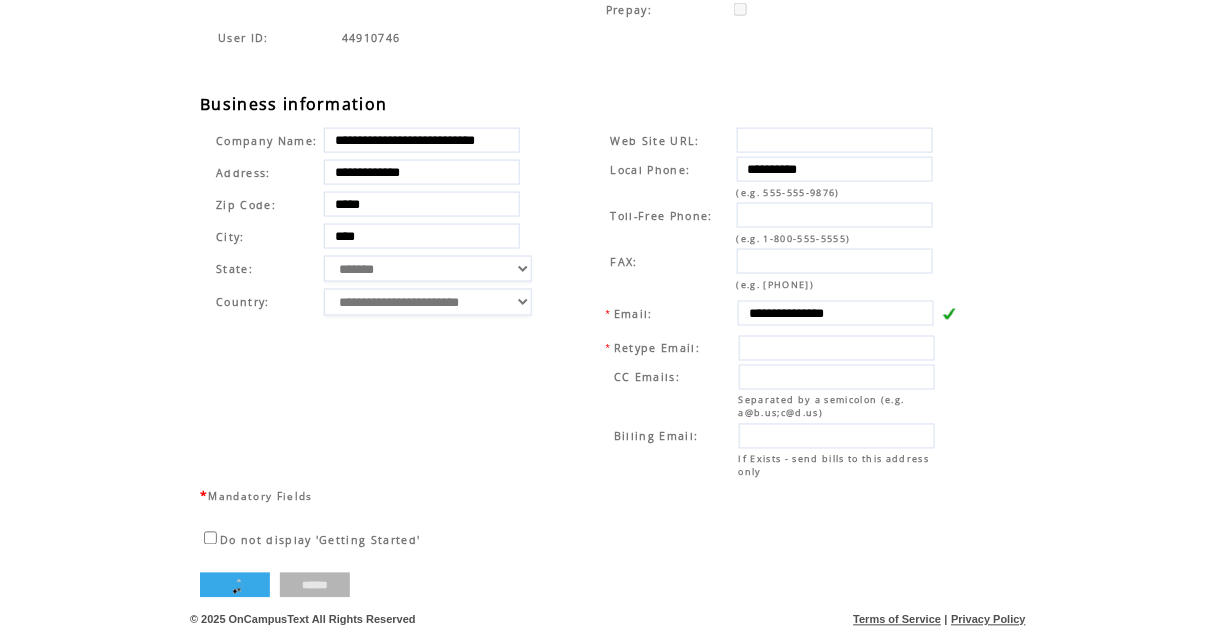 click on "****" at bounding box center (235, 585) 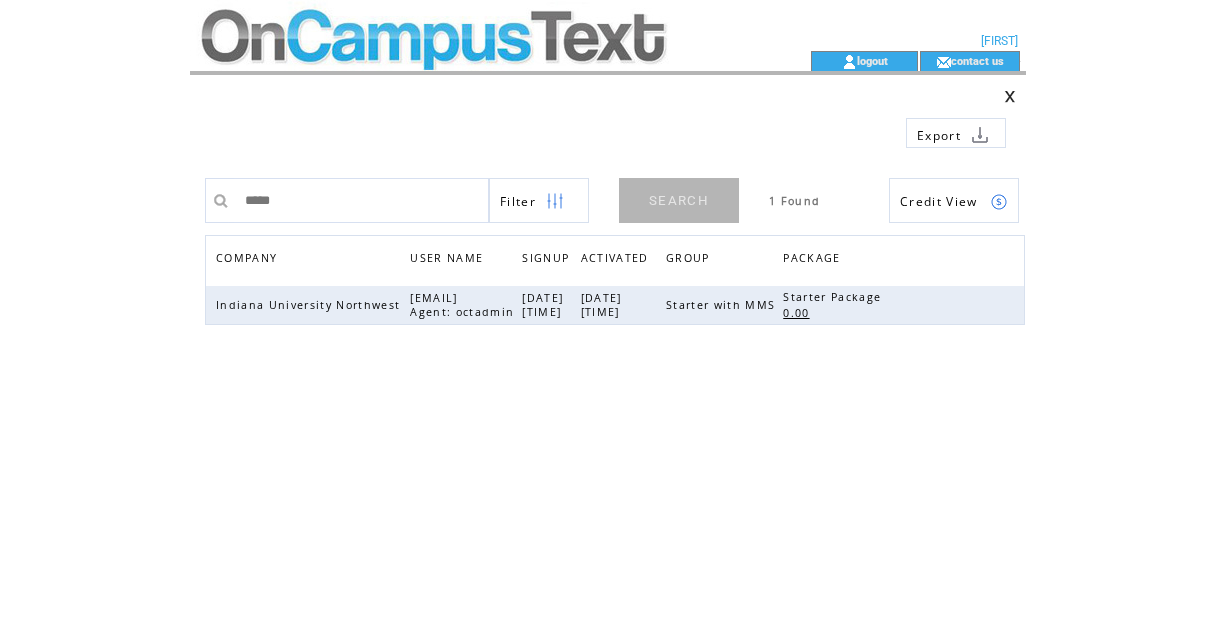 scroll, scrollTop: 0, scrollLeft: 0, axis: both 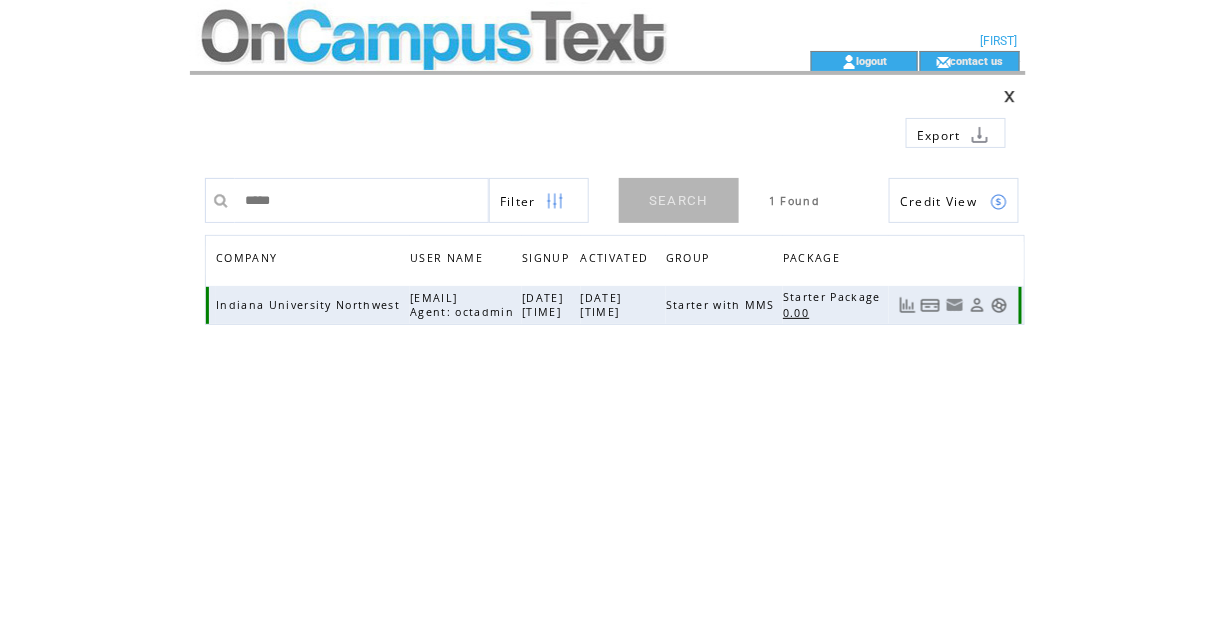click at bounding box center (999, 305) 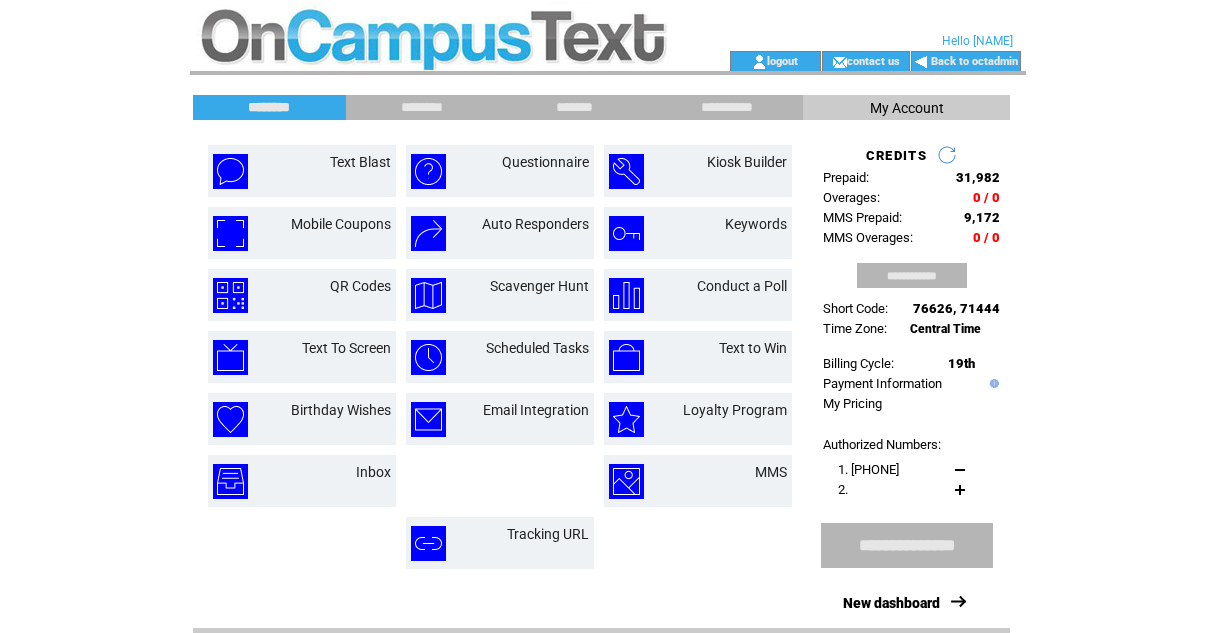 scroll, scrollTop: 0, scrollLeft: 0, axis: both 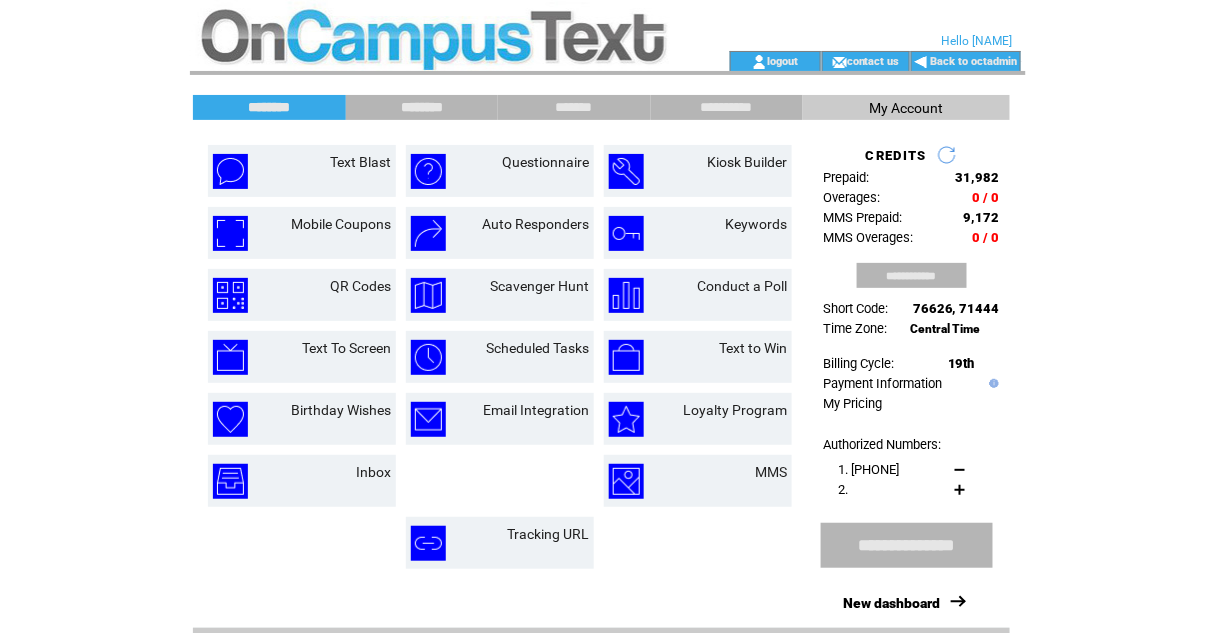 click on "********" at bounding box center [422, 107] 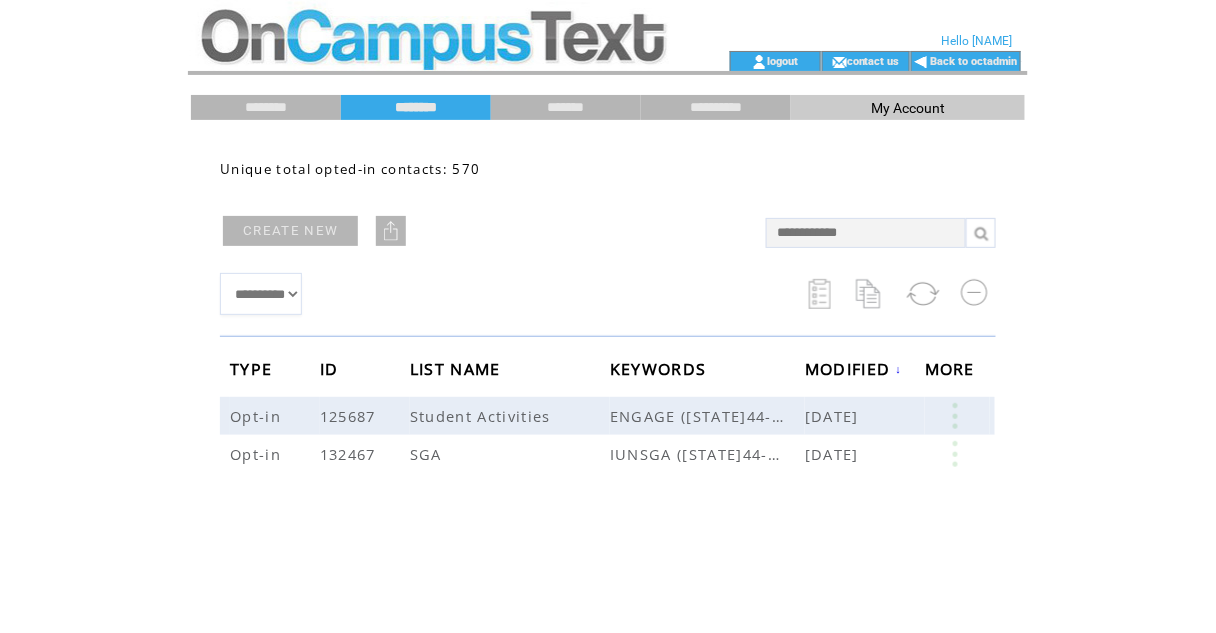 click at bounding box center (432, 25) 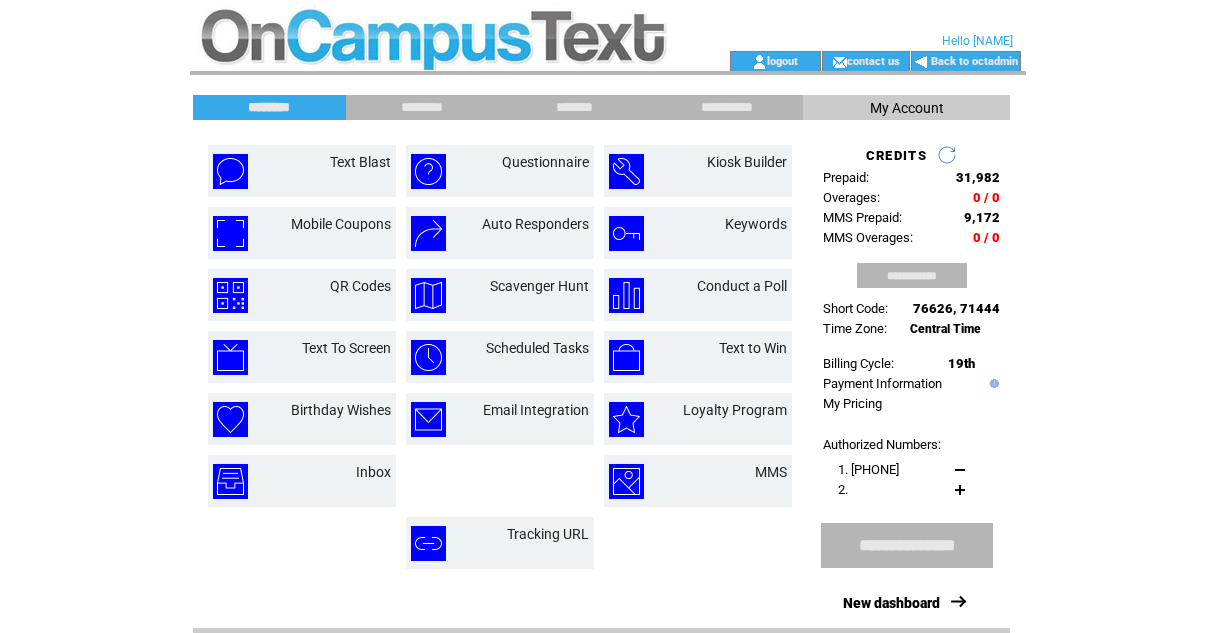 scroll, scrollTop: 0, scrollLeft: 0, axis: both 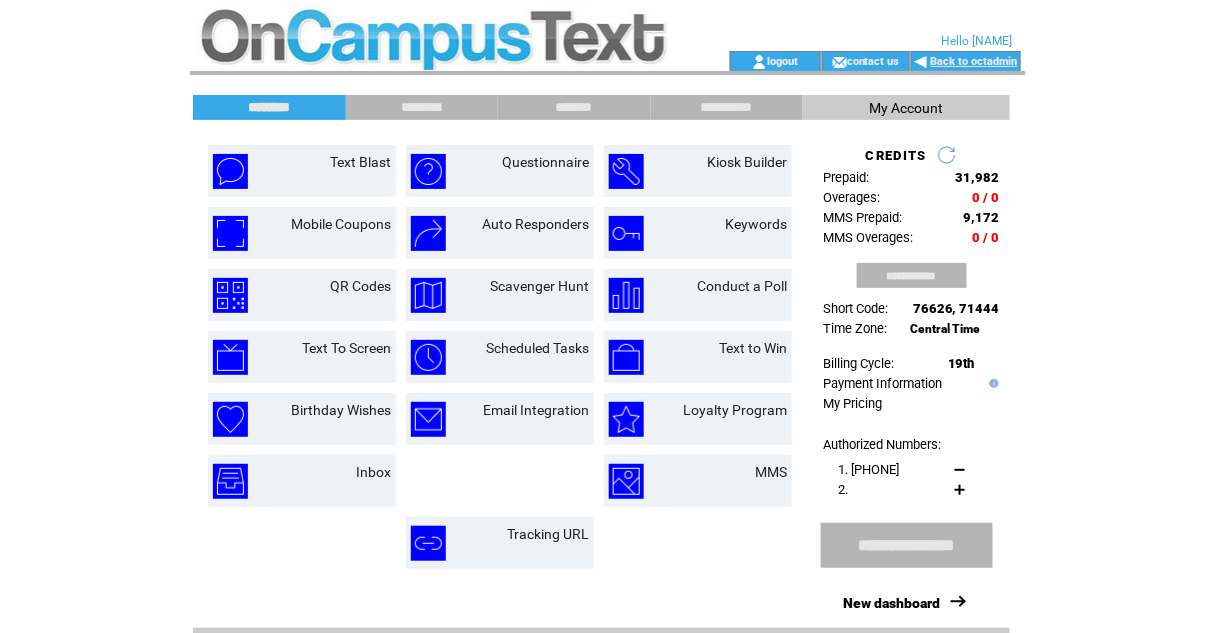 click on "Back to octadmin" at bounding box center [974, 61] 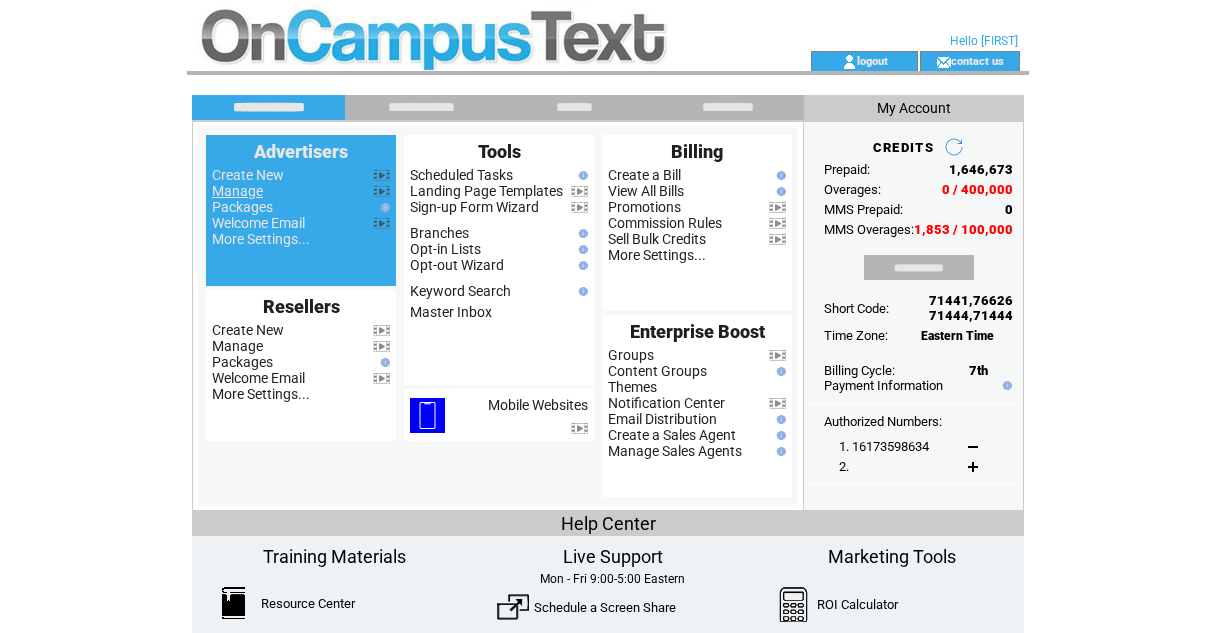 scroll, scrollTop: 0, scrollLeft: 0, axis: both 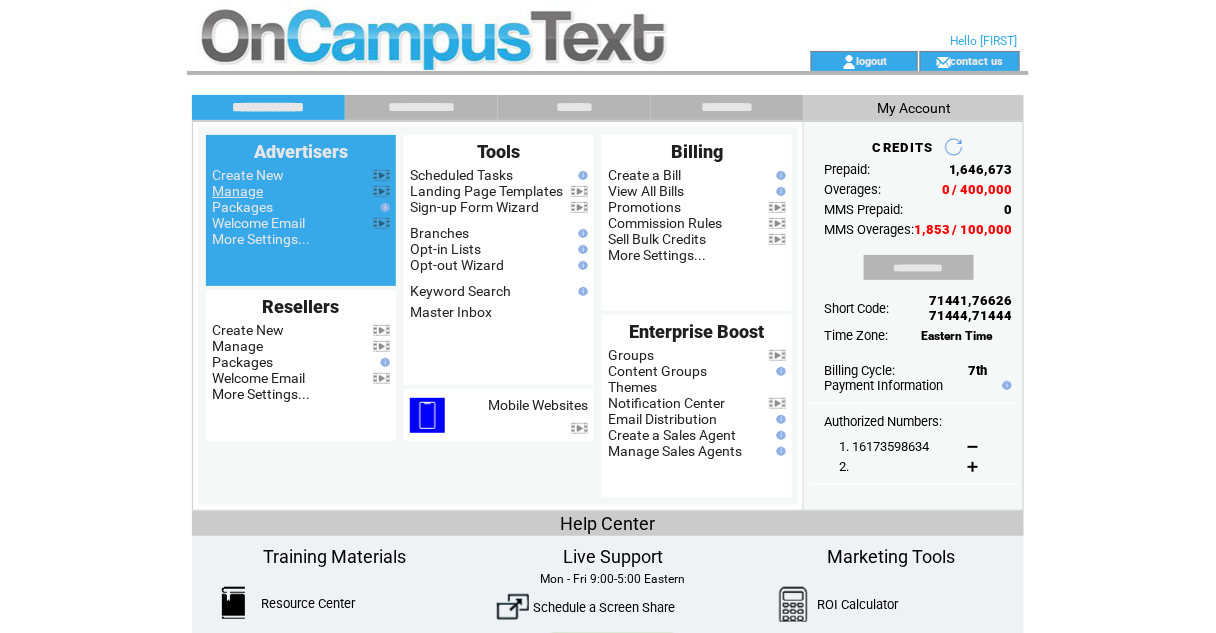 click on "Manage" at bounding box center [237, 191] 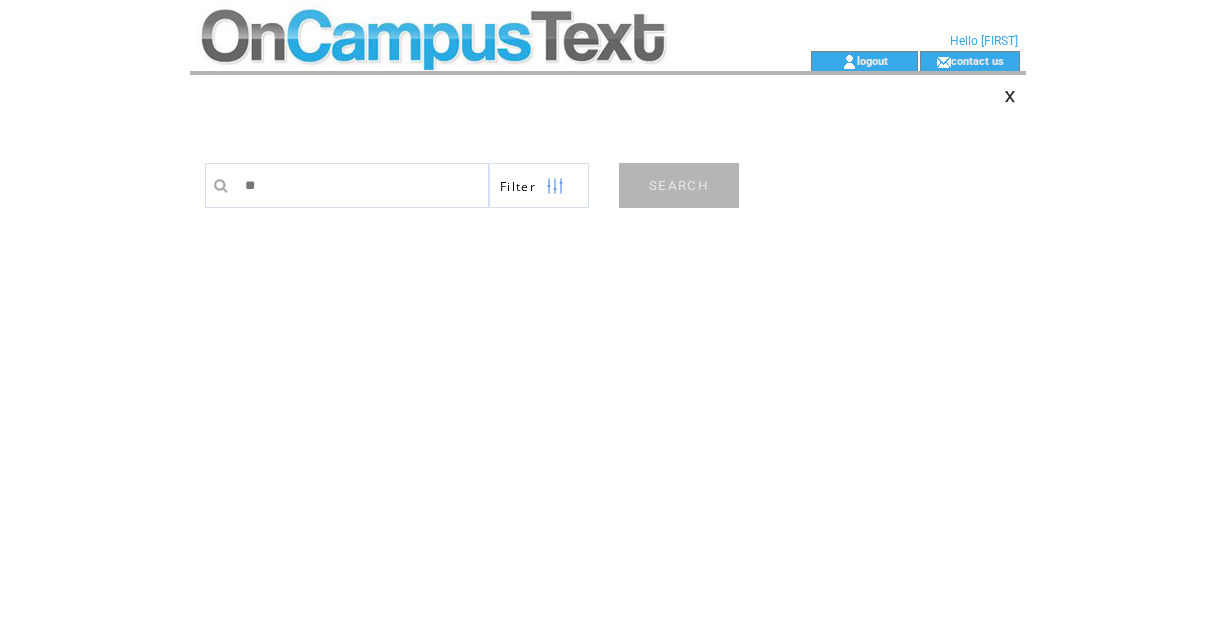 scroll, scrollTop: 0, scrollLeft: 0, axis: both 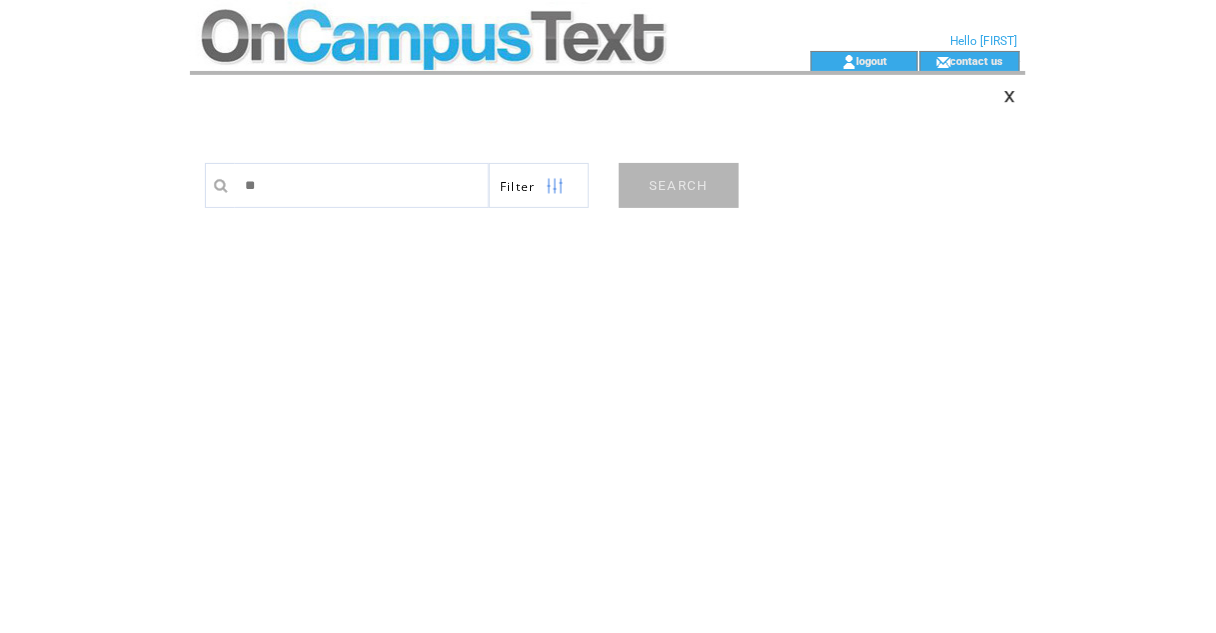 type on "*" 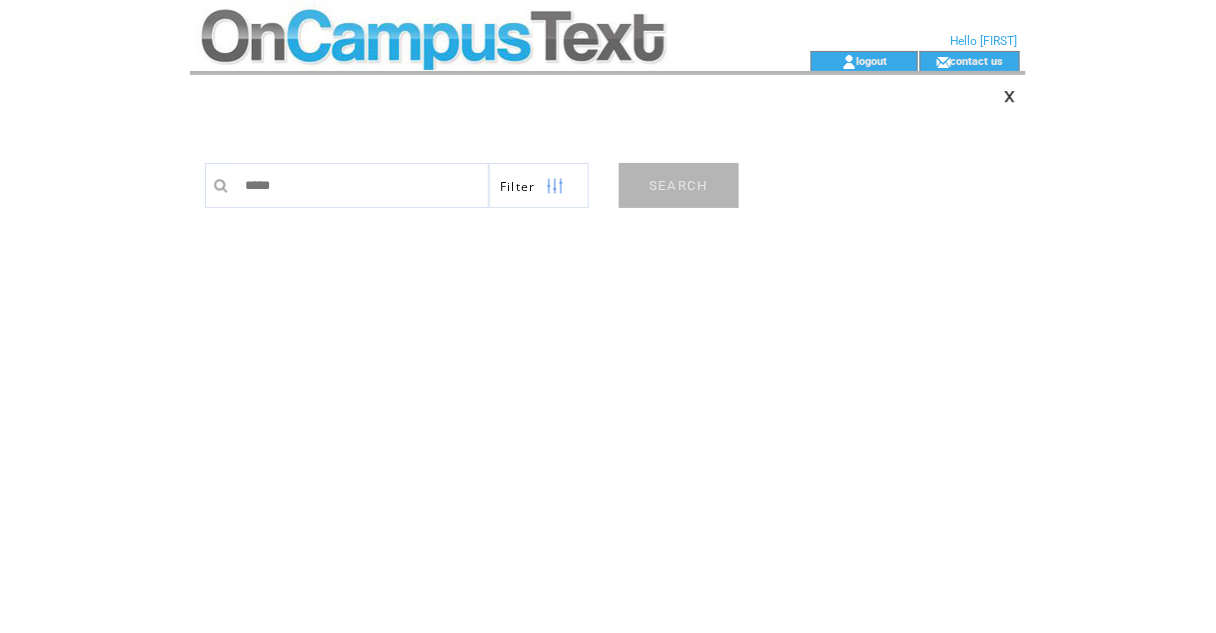 type on "*****" 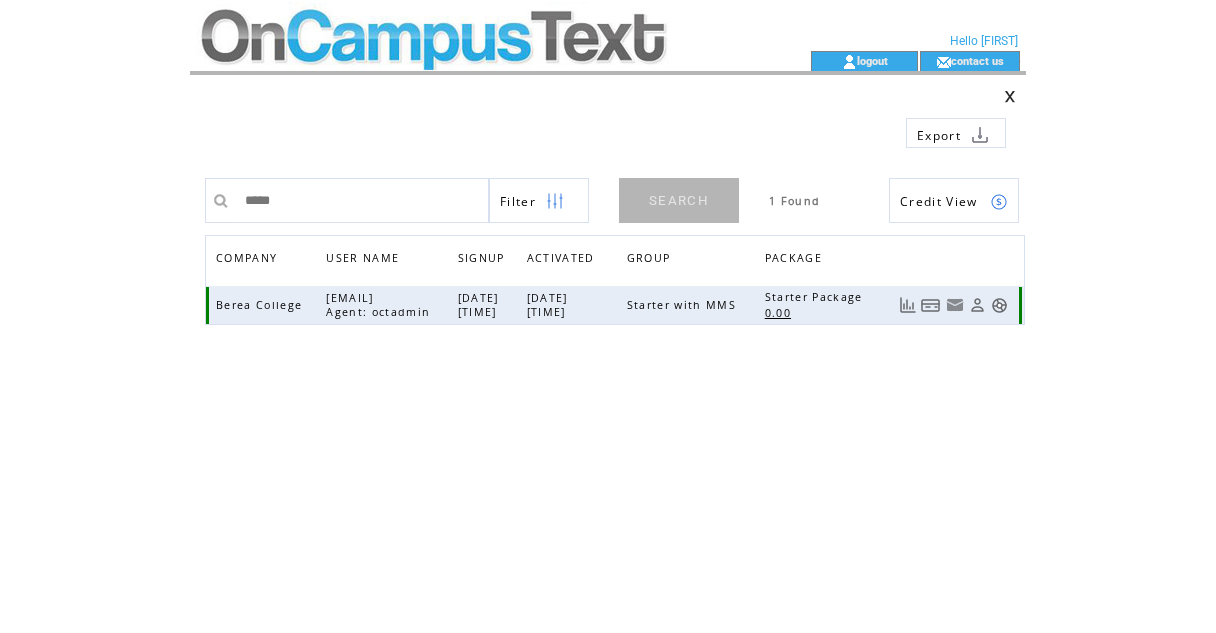 scroll, scrollTop: 0, scrollLeft: 0, axis: both 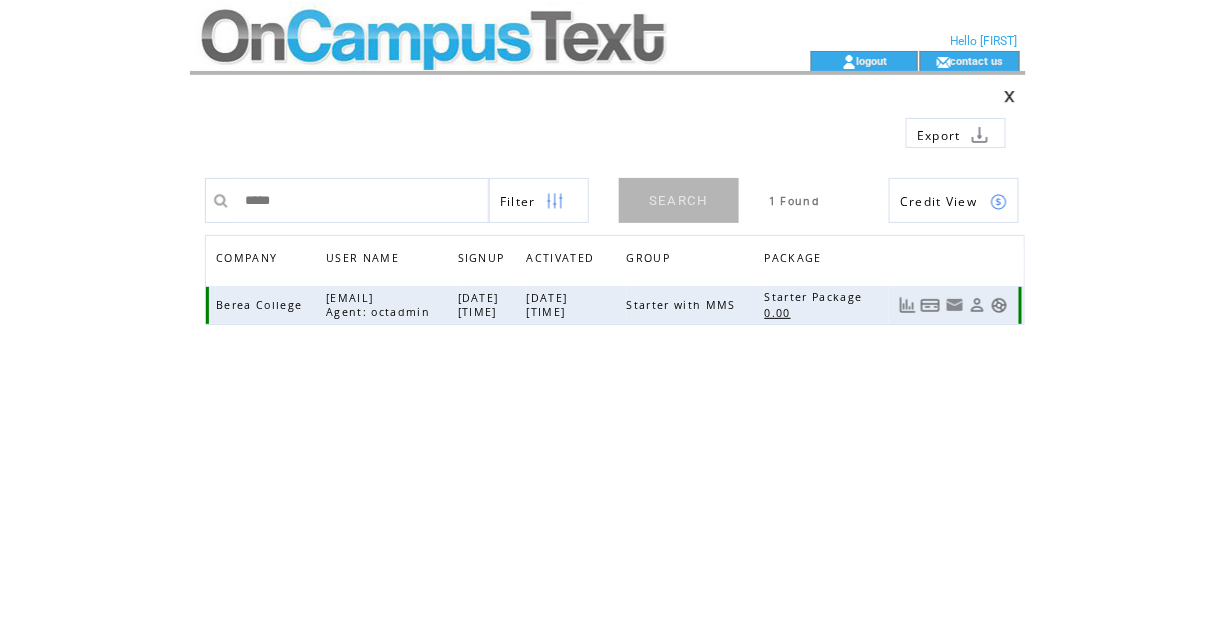click at bounding box center (977, 305) 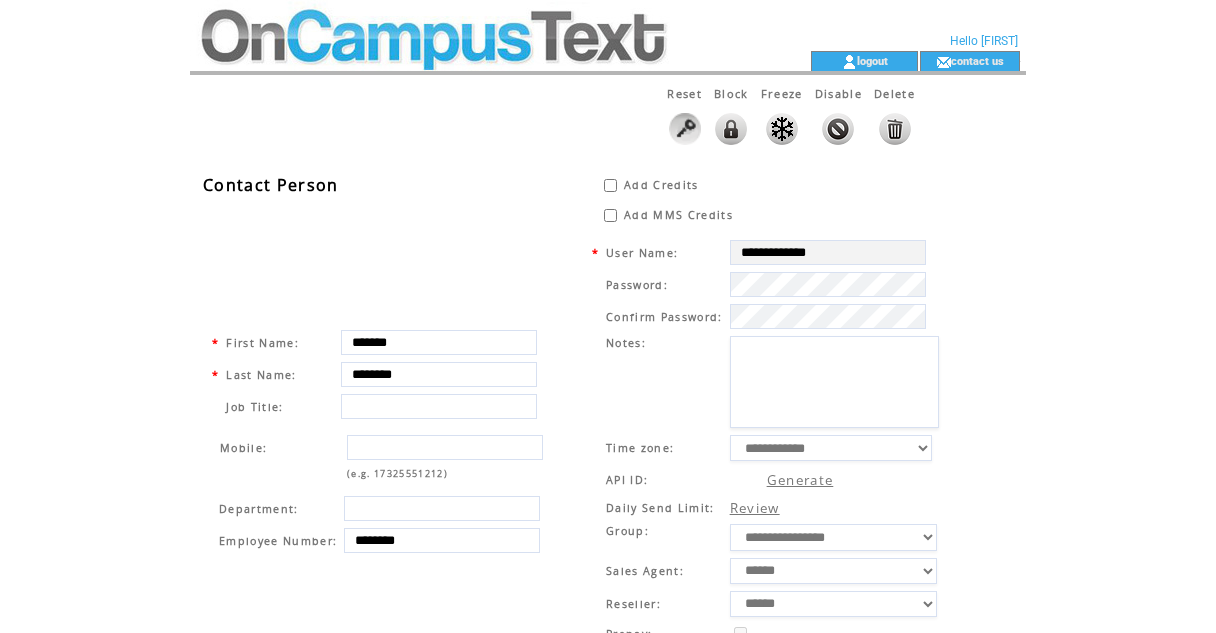 scroll, scrollTop: 0, scrollLeft: 0, axis: both 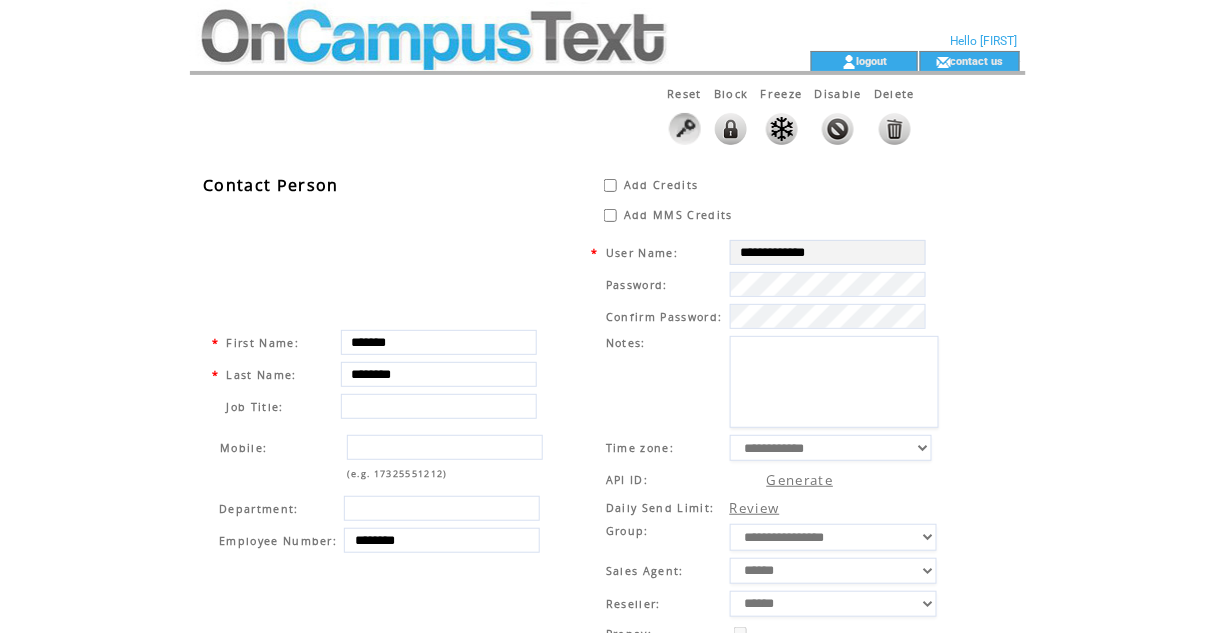 click at bounding box center [782, 129] 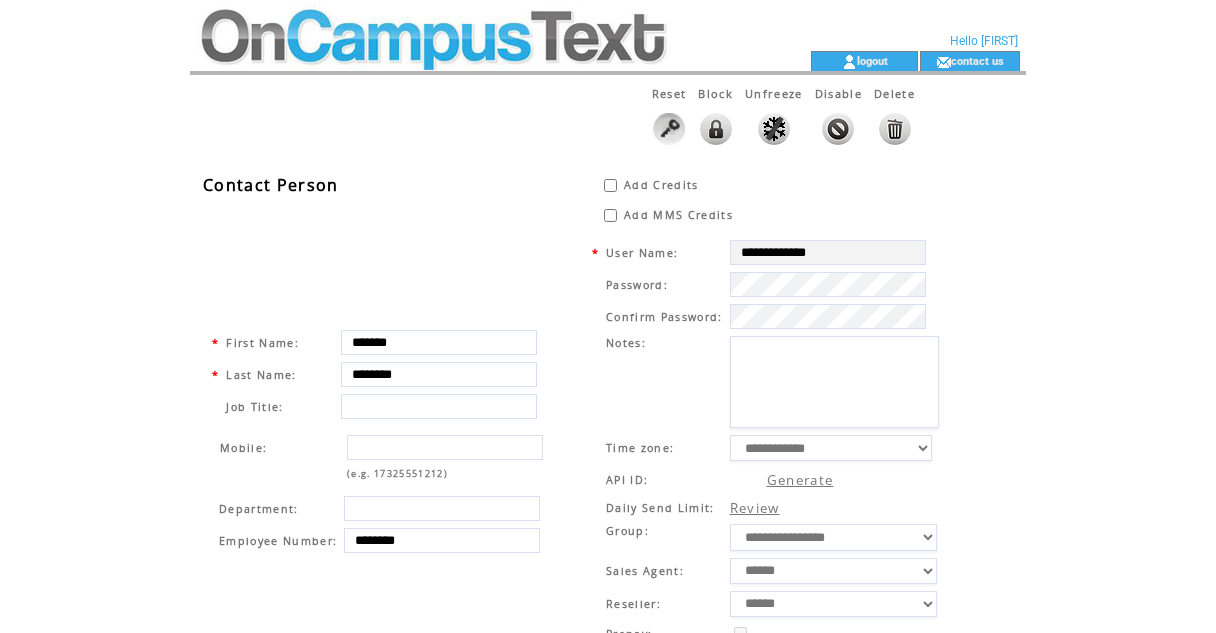 scroll, scrollTop: 0, scrollLeft: 0, axis: both 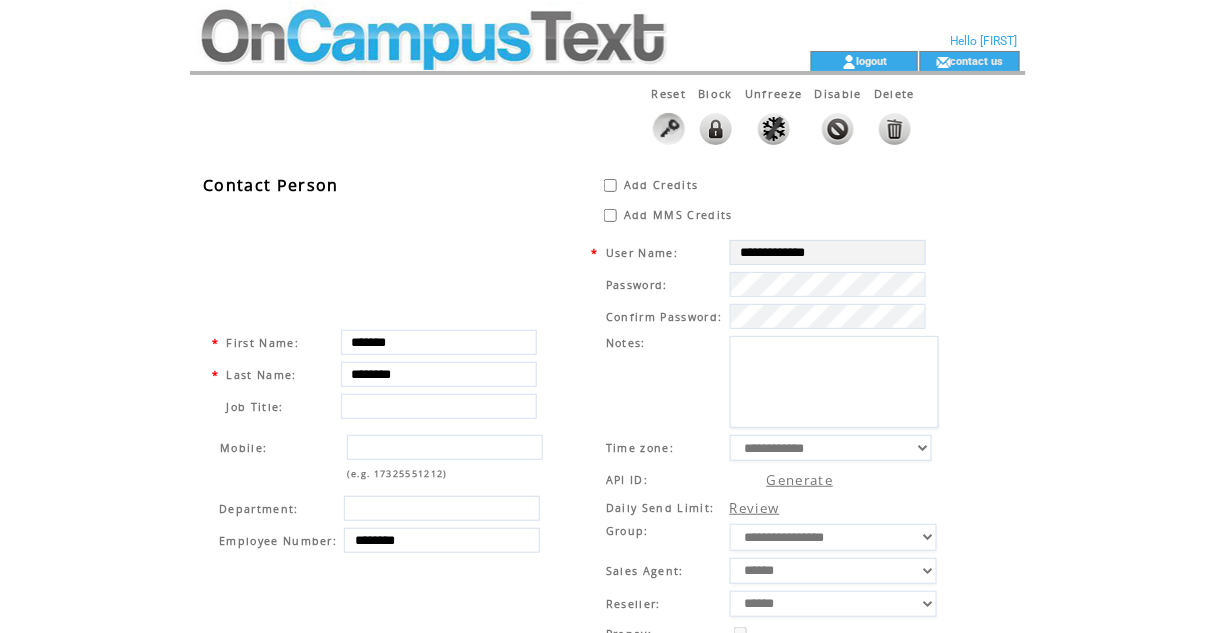 click at bounding box center [464, 25] 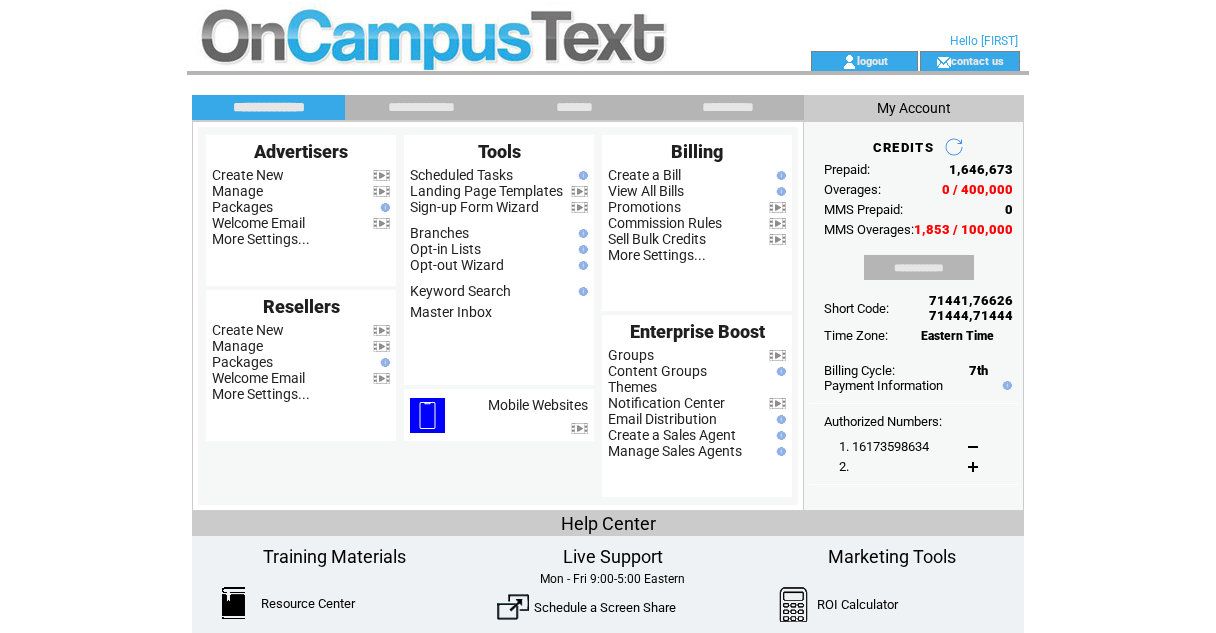scroll, scrollTop: 0, scrollLeft: 0, axis: both 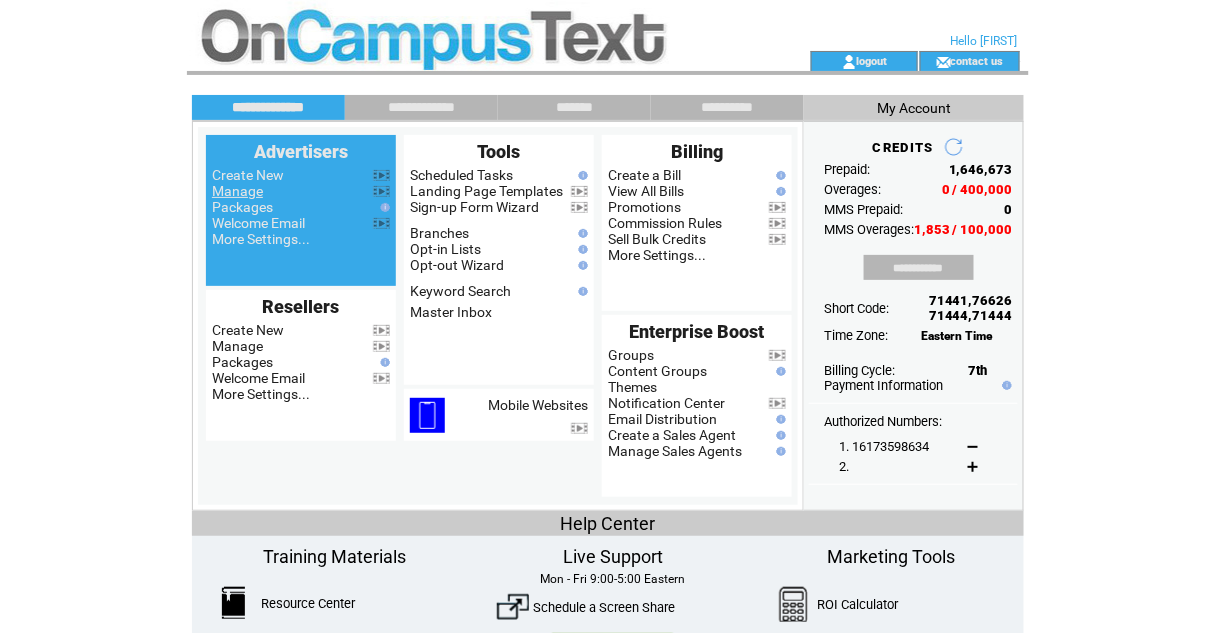 click on "Manage" at bounding box center [237, 191] 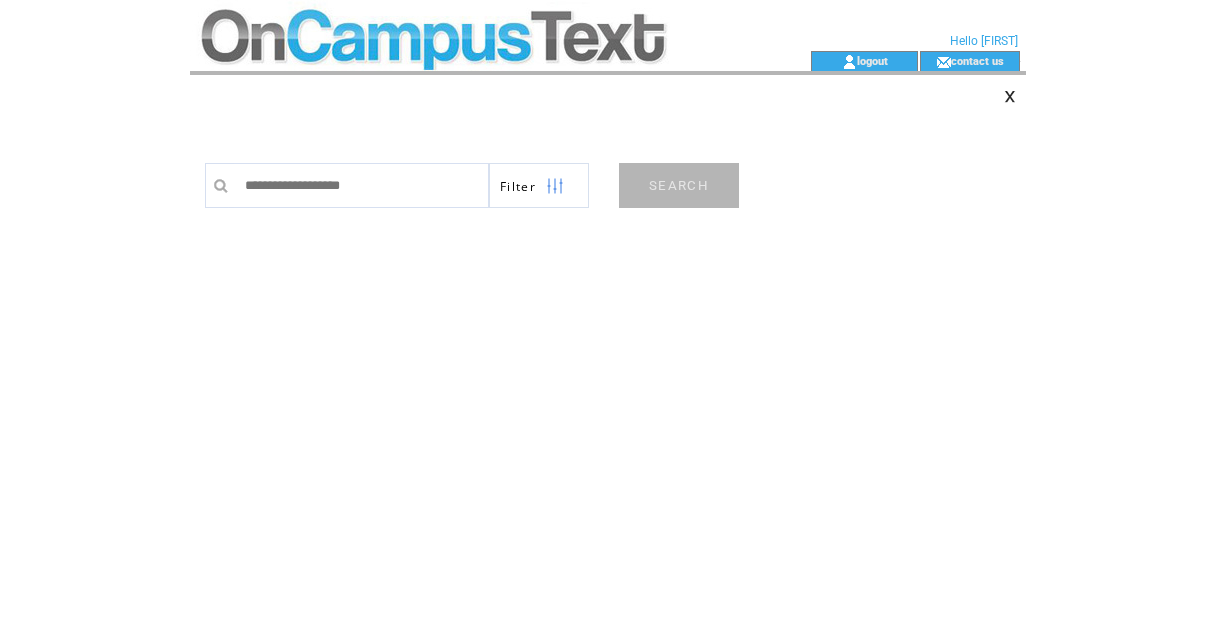 scroll, scrollTop: 0, scrollLeft: 0, axis: both 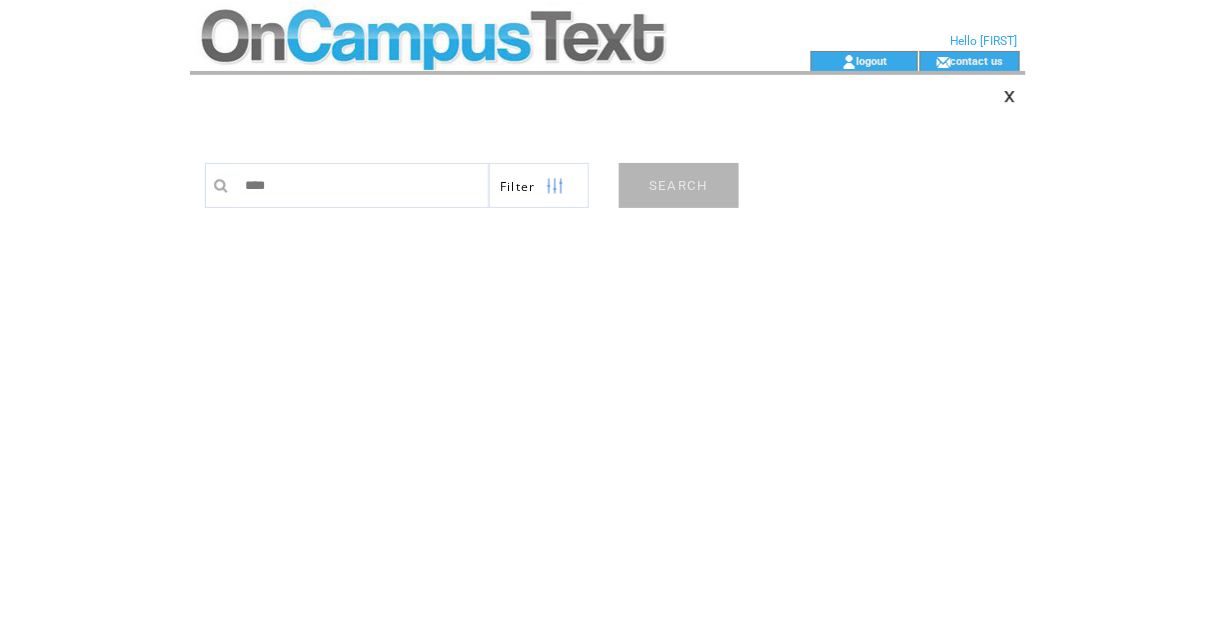 type on "*****" 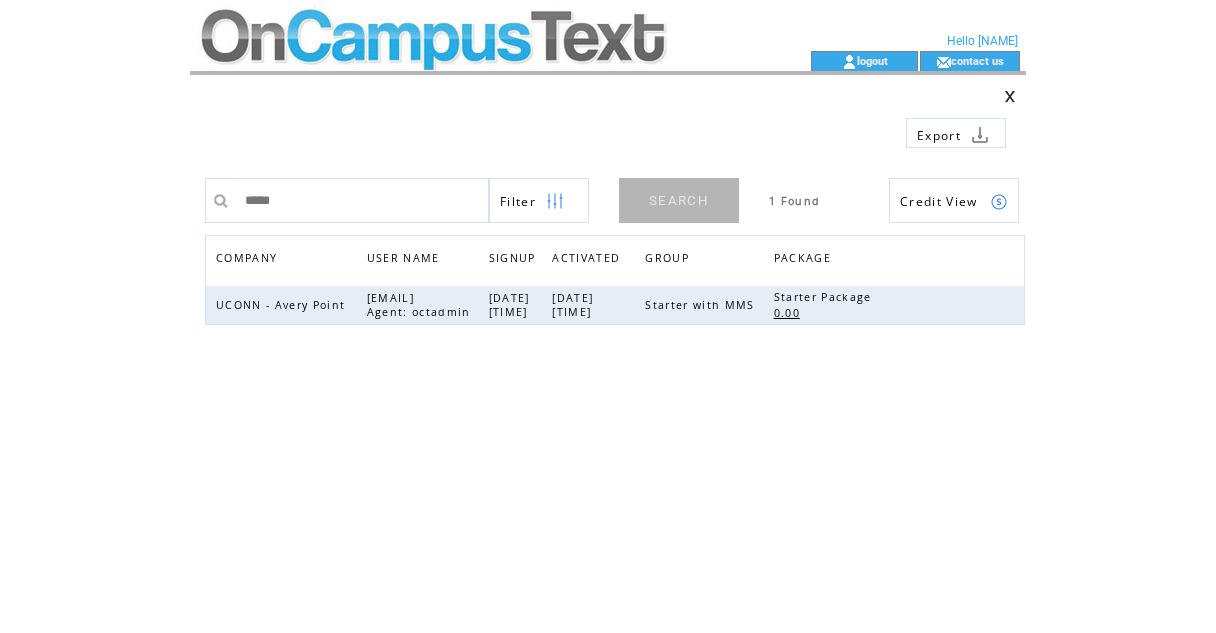 scroll, scrollTop: 0, scrollLeft: 0, axis: both 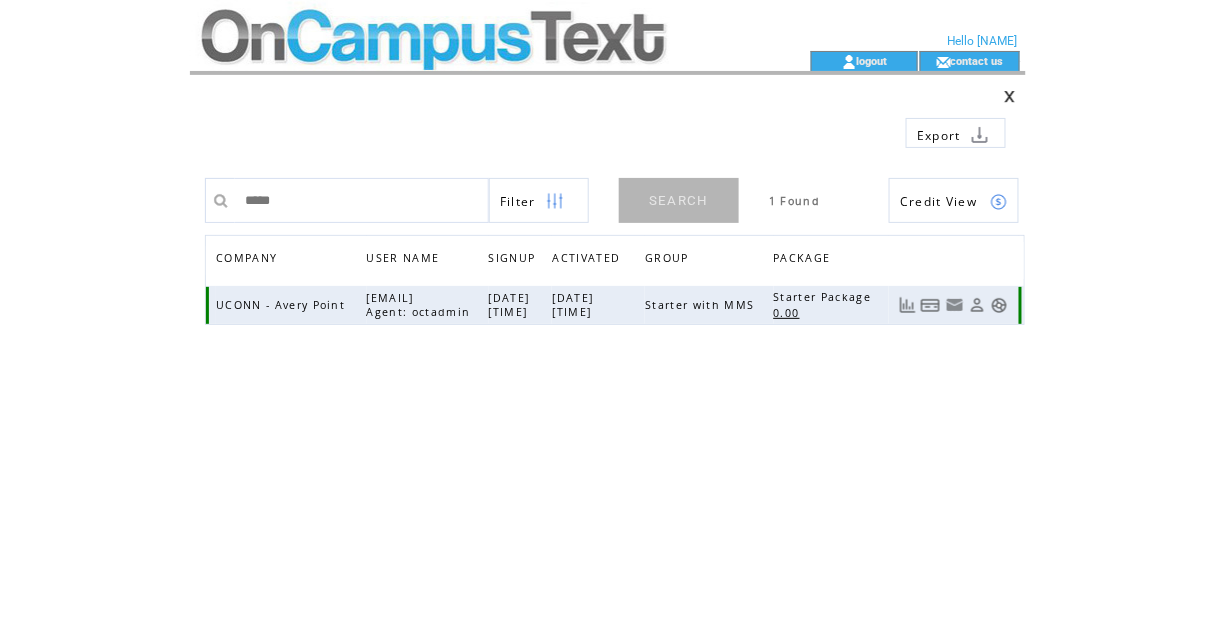 click at bounding box center (977, 305) 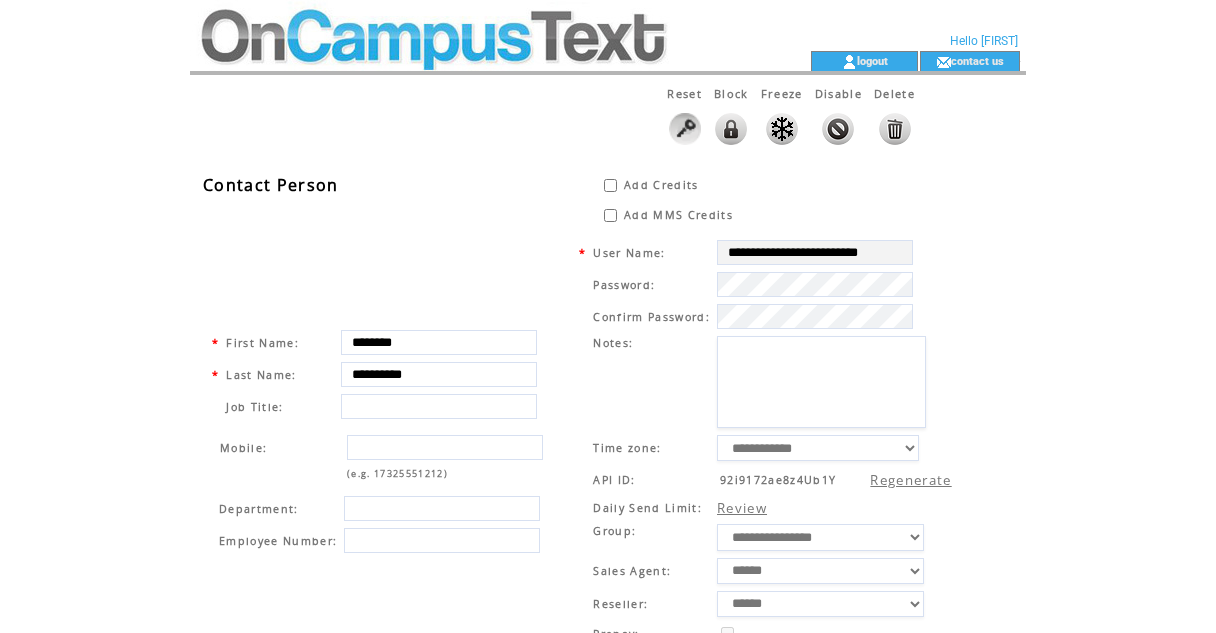 scroll, scrollTop: 0, scrollLeft: 0, axis: both 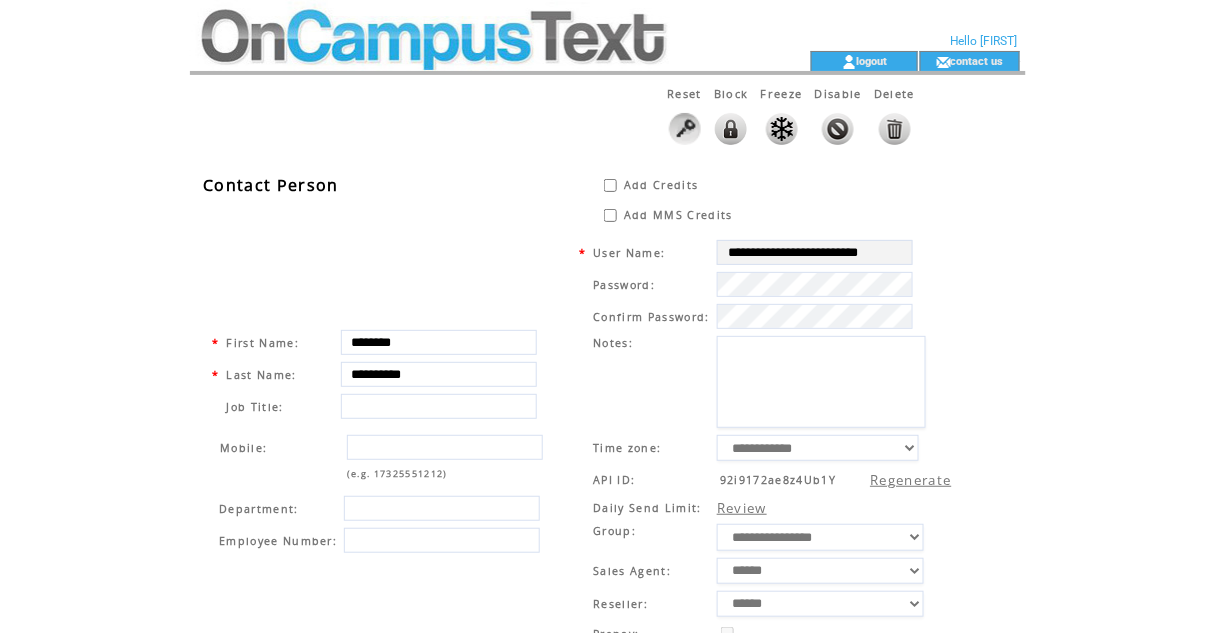 type on "********" 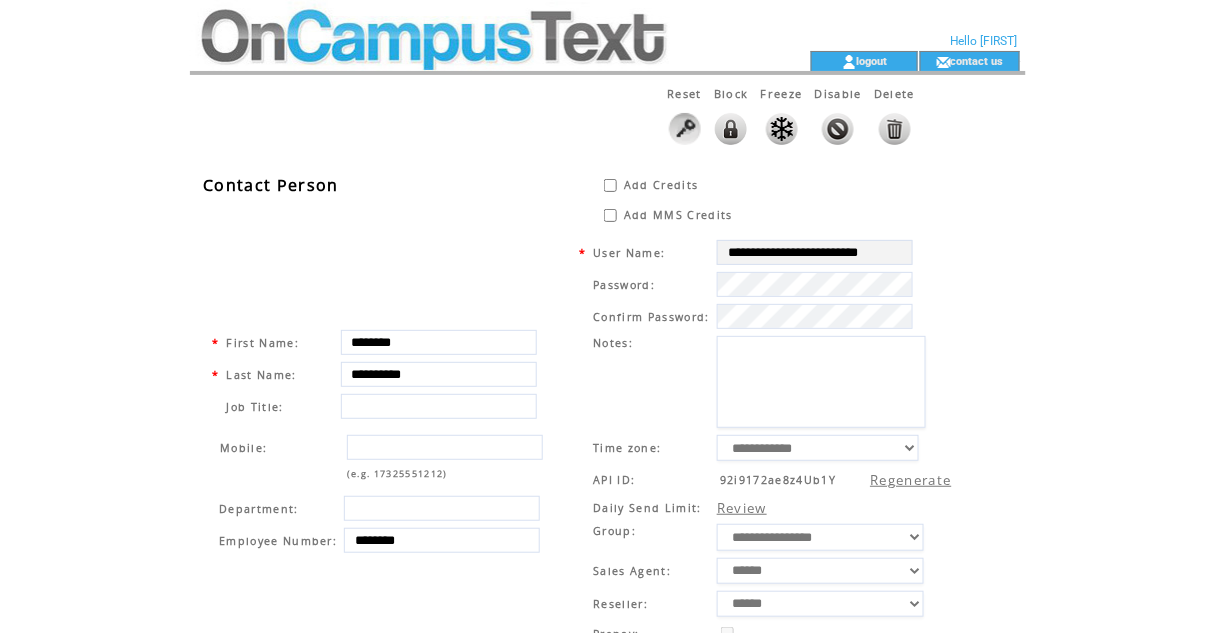click on "Password:" at bounding box center (767, 284) 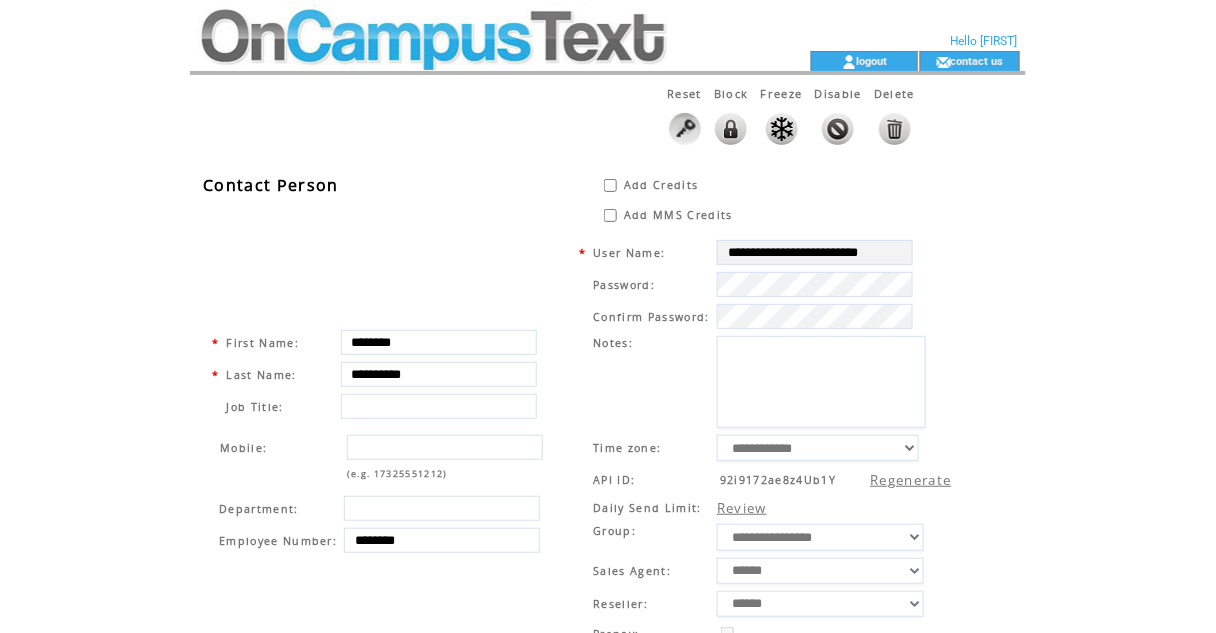 click at bounding box center [782, 129] 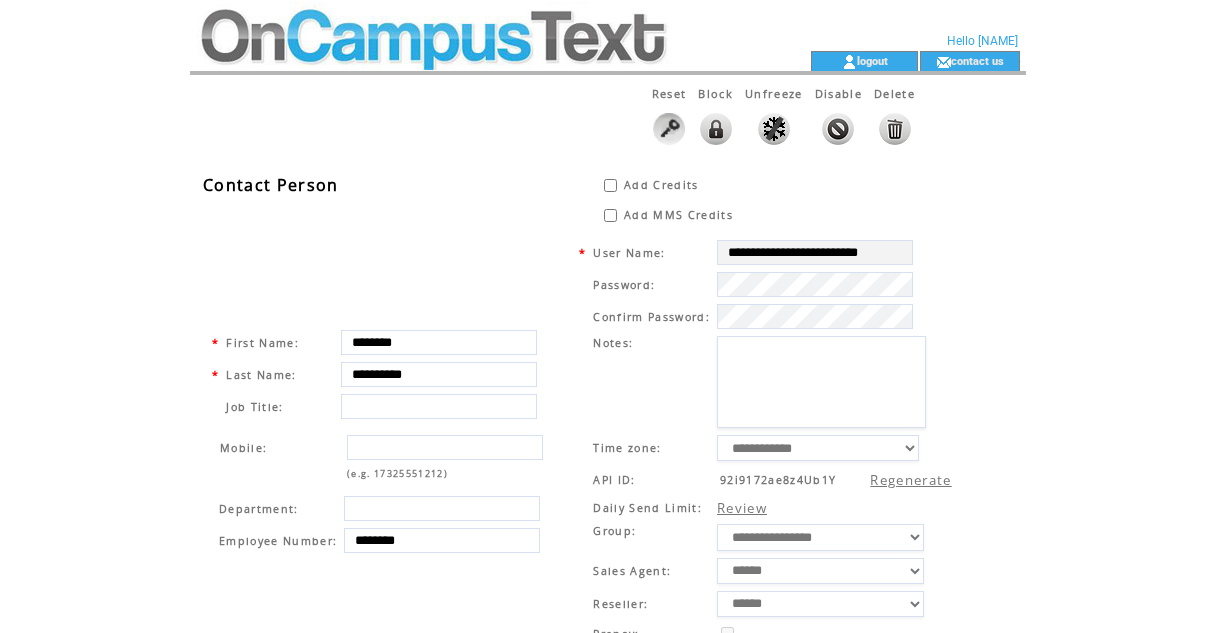 scroll, scrollTop: 0, scrollLeft: 0, axis: both 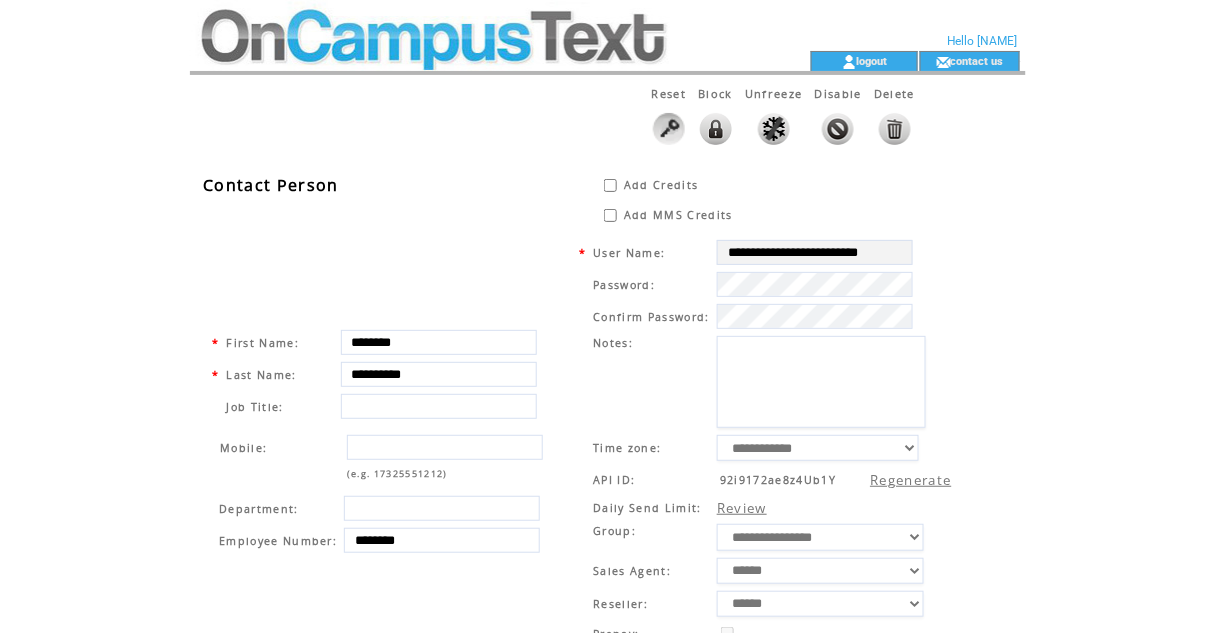 click at bounding box center [464, 25] 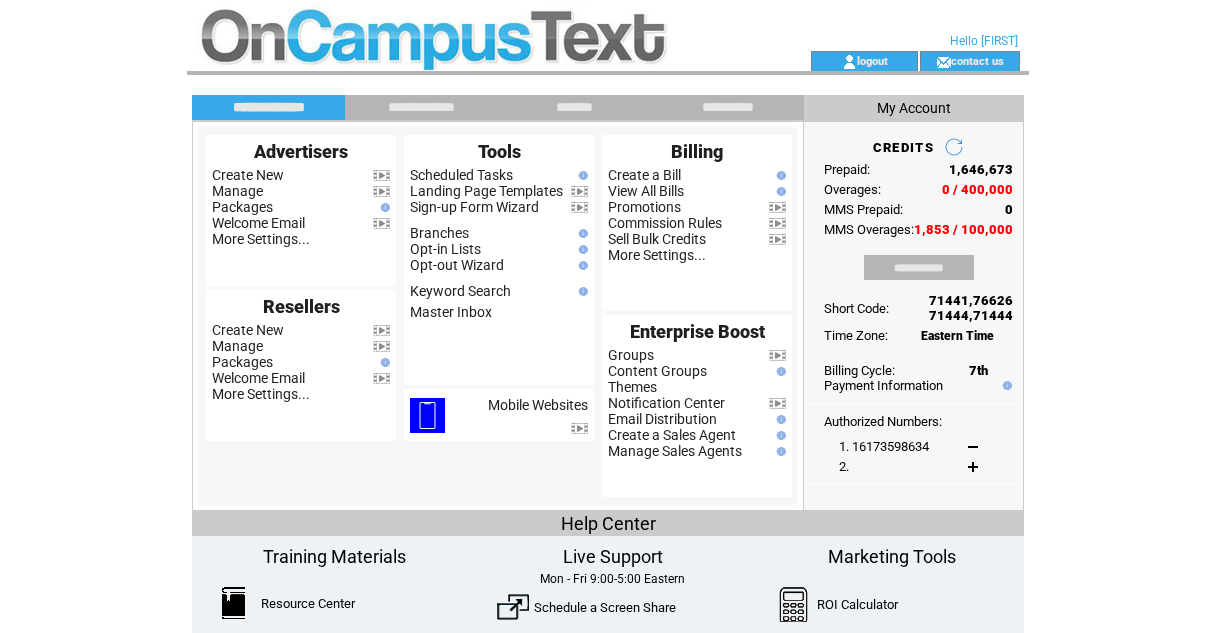 scroll, scrollTop: 0, scrollLeft: 0, axis: both 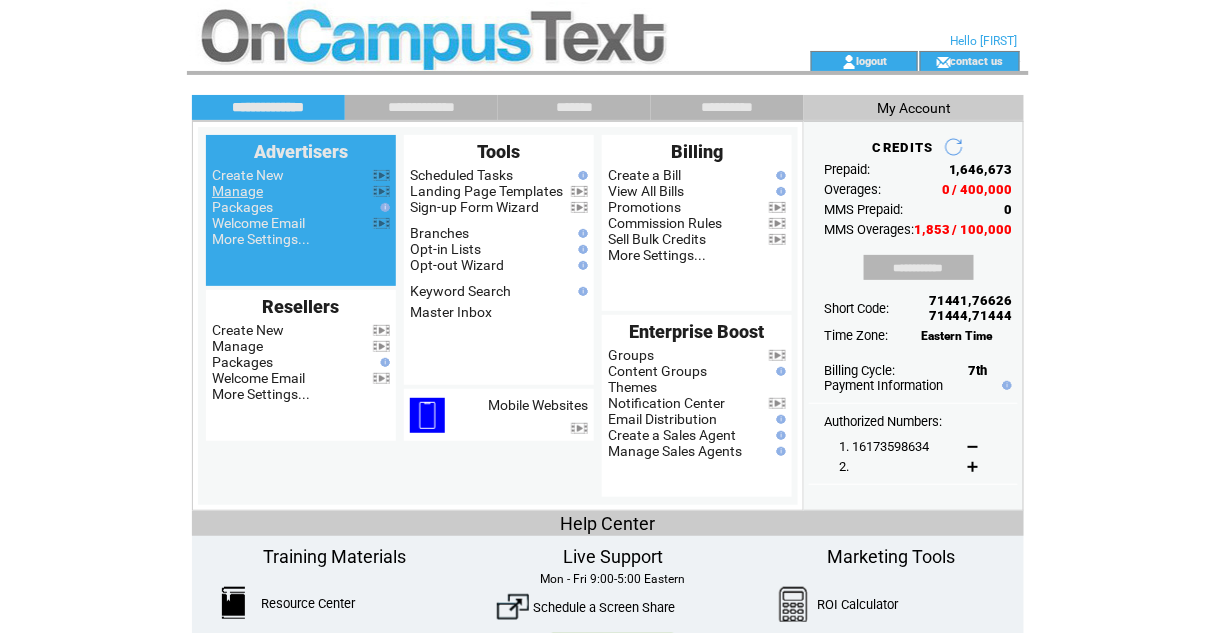 click on "Manage" at bounding box center (237, 191) 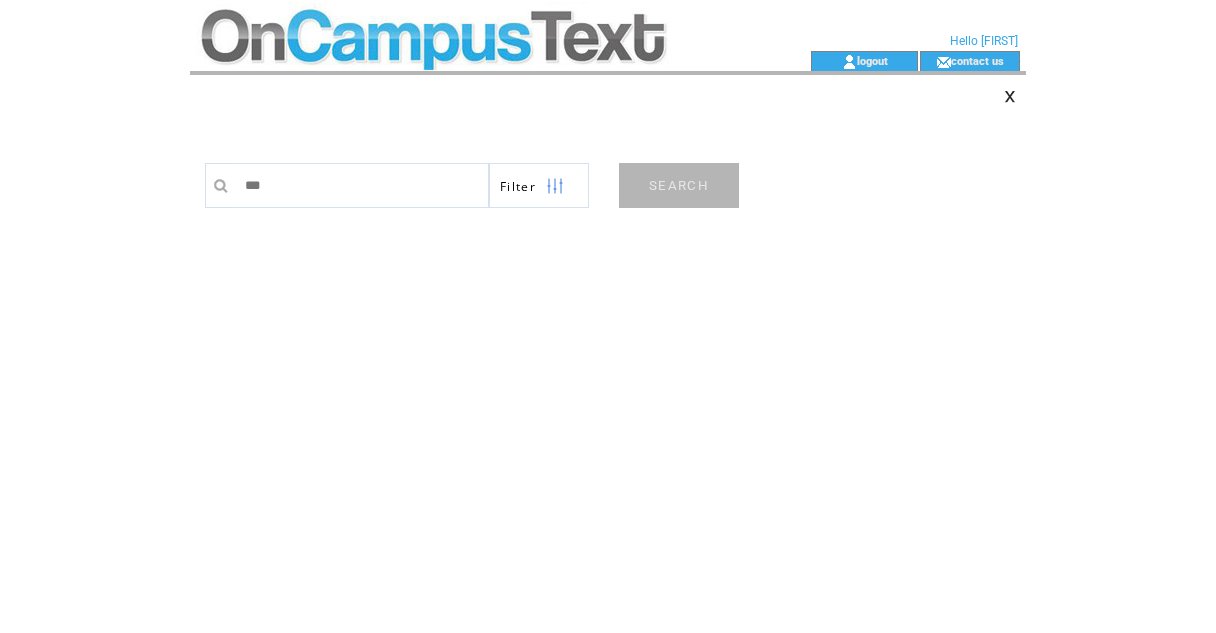 scroll, scrollTop: 0, scrollLeft: 0, axis: both 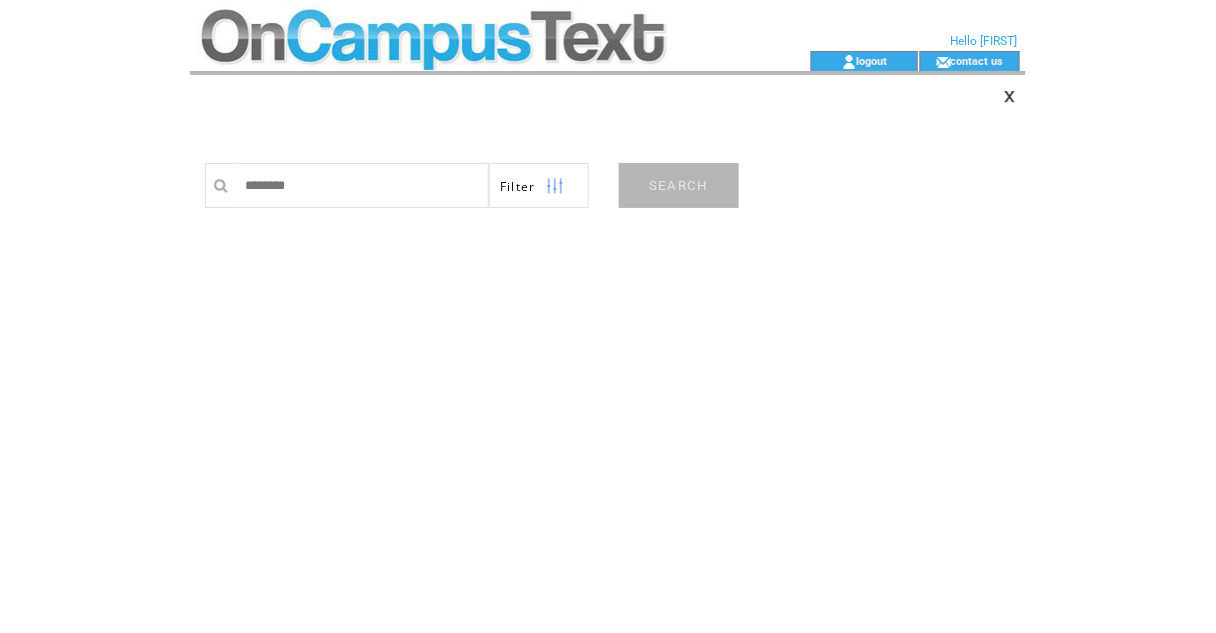 type on "*********" 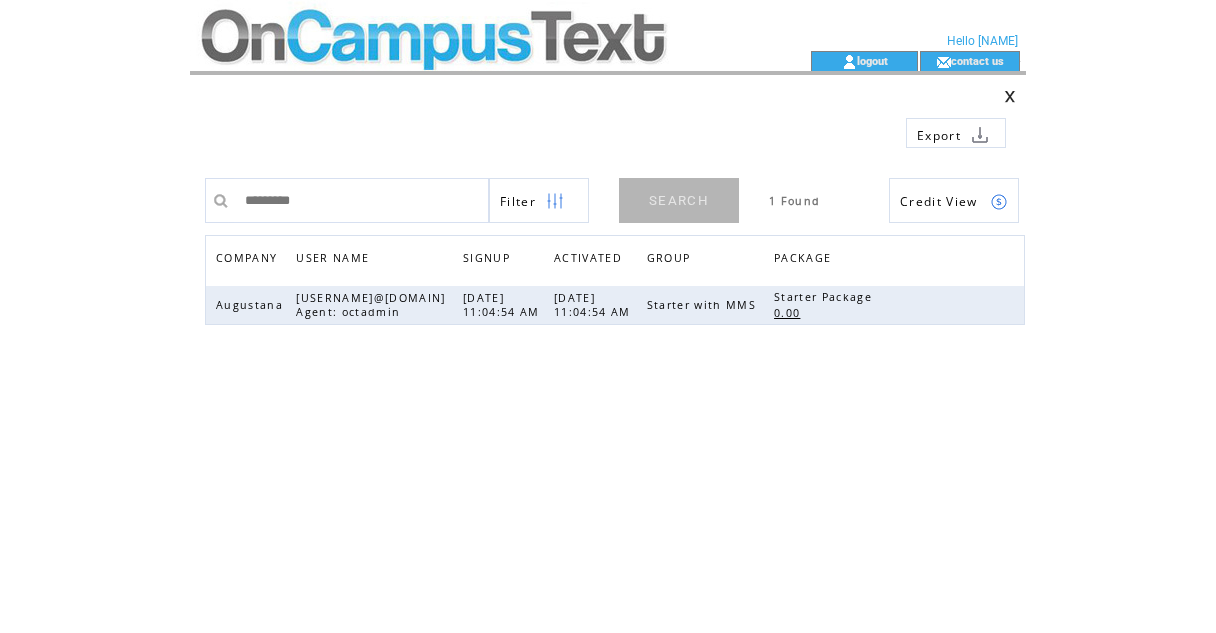 scroll, scrollTop: 0, scrollLeft: 0, axis: both 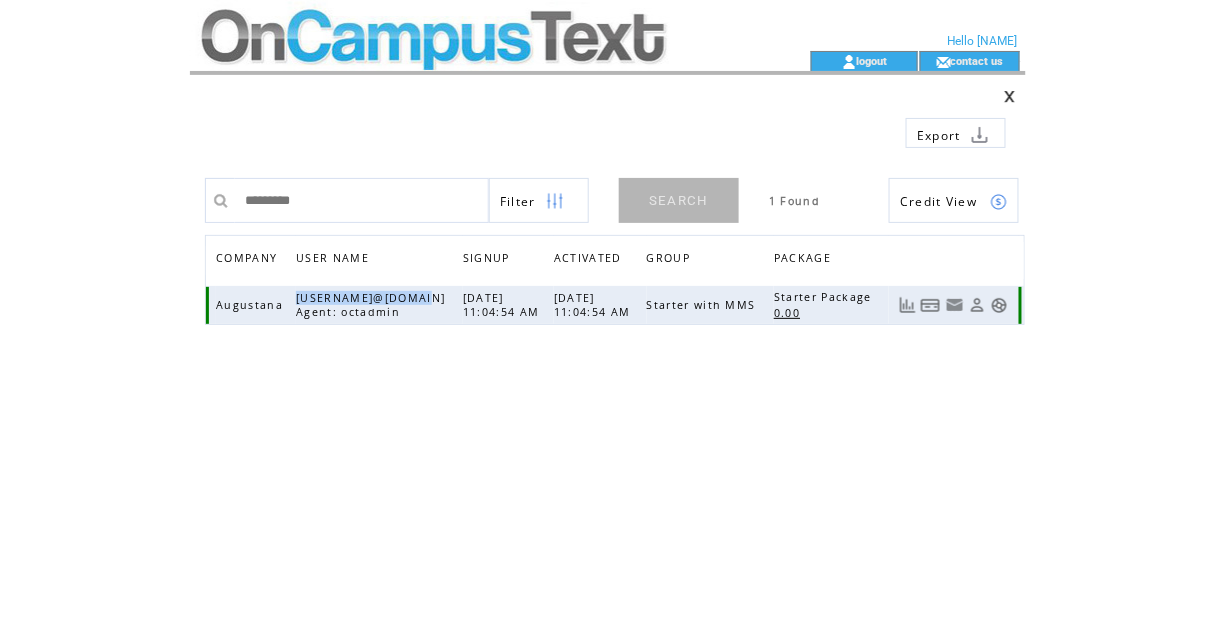 drag, startPoint x: 423, startPoint y: 296, endPoint x: 300, endPoint y: 299, distance: 123.03658 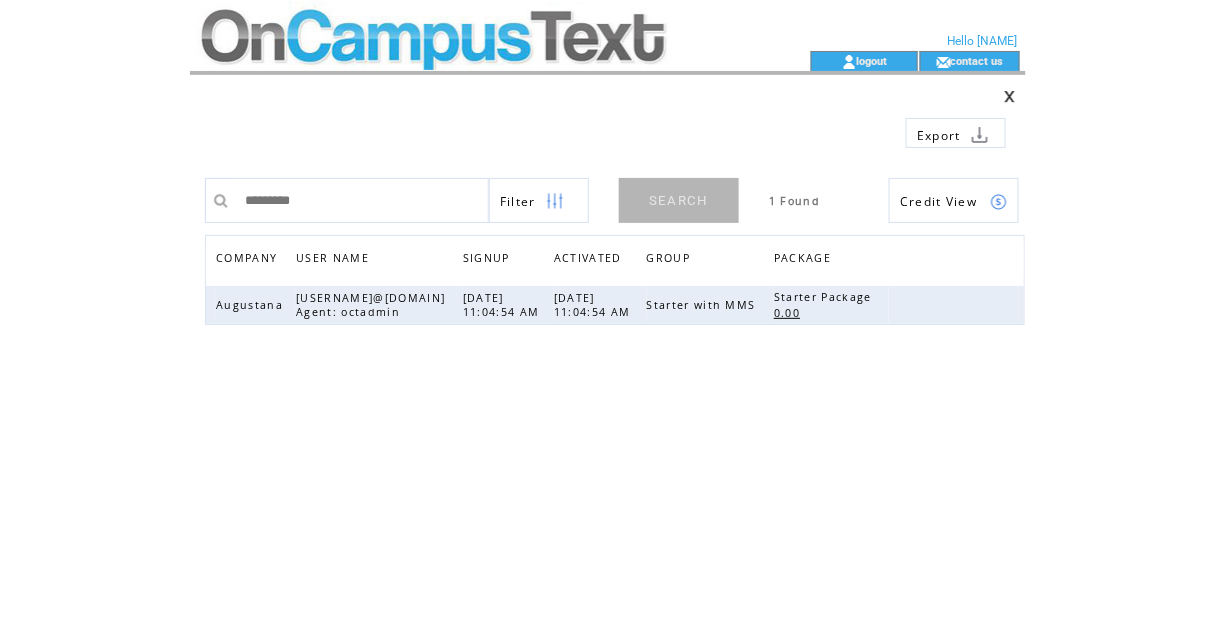 click at bounding box center [608, 73] 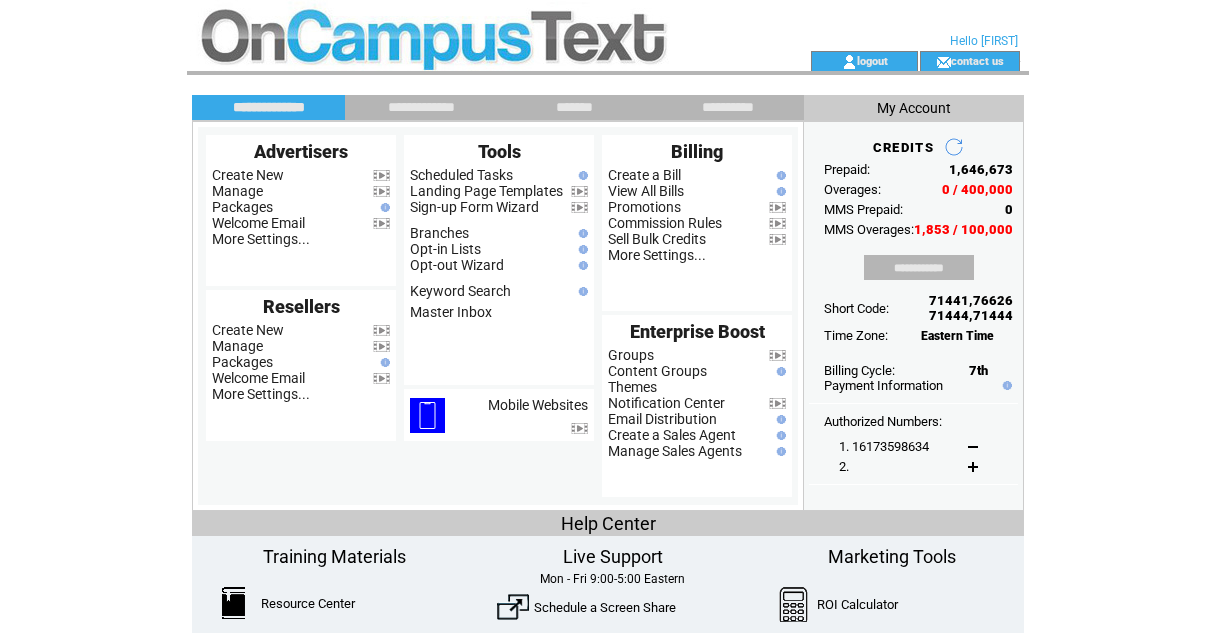 scroll, scrollTop: 0, scrollLeft: 0, axis: both 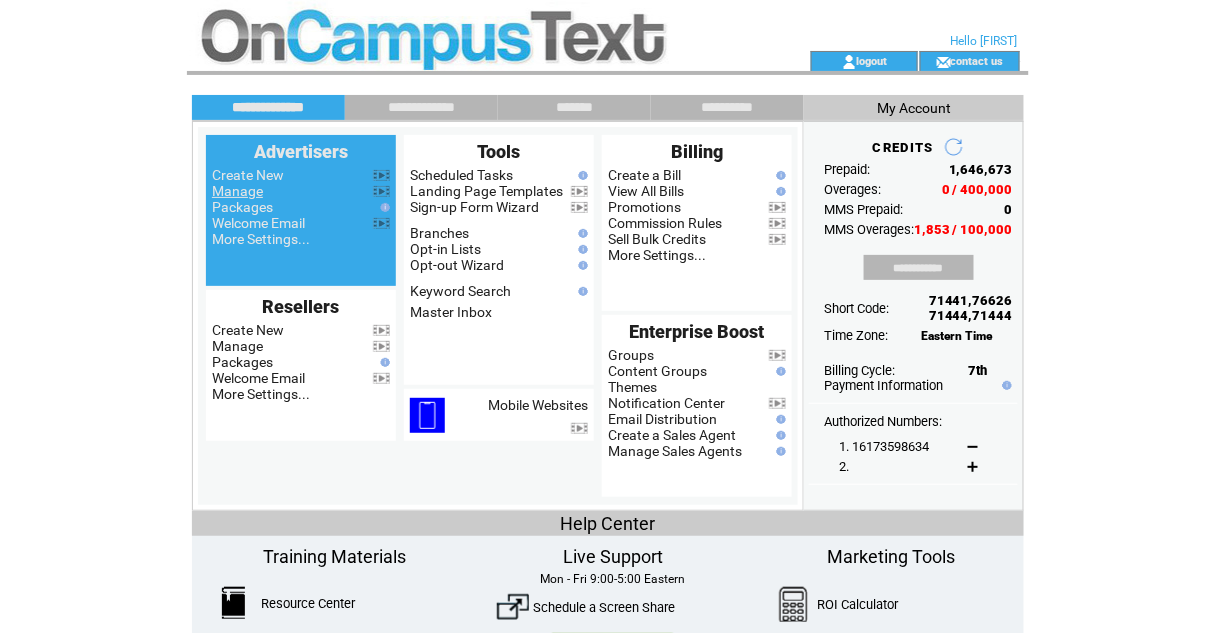 click on "Manage" at bounding box center [237, 191] 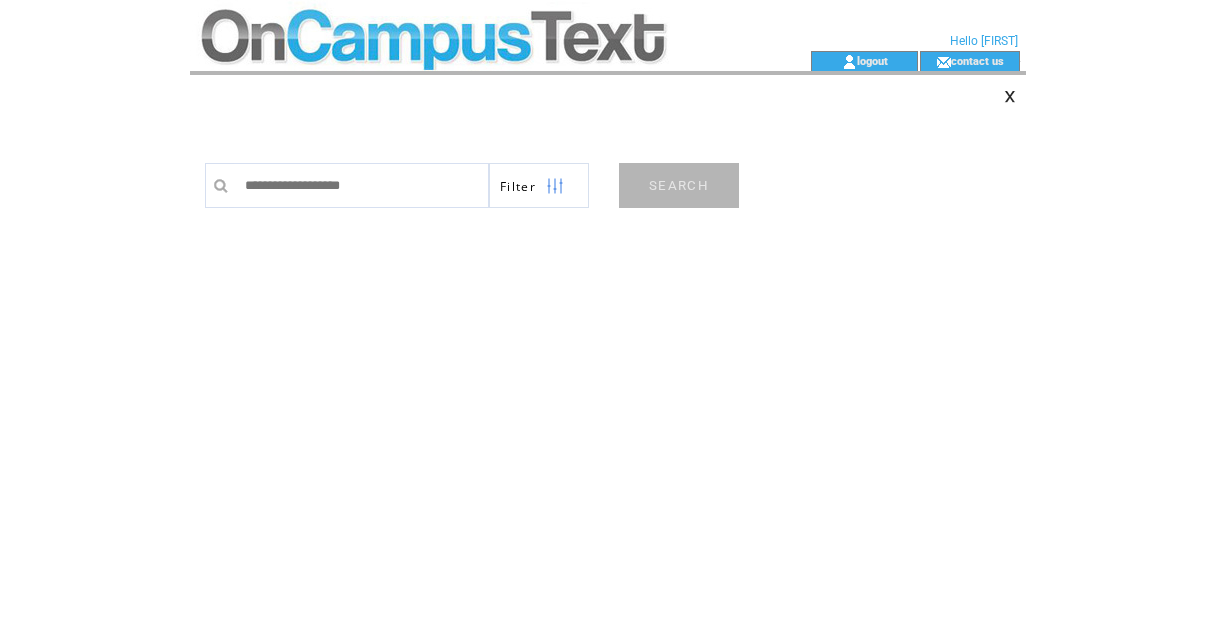 scroll, scrollTop: 0, scrollLeft: 0, axis: both 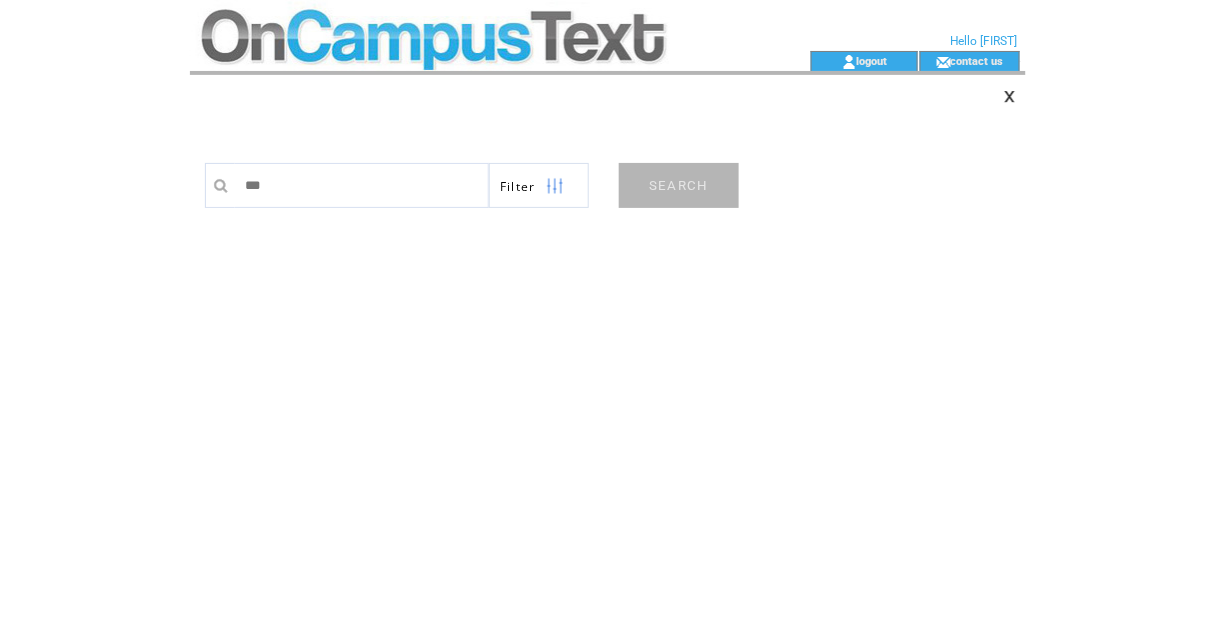 type on "*********" 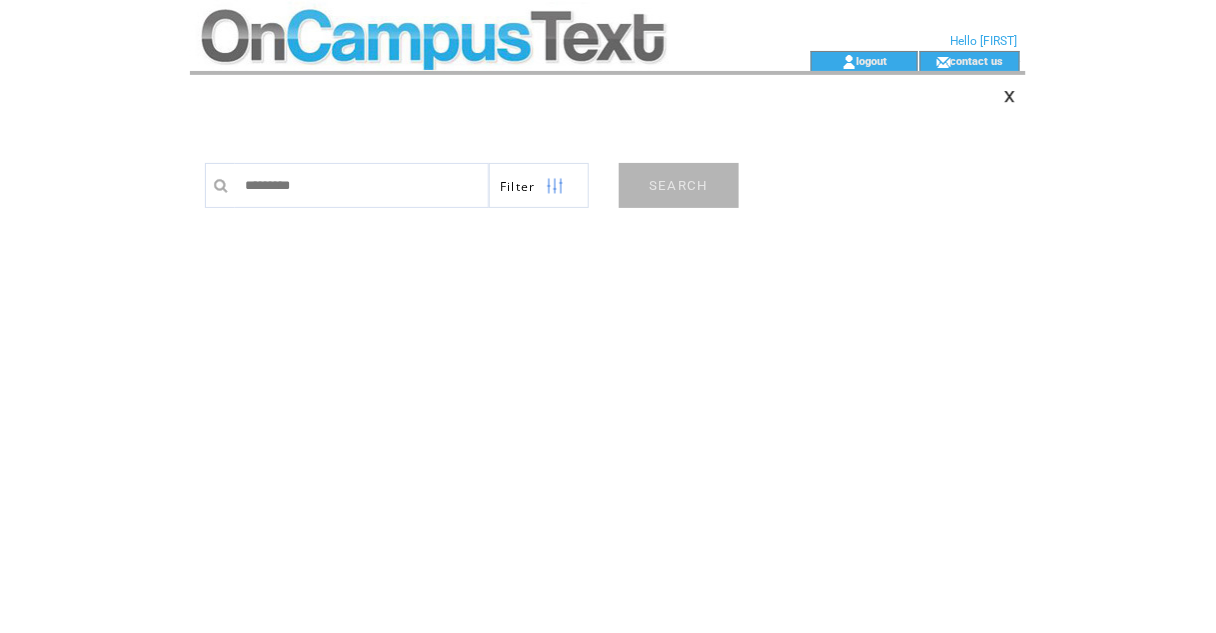 click on "SEARCH" at bounding box center (679, 185) 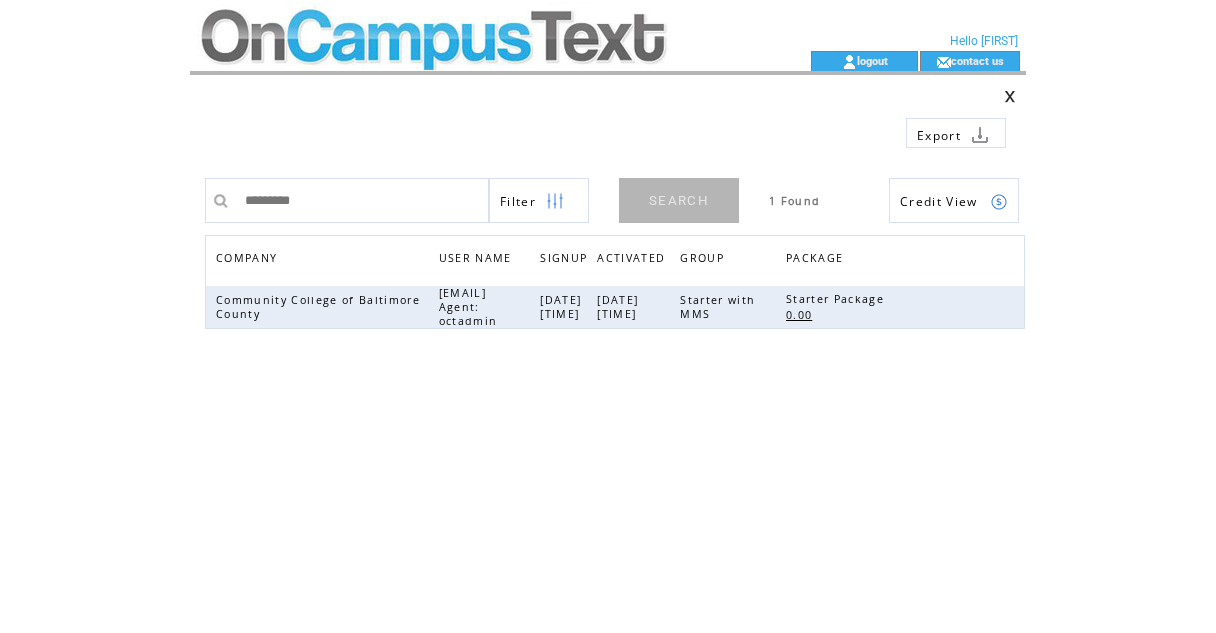 scroll, scrollTop: 0, scrollLeft: 0, axis: both 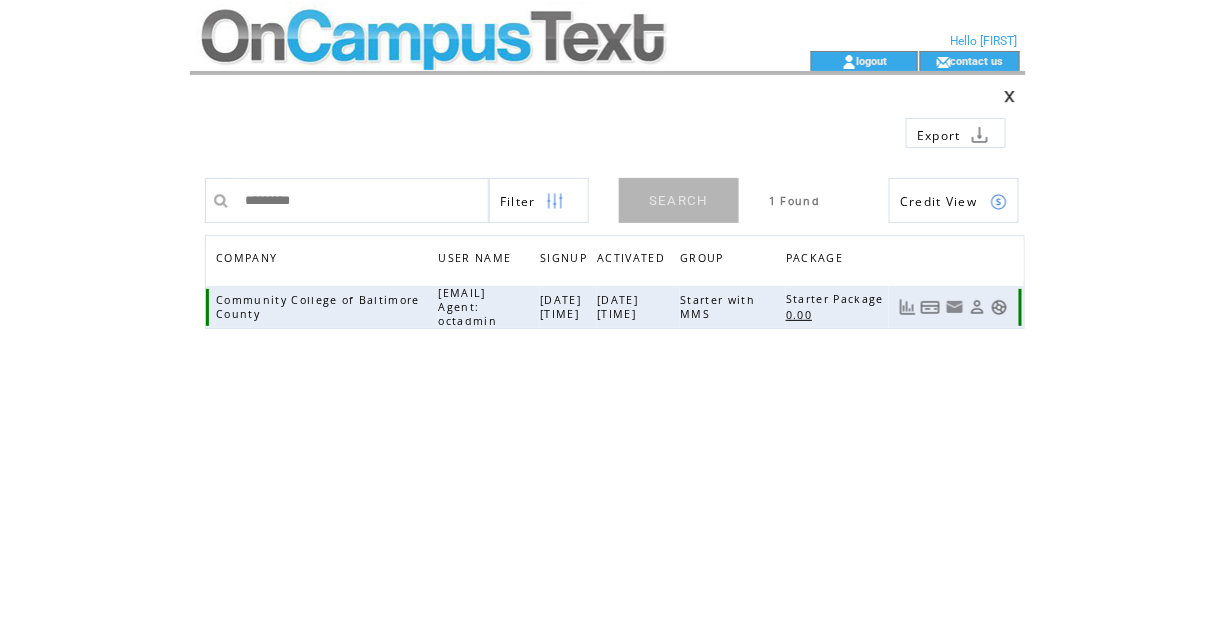 click at bounding box center (977, 307) 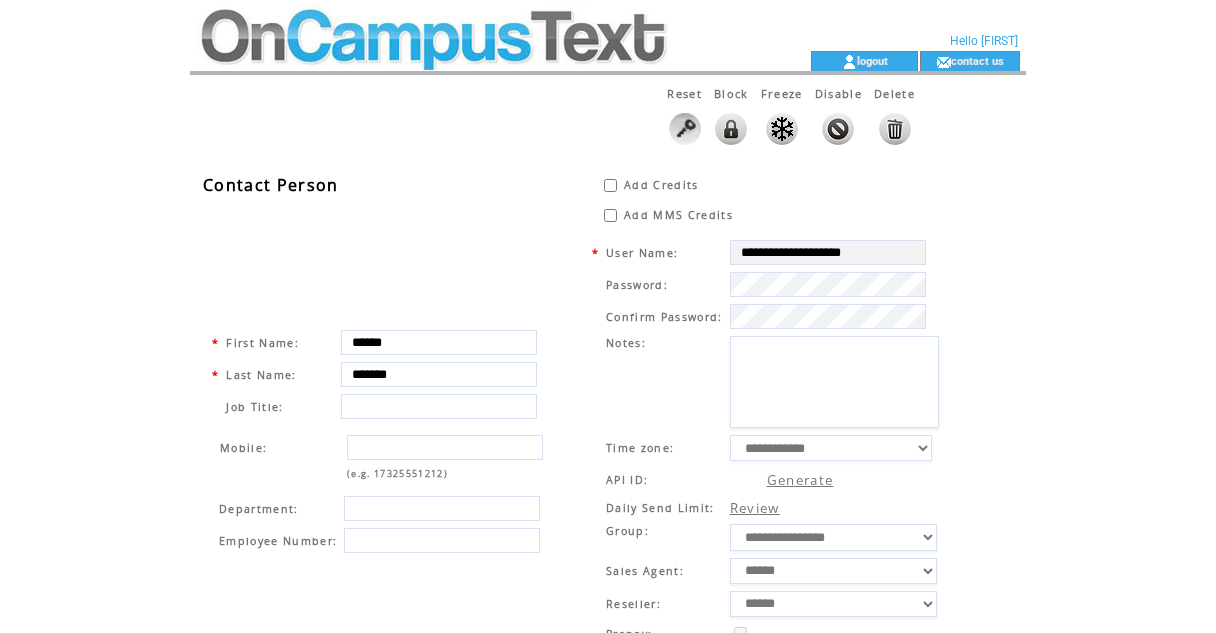 scroll, scrollTop: 0, scrollLeft: 0, axis: both 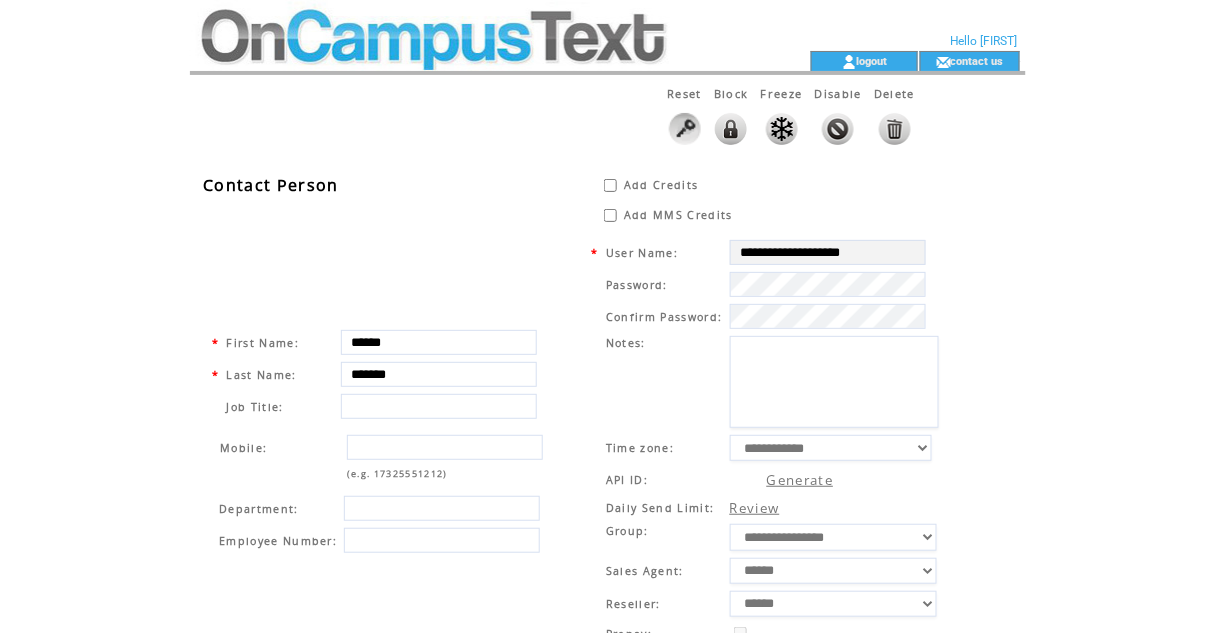 type on "********" 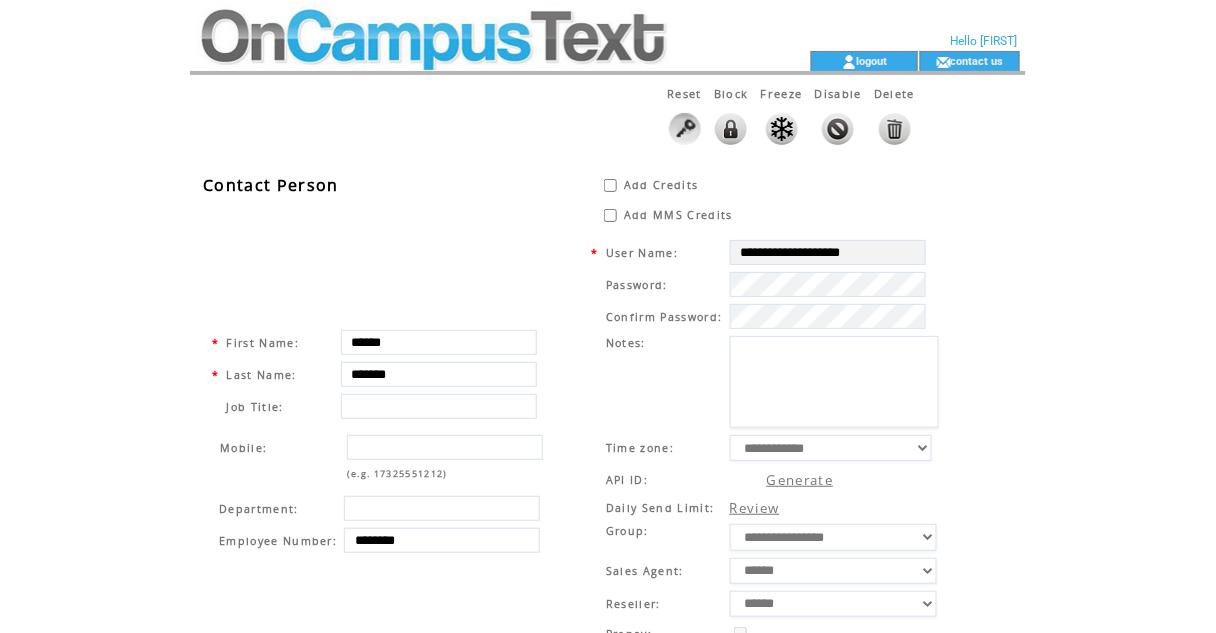 click at bounding box center [782, 129] 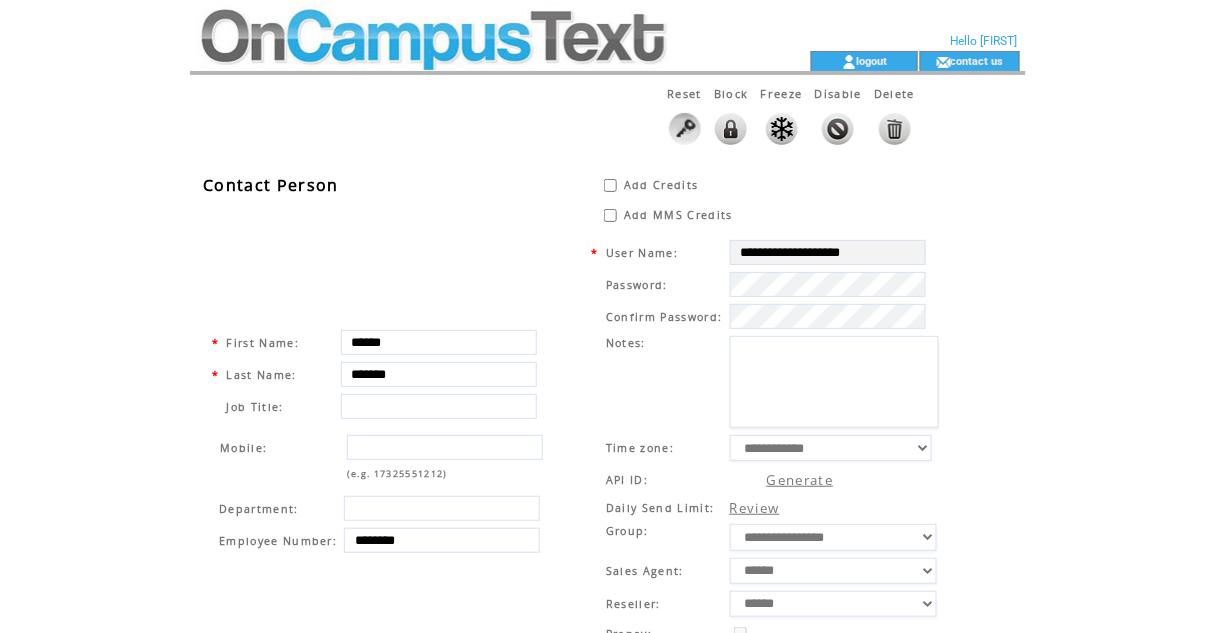 click at bounding box center [464, 25] 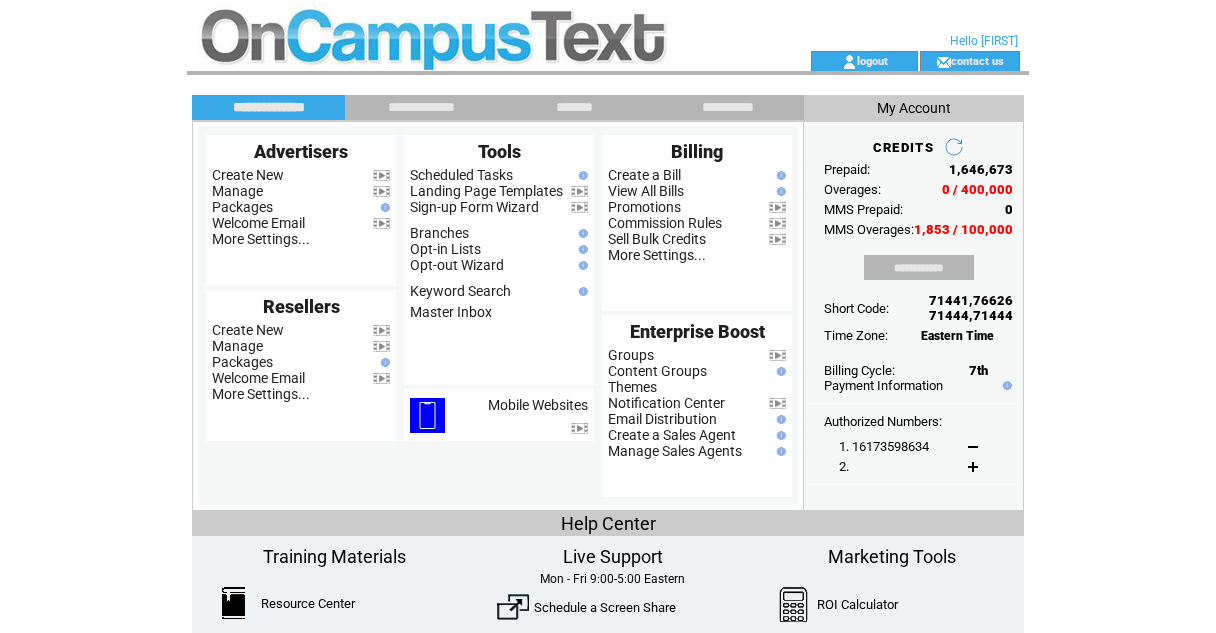 scroll, scrollTop: 0, scrollLeft: 0, axis: both 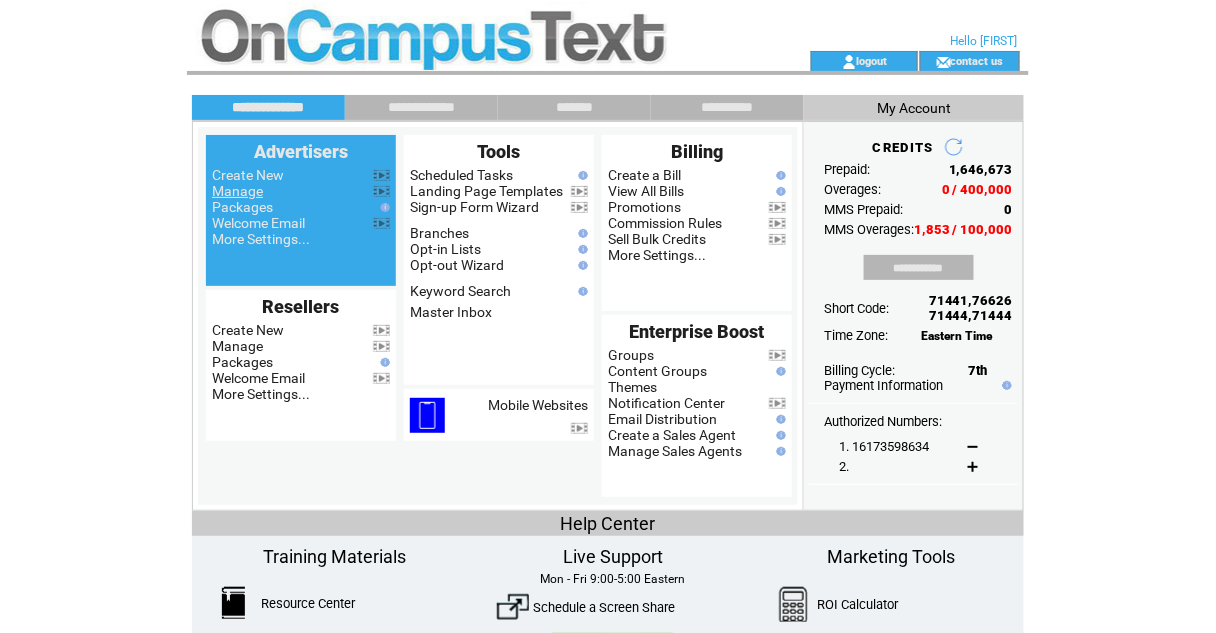 click on "Manage" at bounding box center [237, 191] 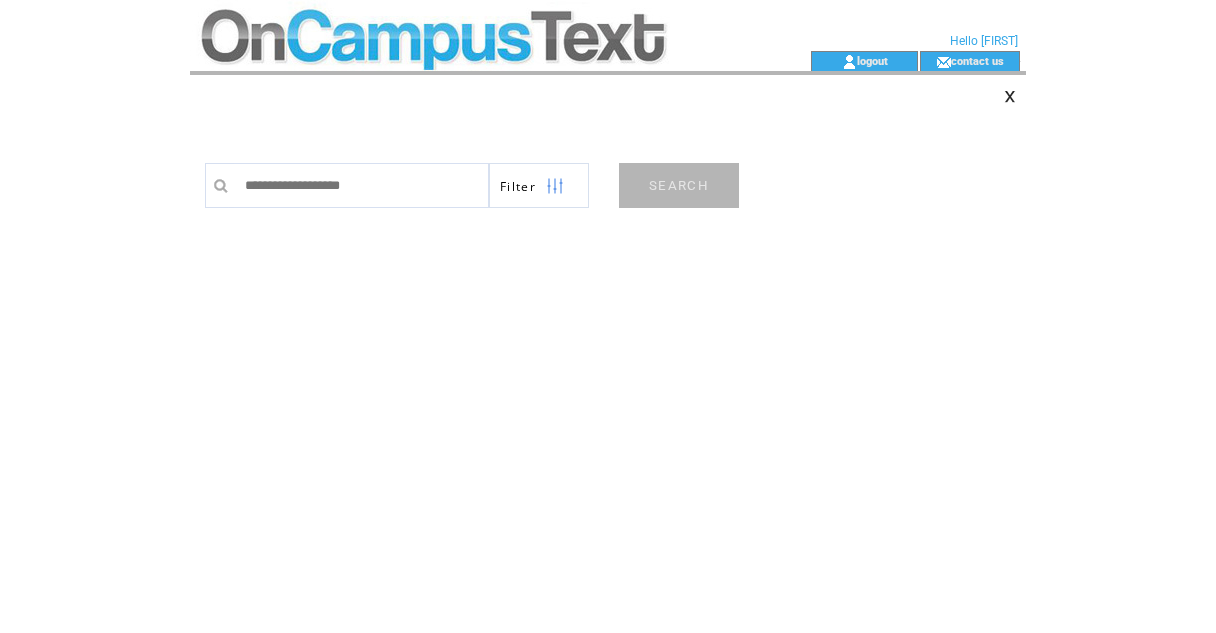 scroll, scrollTop: 0, scrollLeft: 0, axis: both 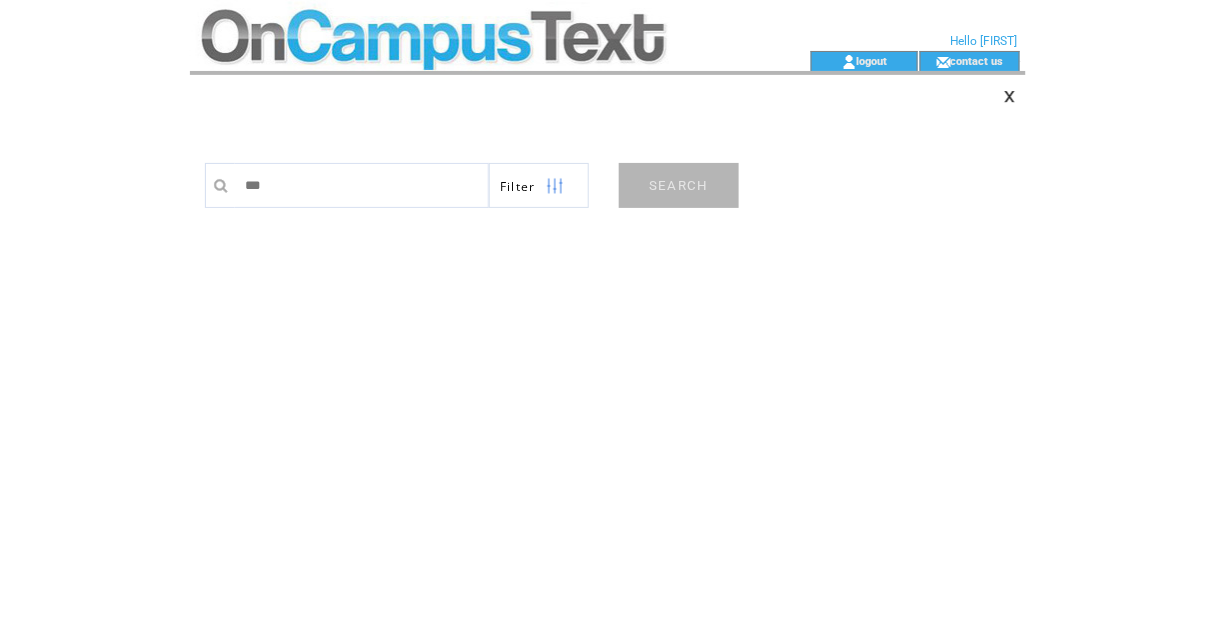 type on "*********" 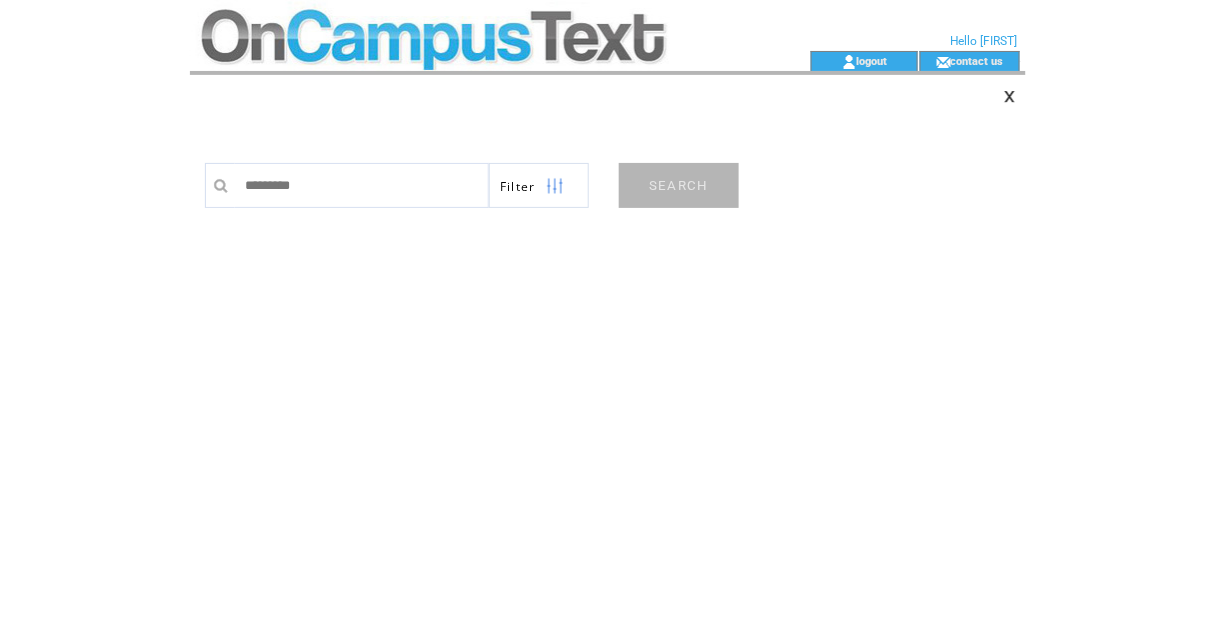 click on "SEARCH" at bounding box center [679, 185] 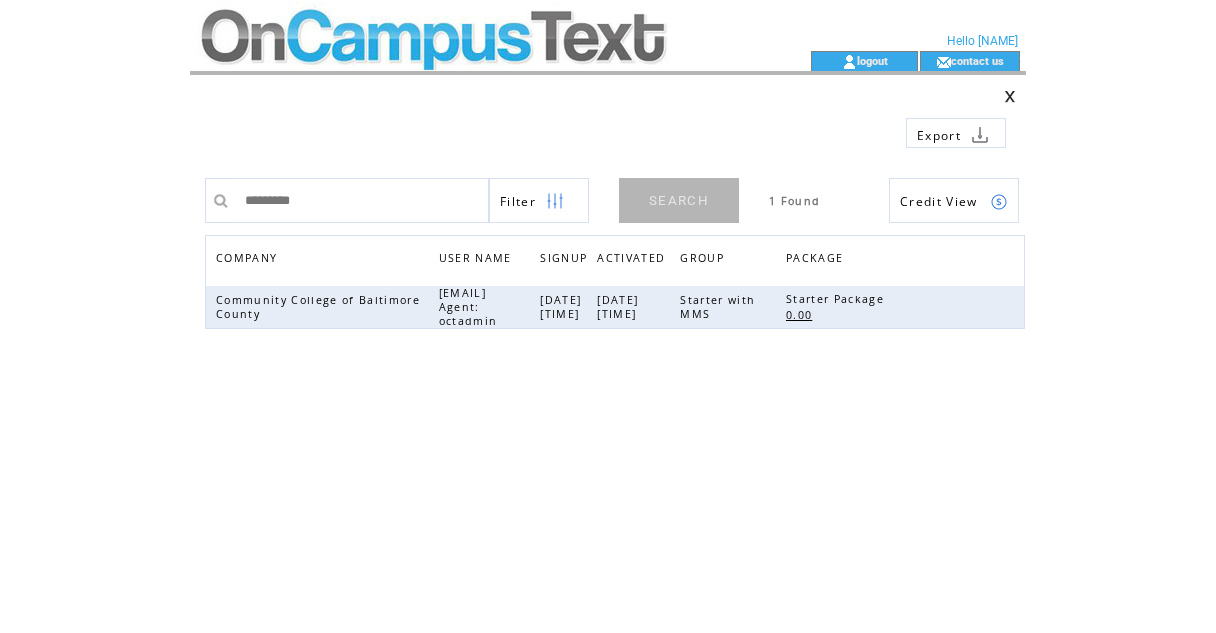 scroll, scrollTop: 0, scrollLeft: 0, axis: both 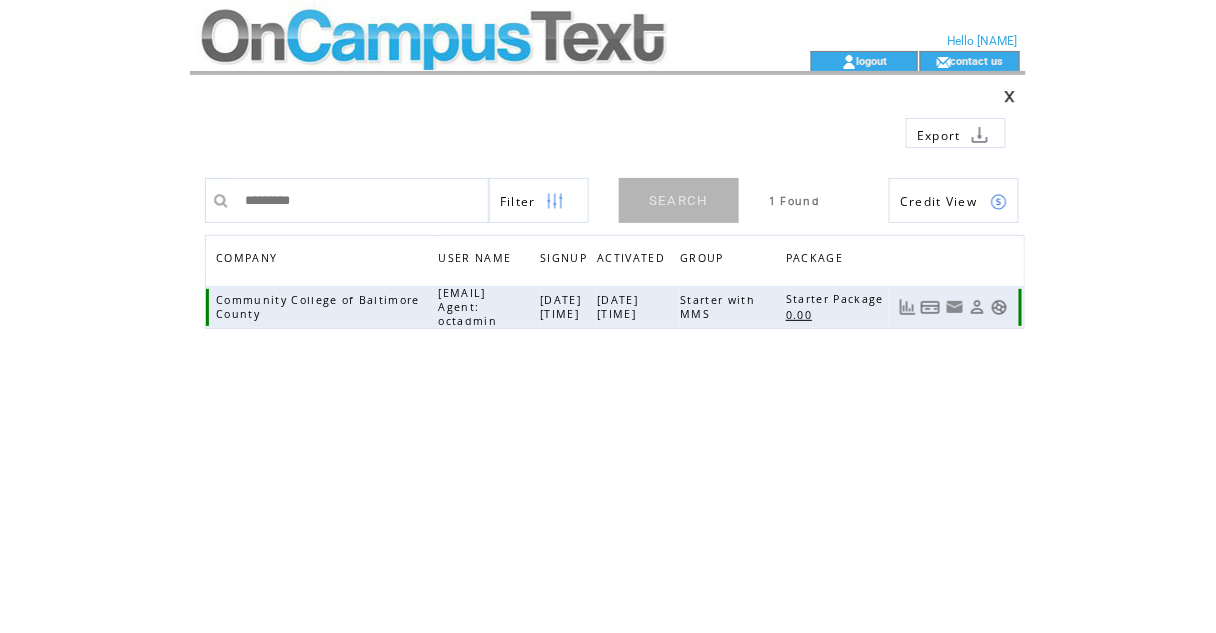 click at bounding box center [999, 307] 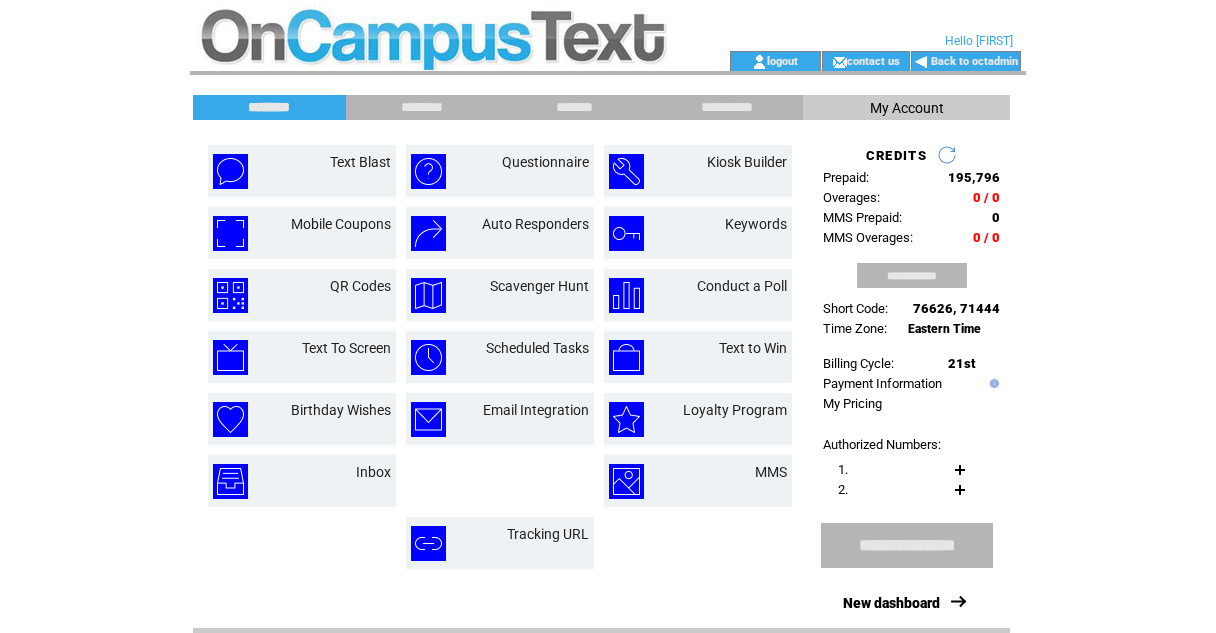 scroll, scrollTop: 0, scrollLeft: 0, axis: both 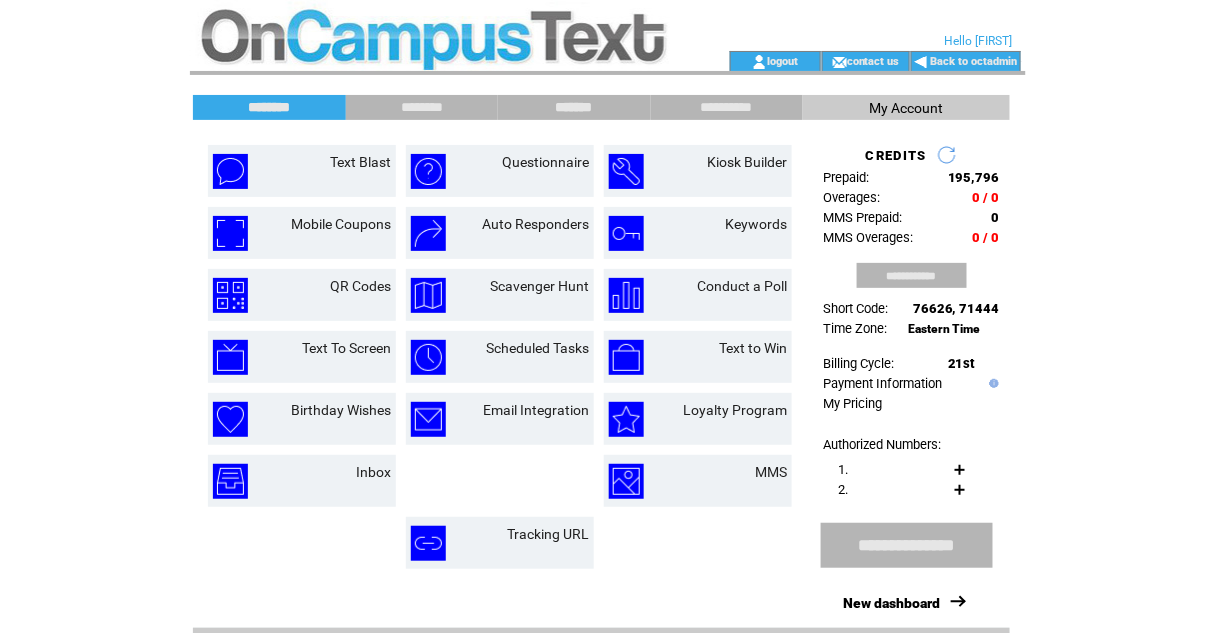 click on "*******" at bounding box center (574, 107) 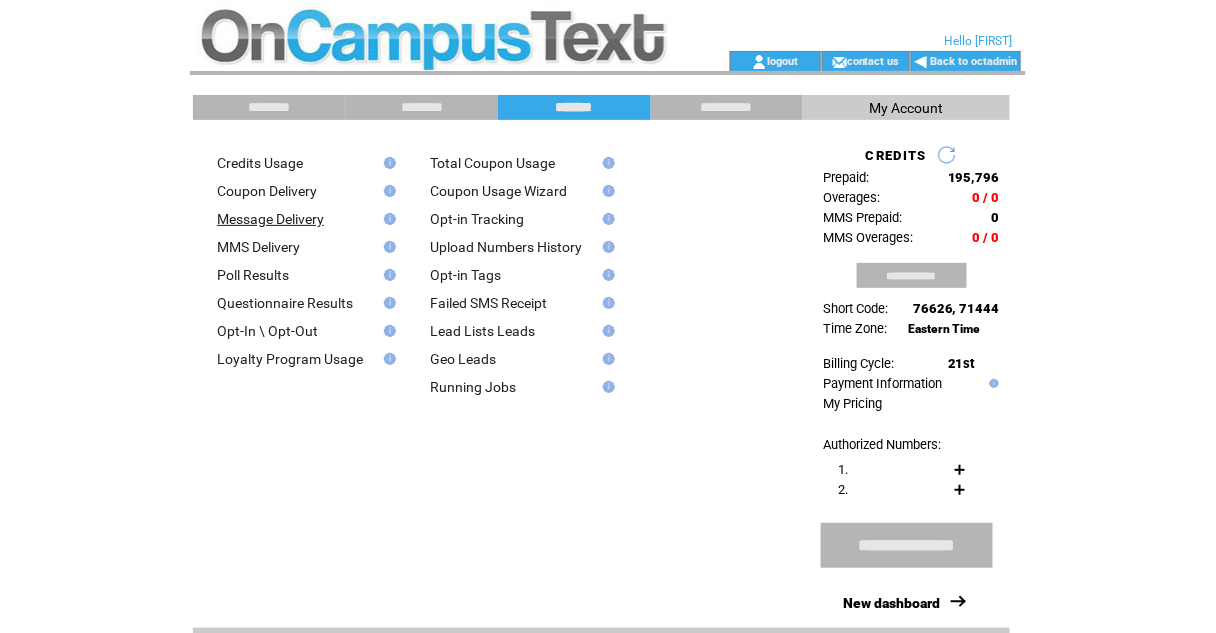 click on "Message Delivery" at bounding box center (270, 219) 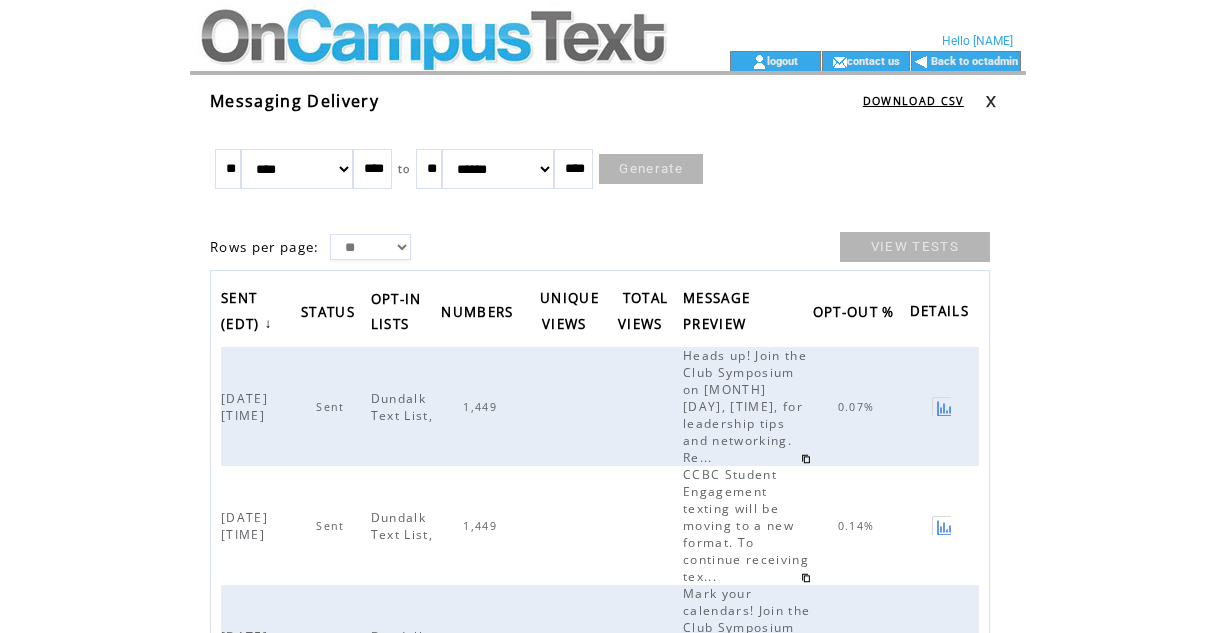 scroll, scrollTop: 0, scrollLeft: 0, axis: both 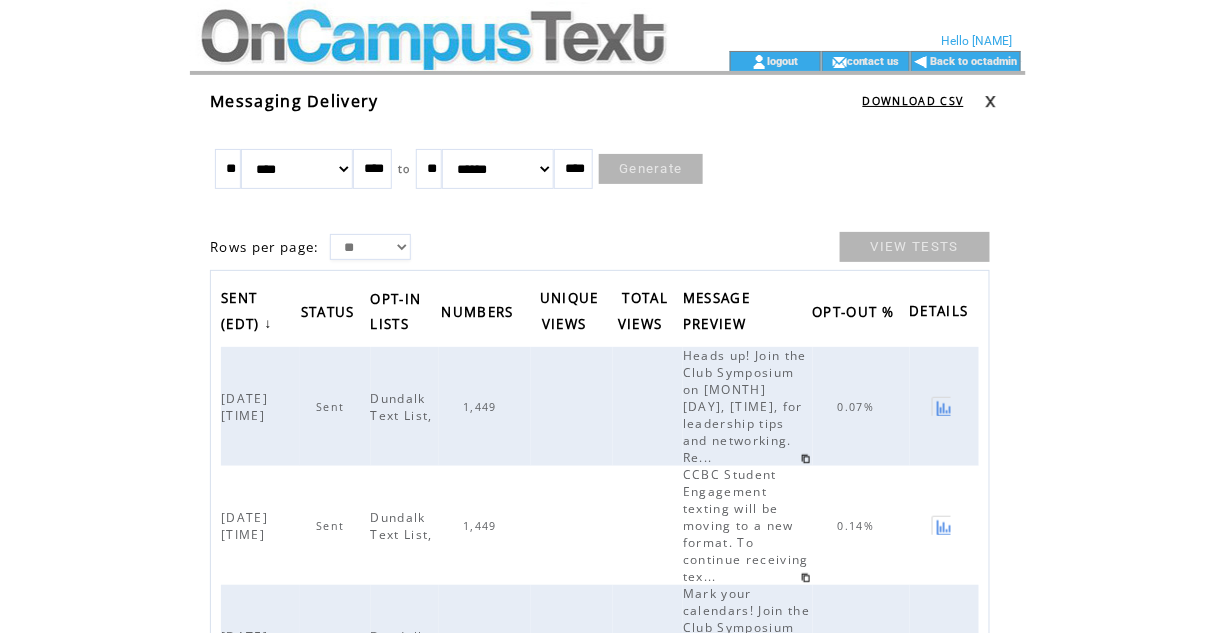 click on "Generate" at bounding box center [651, 169] 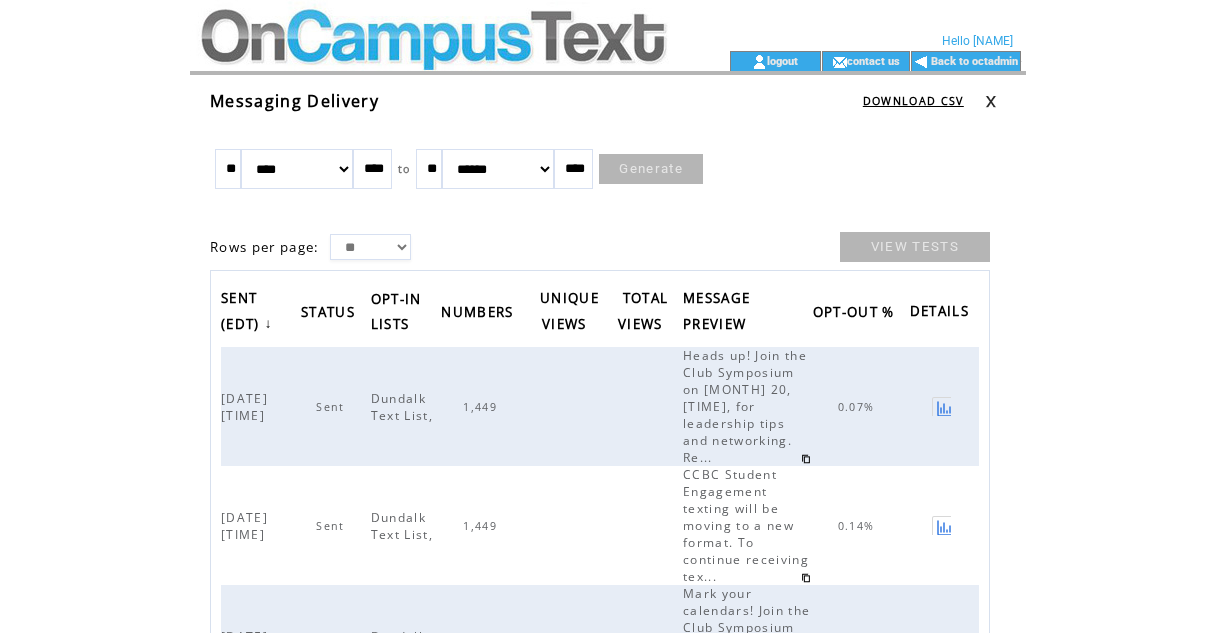 scroll, scrollTop: 0, scrollLeft: 0, axis: both 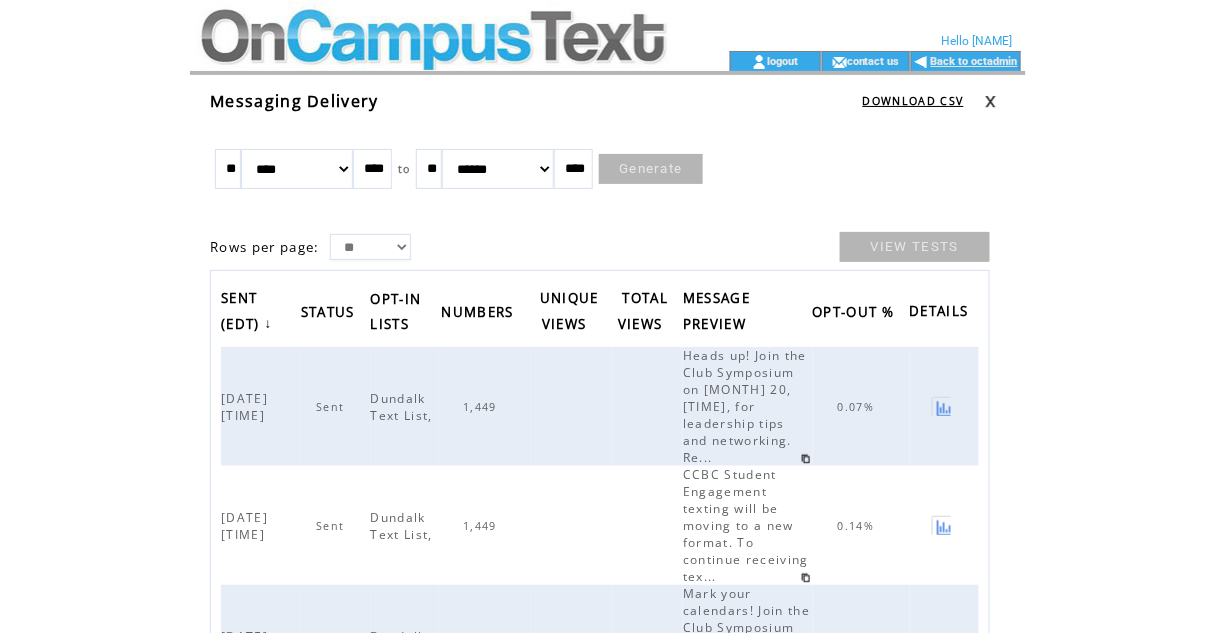 click on "Back to octadmin" at bounding box center (974, 61) 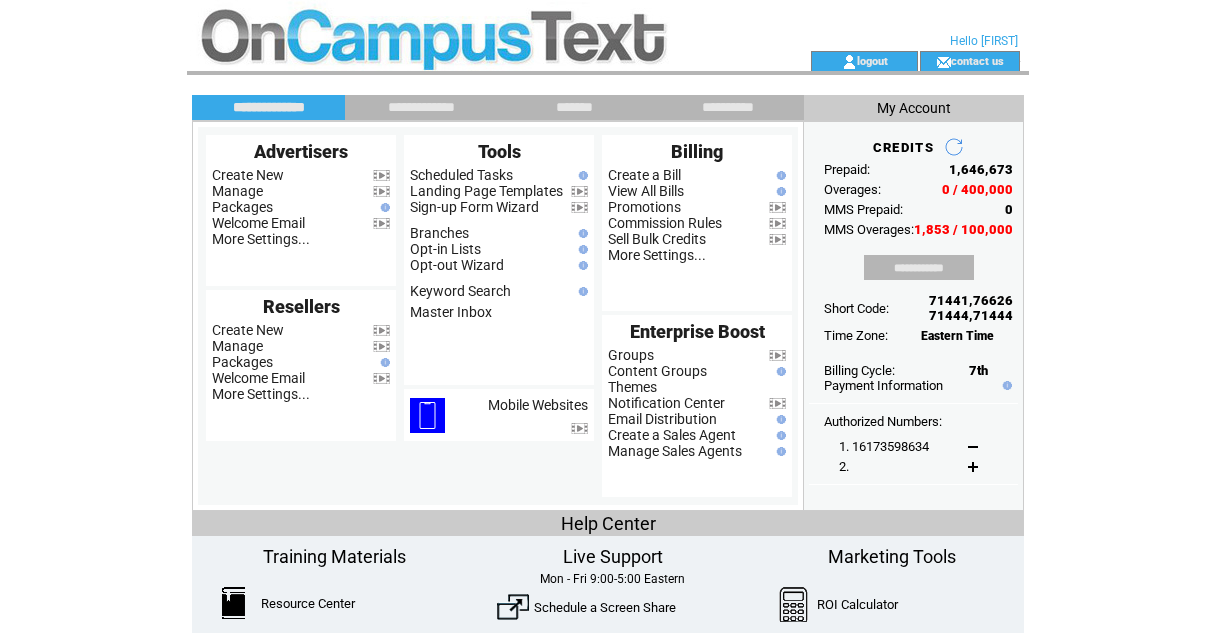 scroll, scrollTop: 0, scrollLeft: 0, axis: both 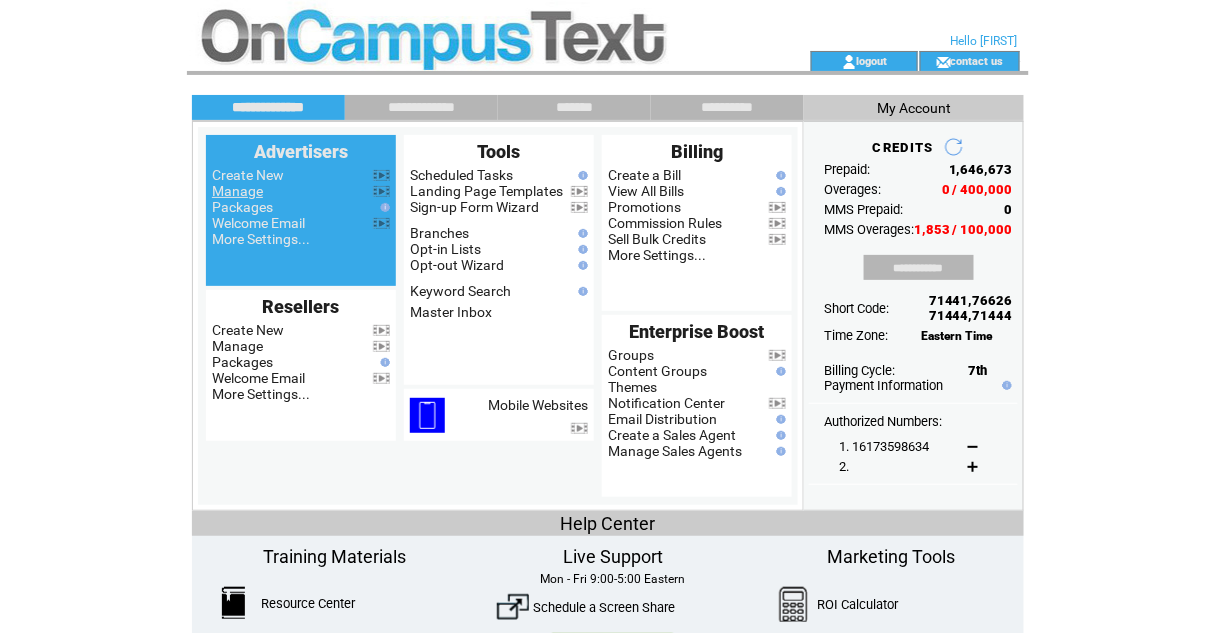 click on "Manage" at bounding box center [237, 191] 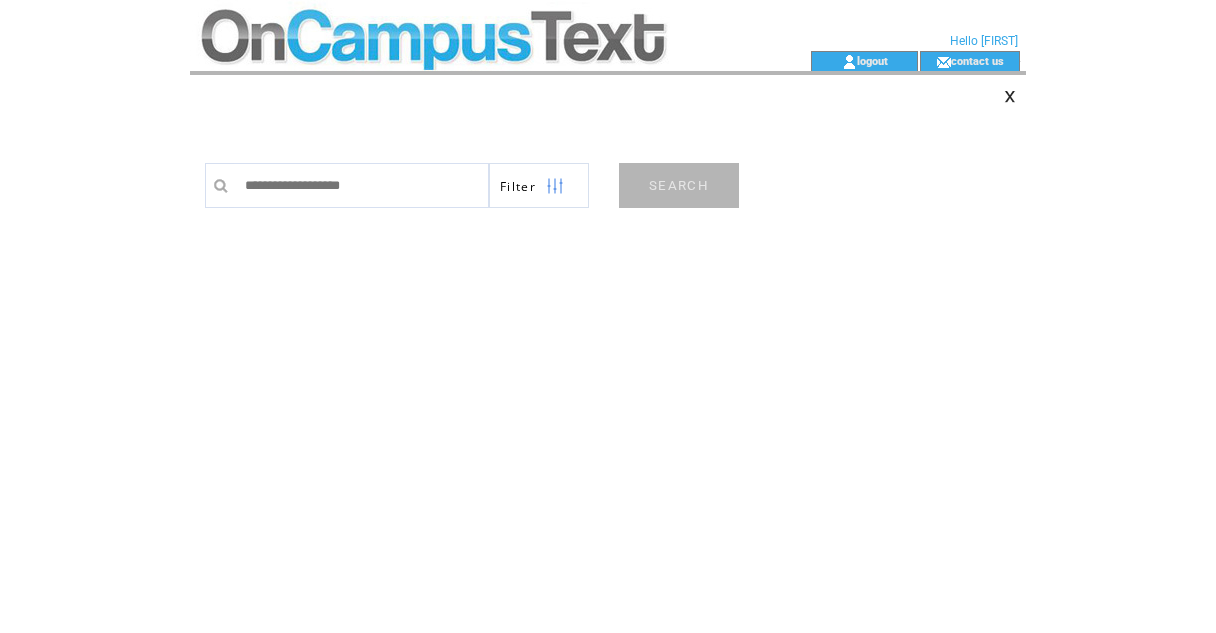 scroll, scrollTop: 0, scrollLeft: 0, axis: both 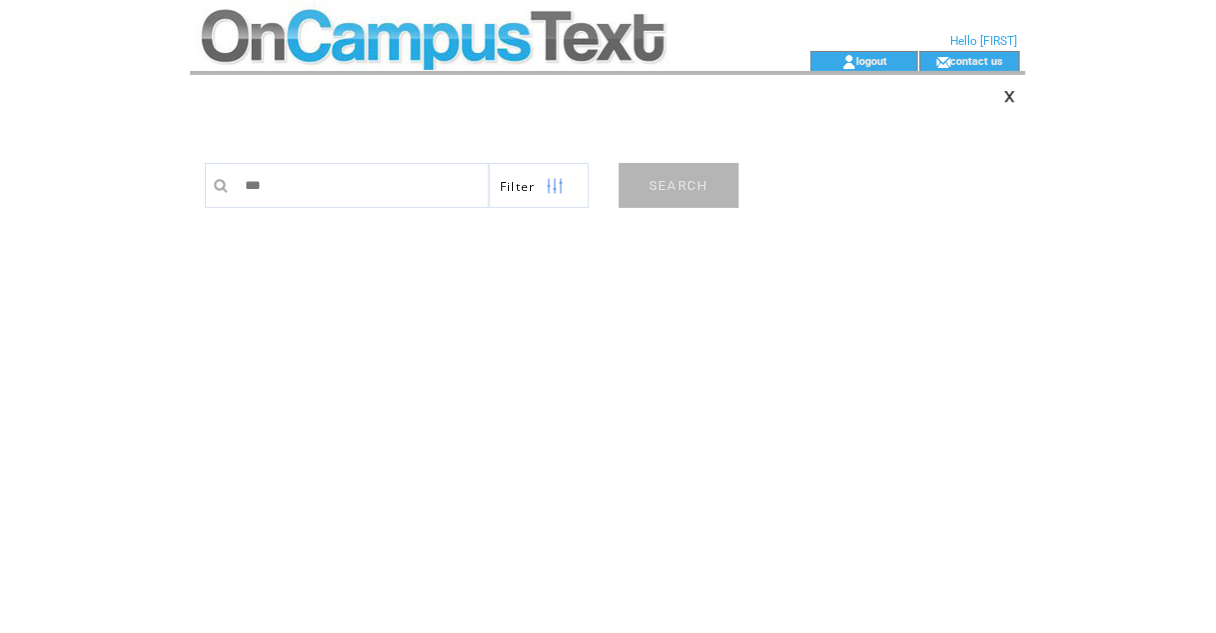 type on "*********" 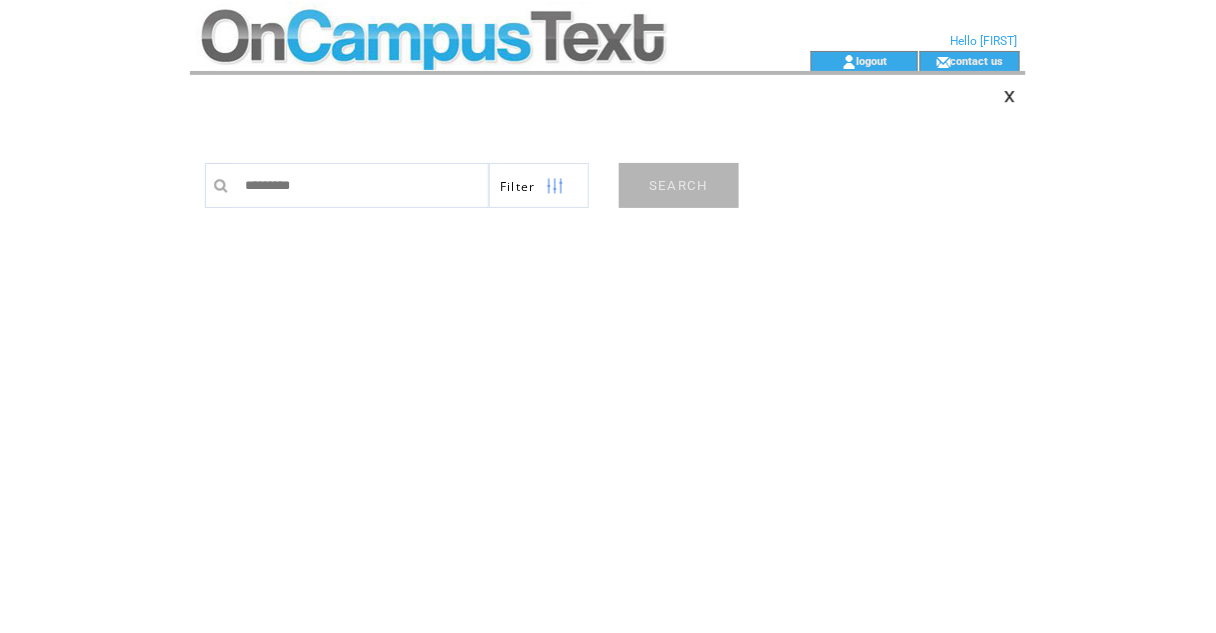 click on "SEARCH" at bounding box center [679, 185] 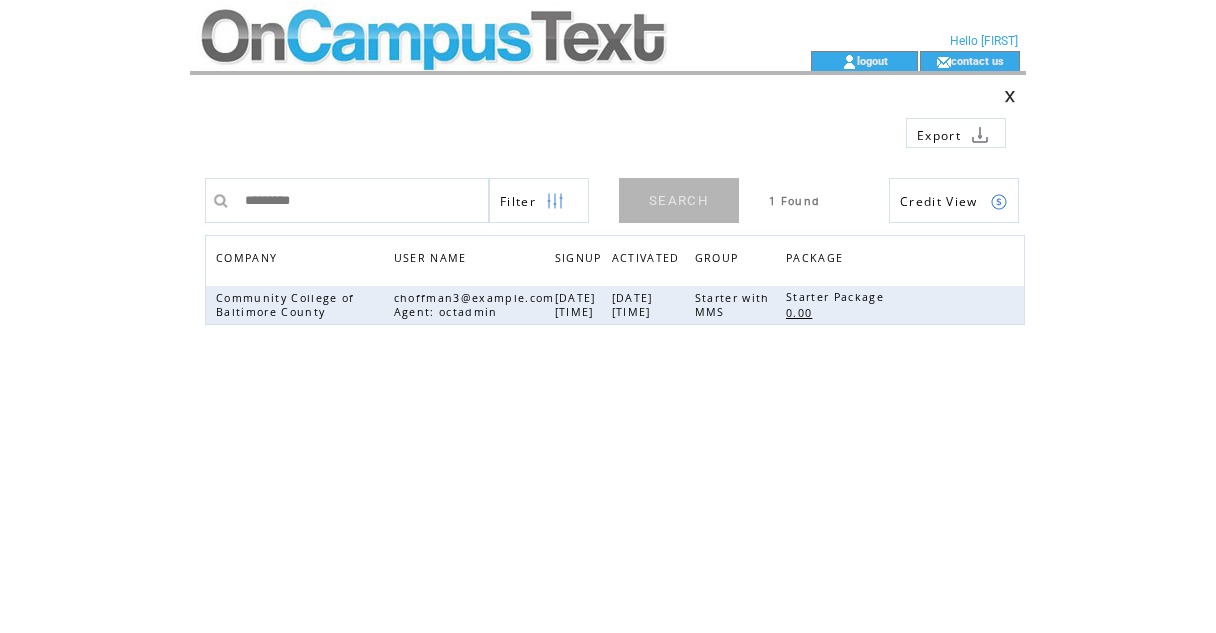 scroll, scrollTop: 0, scrollLeft: 0, axis: both 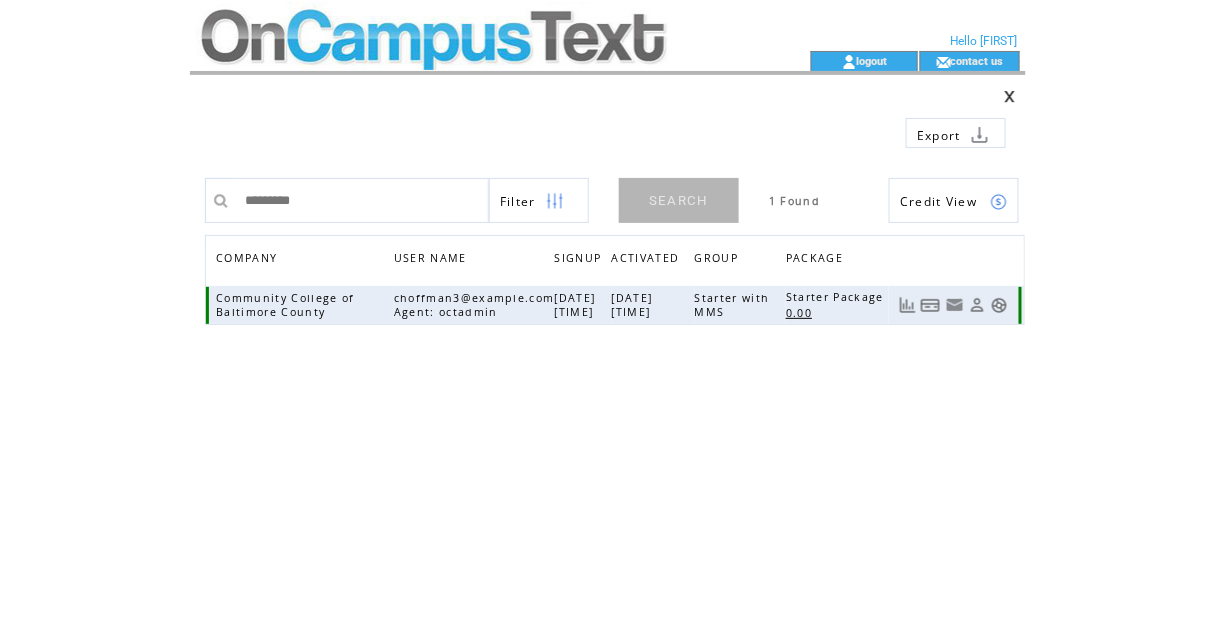 click at bounding box center [977, 305] 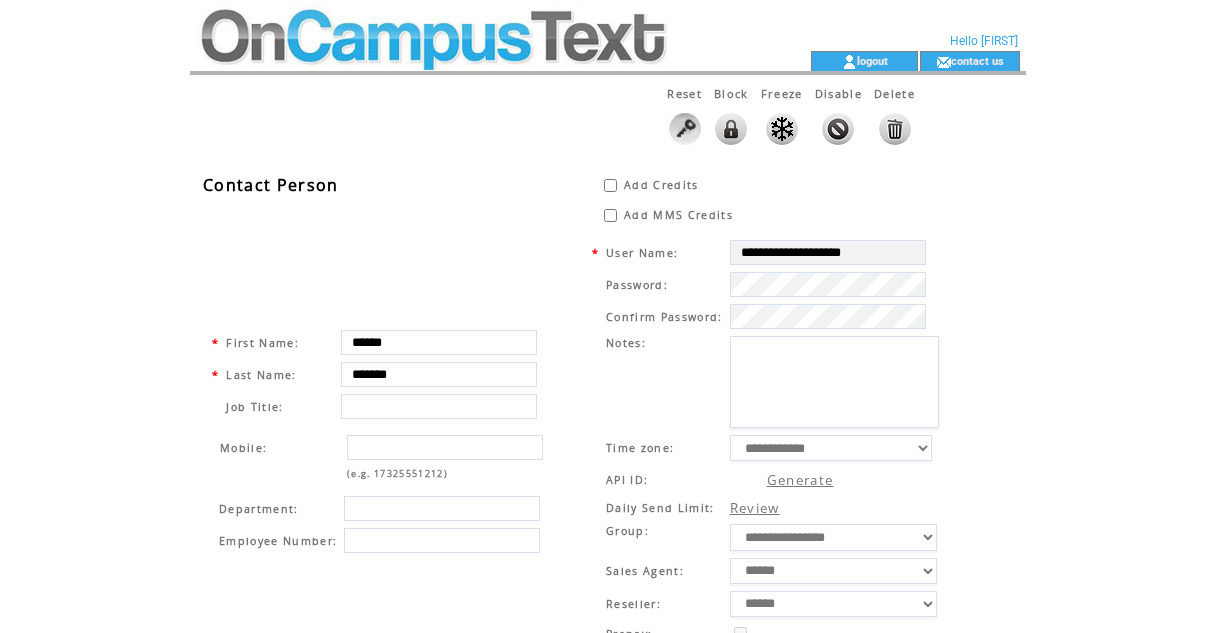 scroll, scrollTop: 0, scrollLeft: 0, axis: both 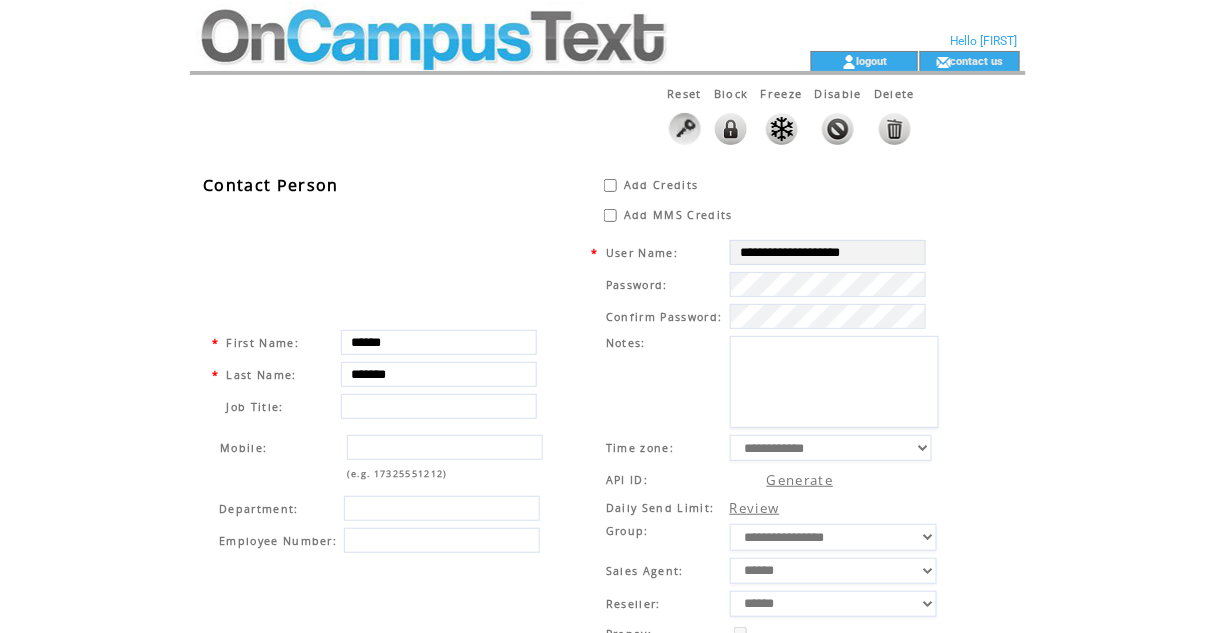 type on "********" 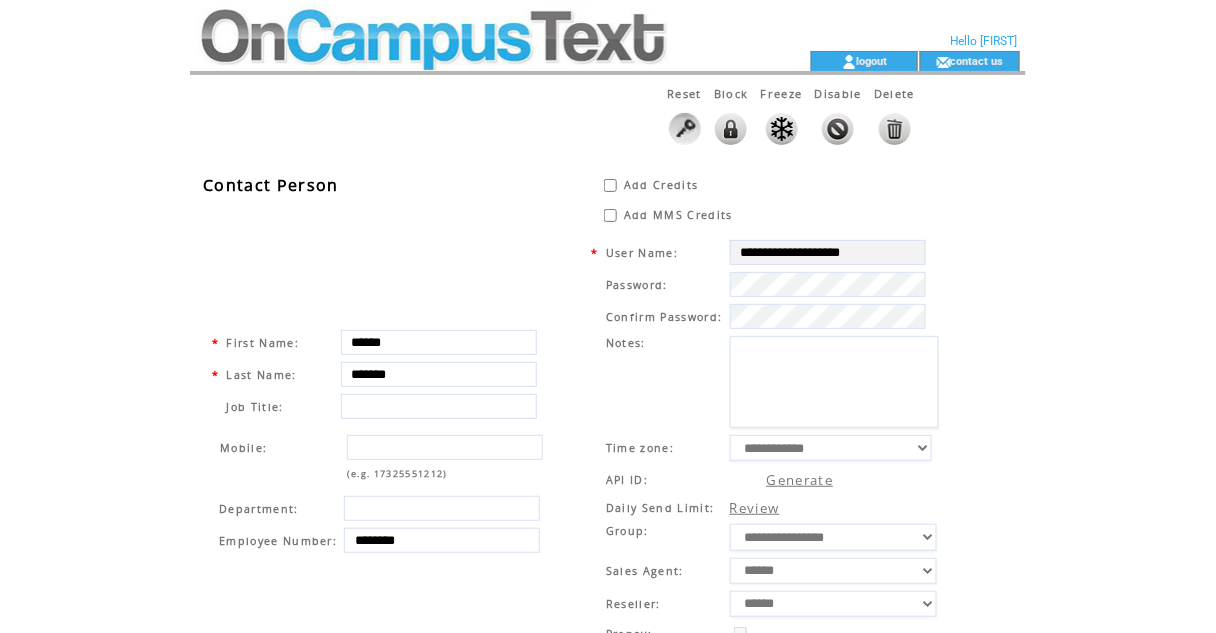 click at bounding box center (782, 129) 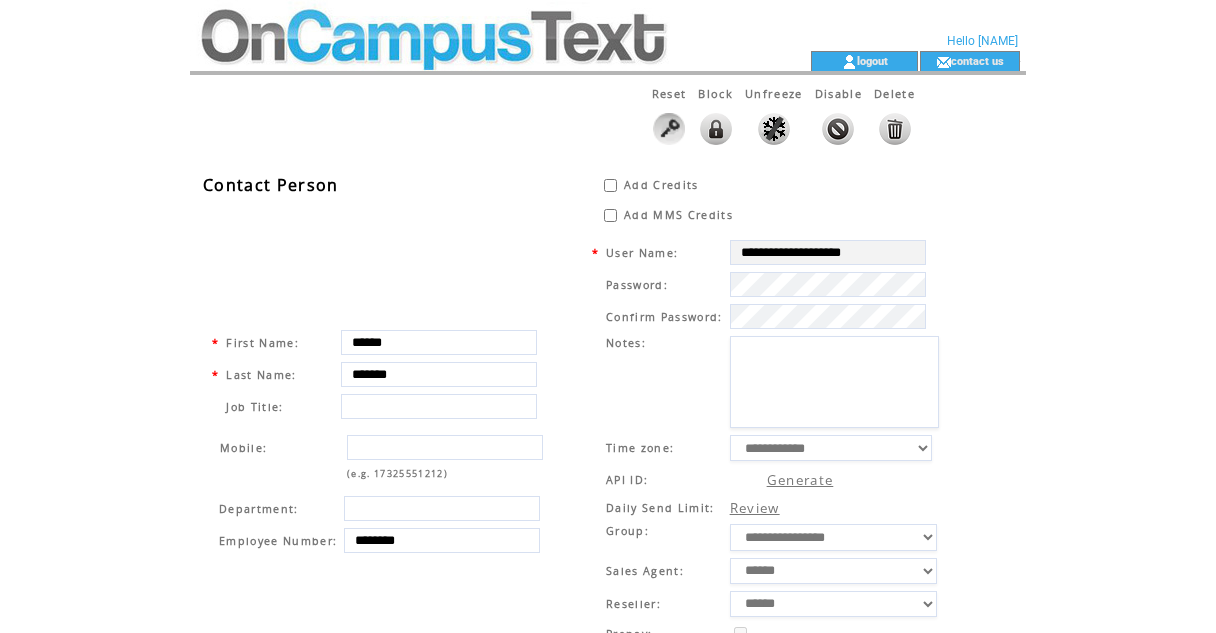 scroll, scrollTop: 0, scrollLeft: 0, axis: both 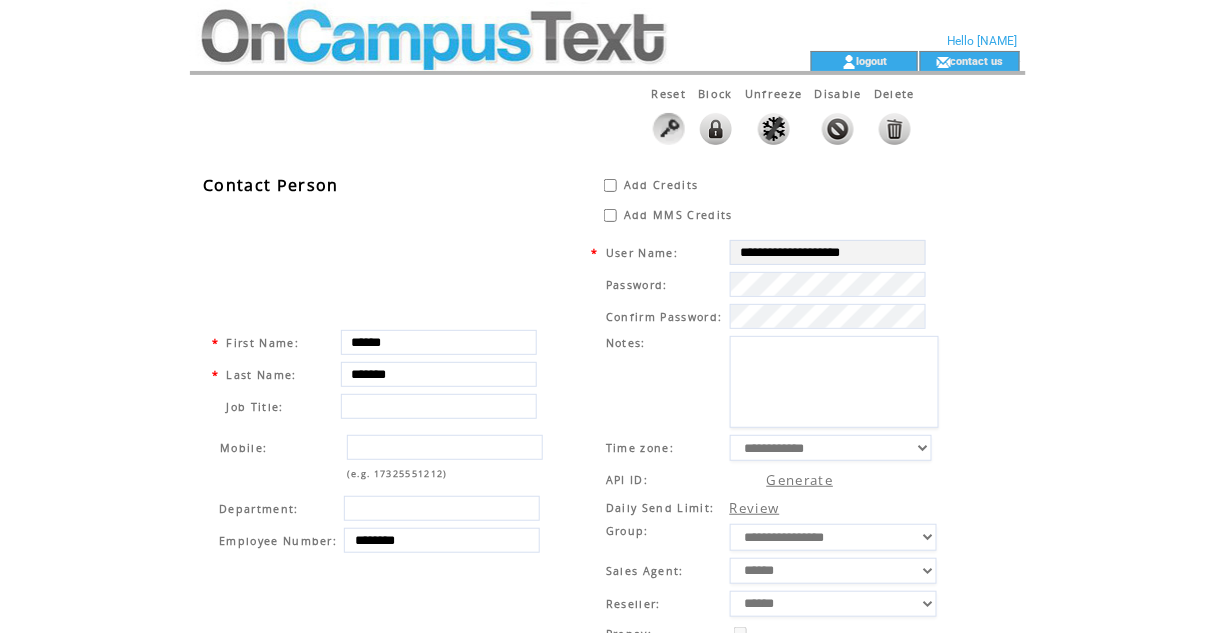 click at bounding box center (464, 25) 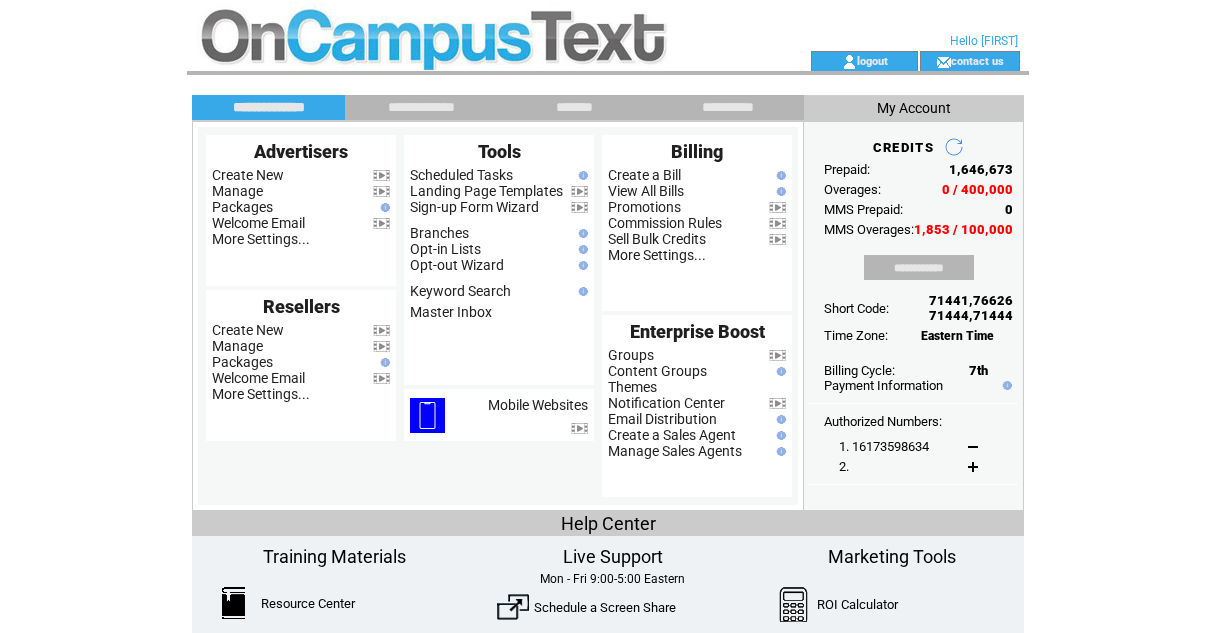 scroll, scrollTop: 0, scrollLeft: 0, axis: both 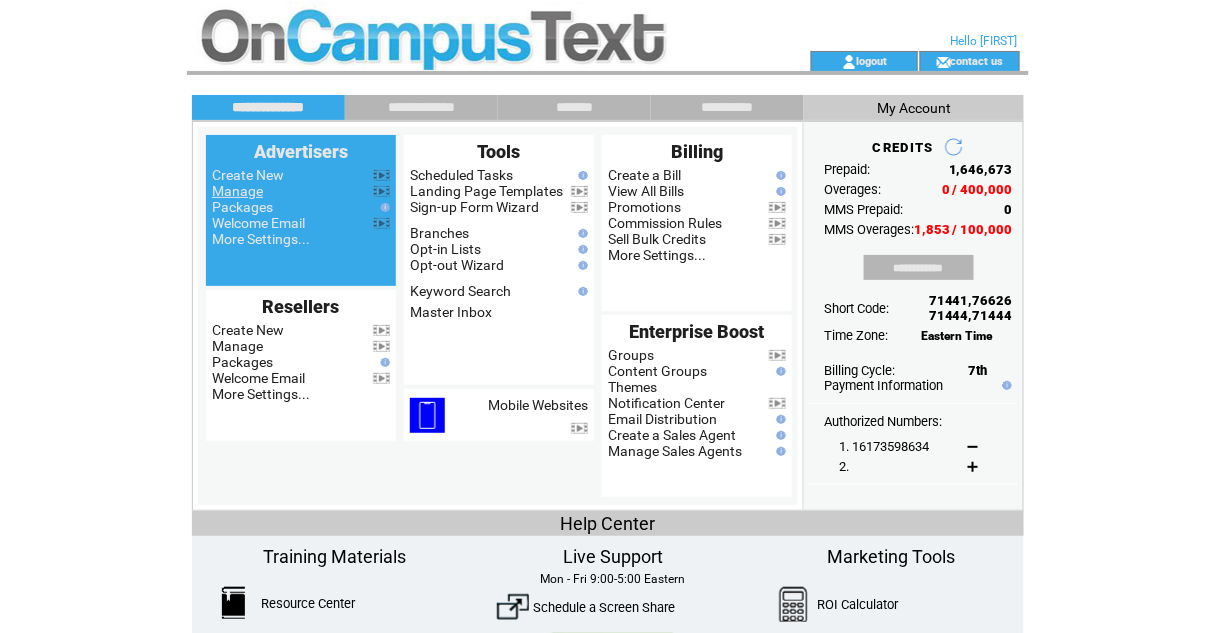 click on "Manage" at bounding box center [237, 191] 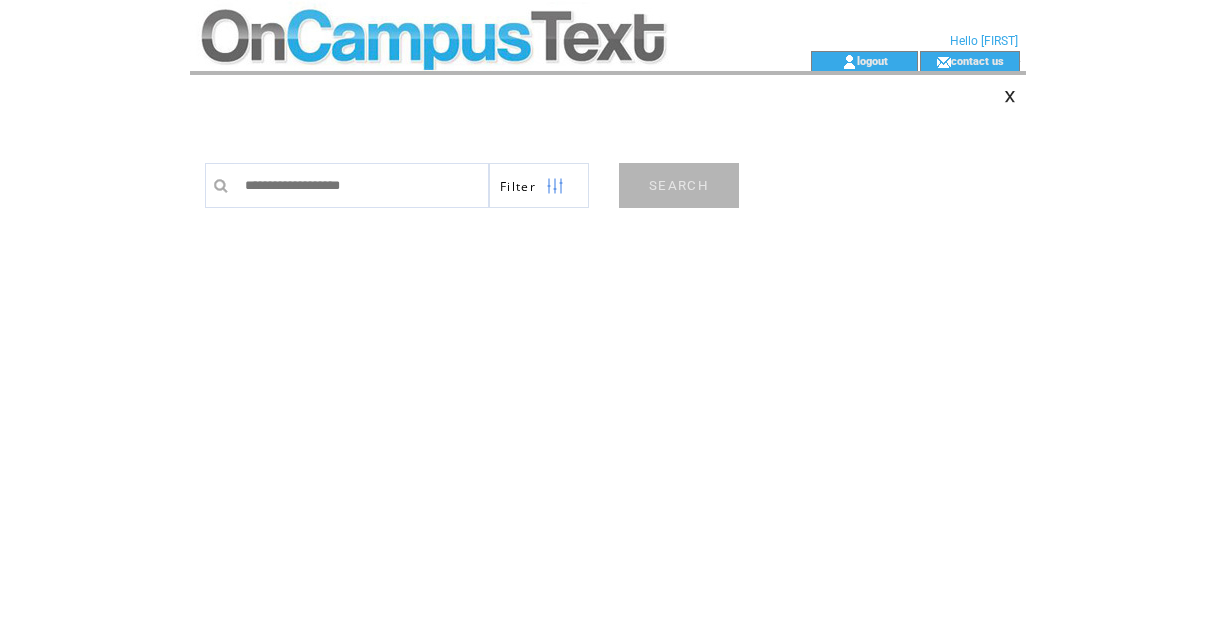 scroll, scrollTop: 0, scrollLeft: 0, axis: both 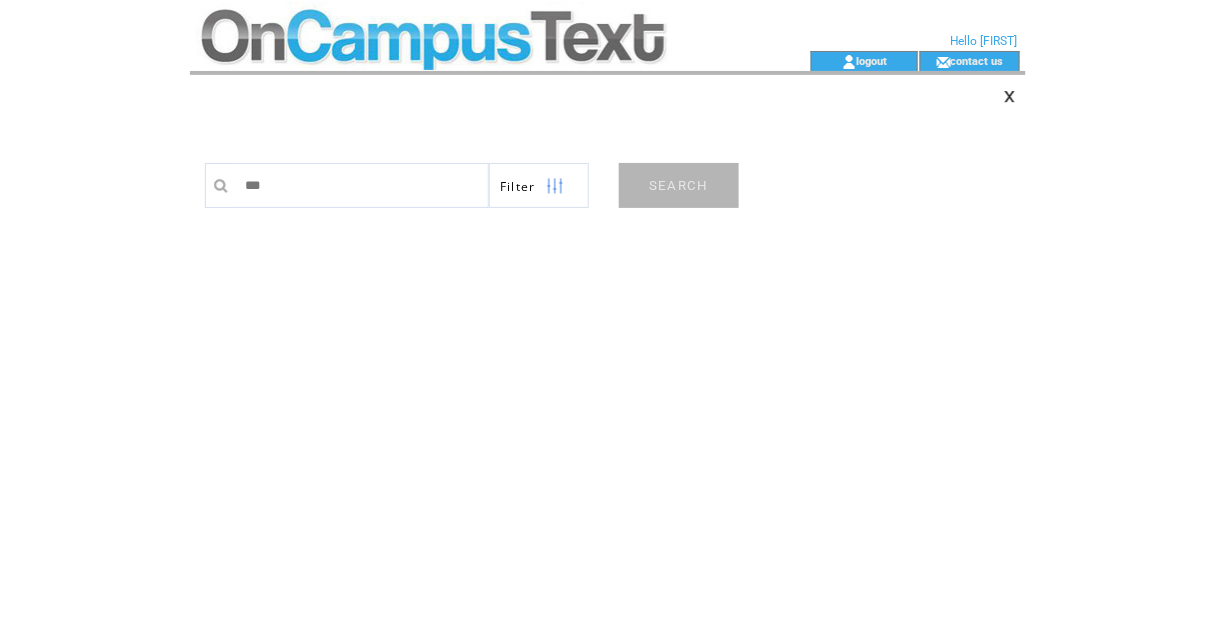 type on "*********" 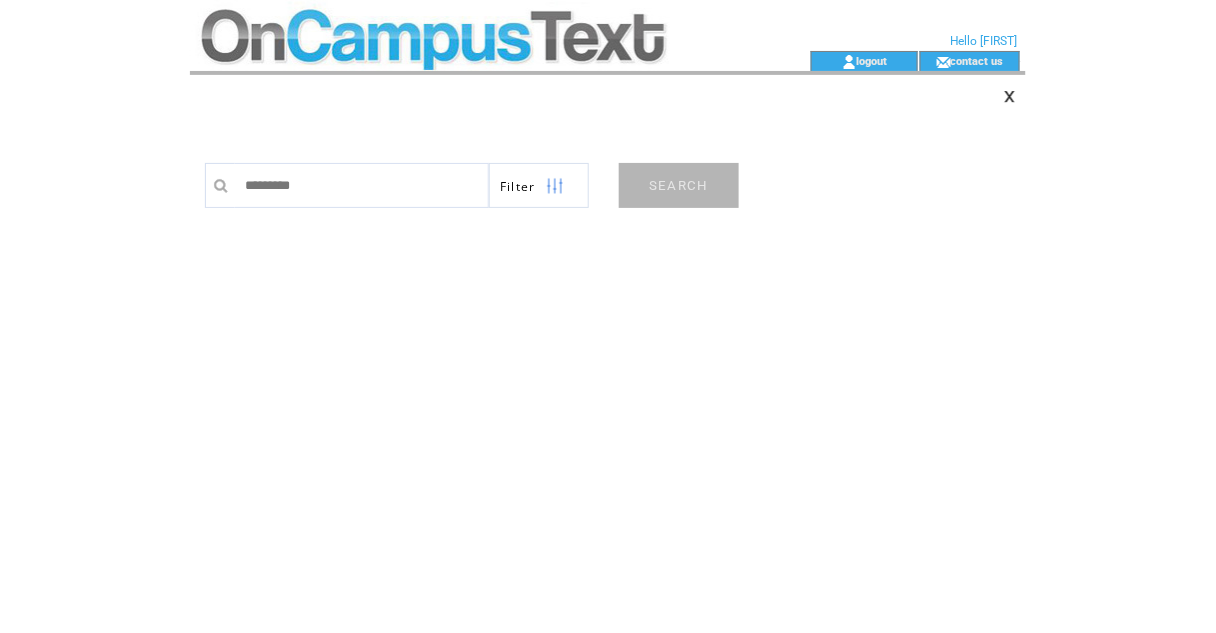 click on "SEARCH" at bounding box center (679, 185) 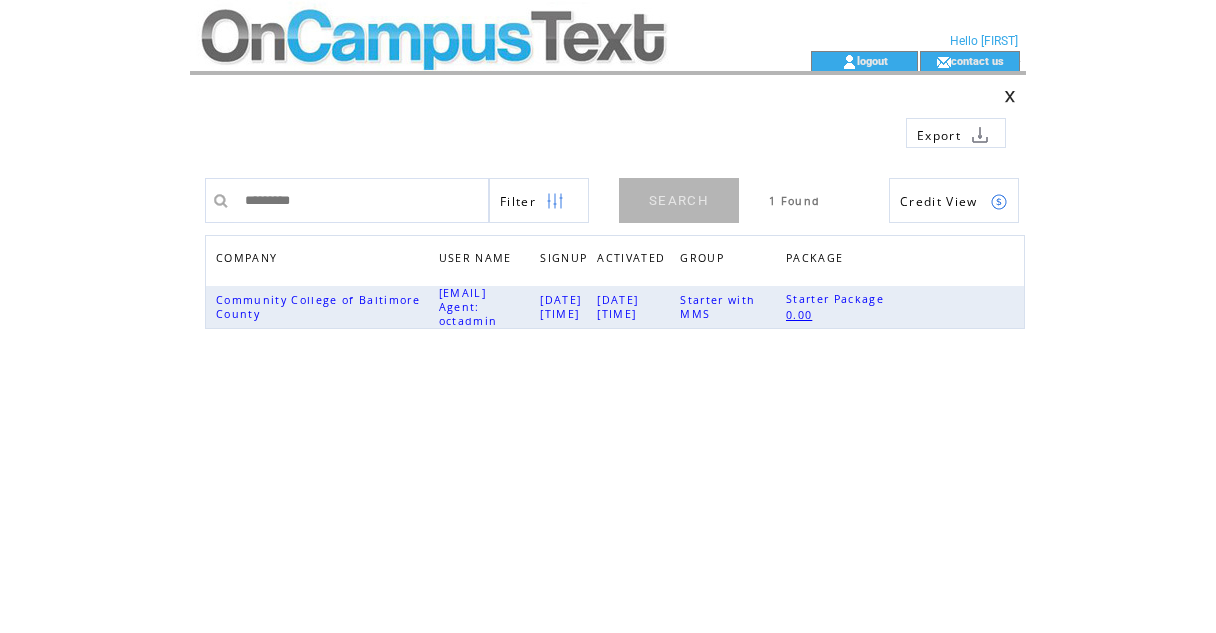 scroll, scrollTop: 0, scrollLeft: 0, axis: both 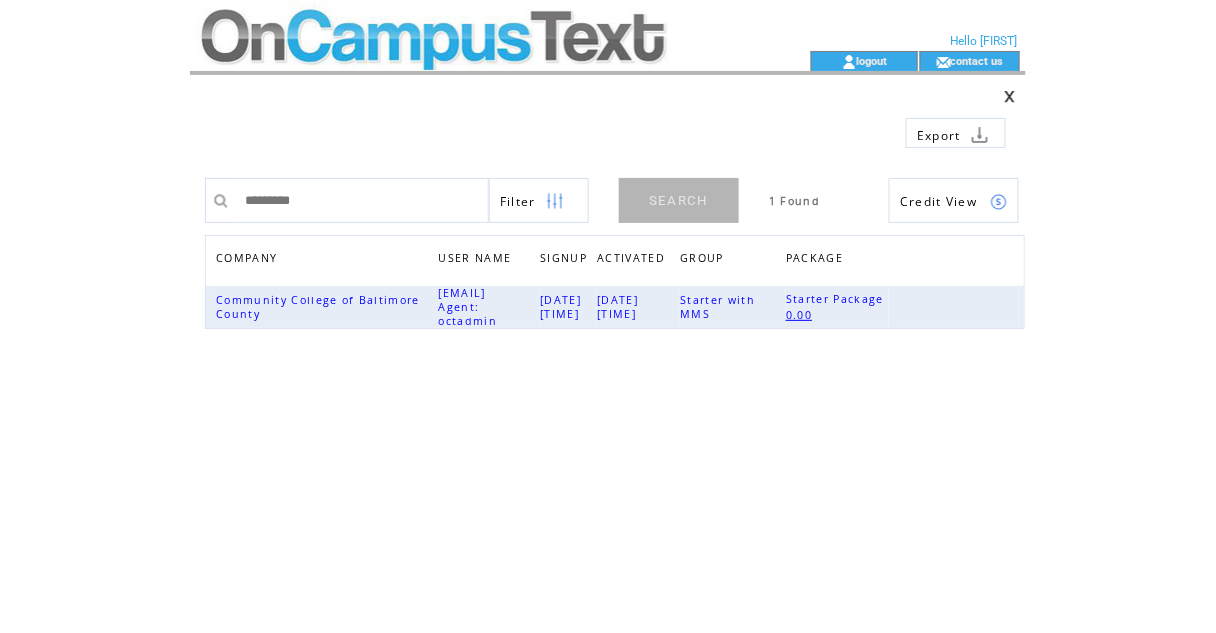 click at bounding box center [464, 25] 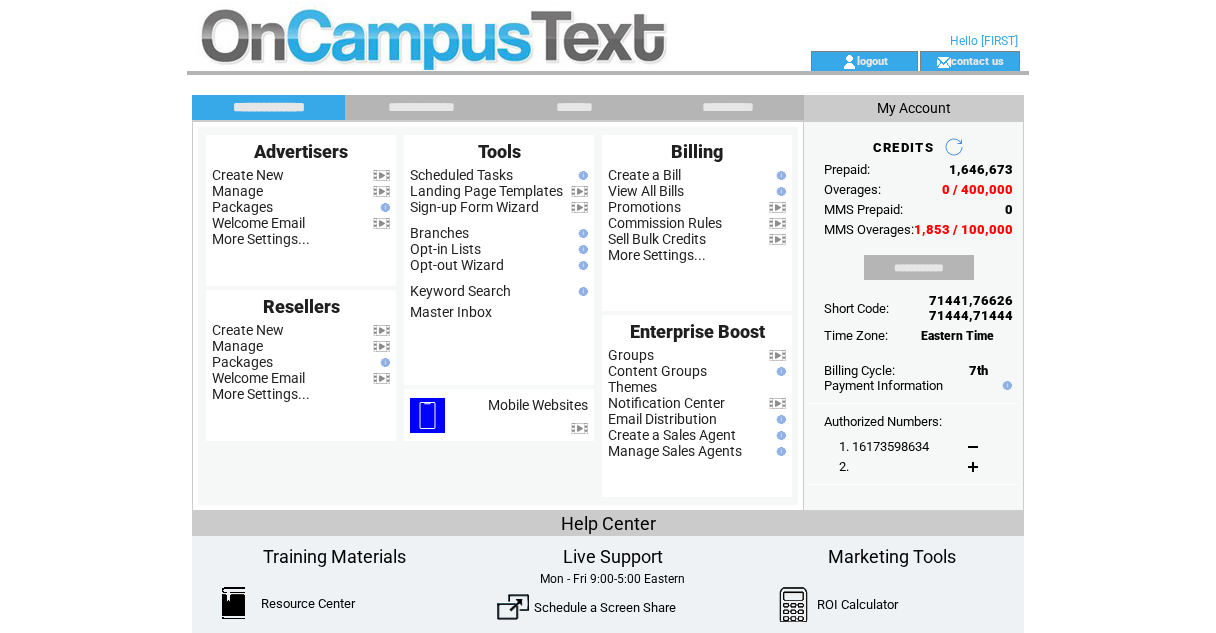 scroll, scrollTop: 0, scrollLeft: 0, axis: both 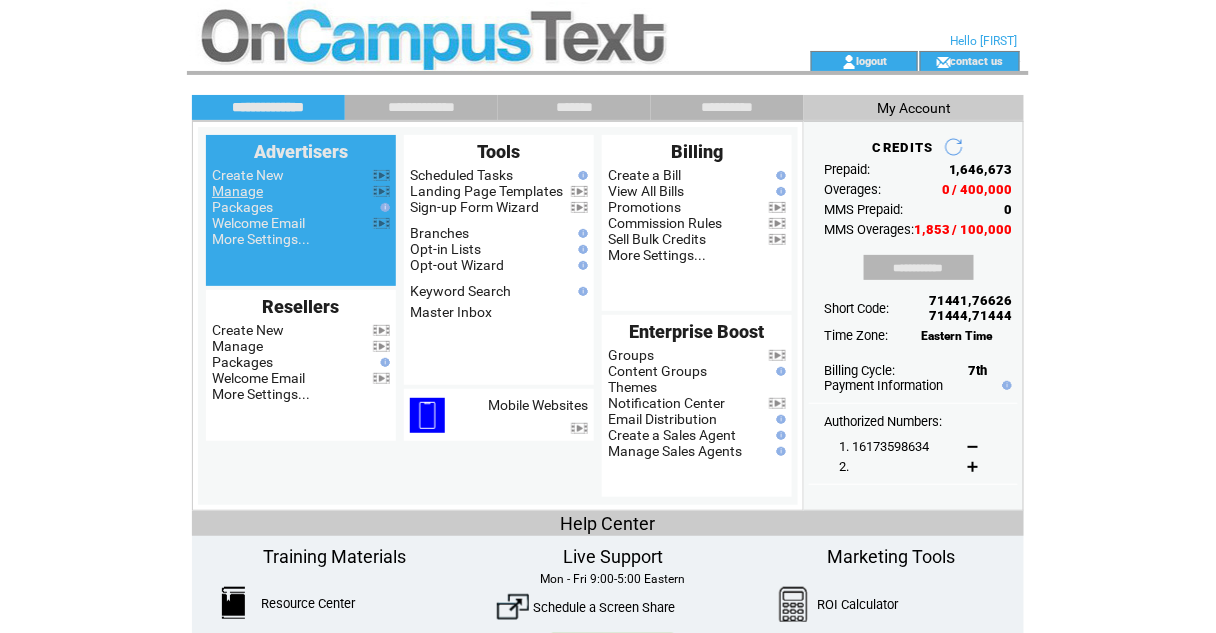 click on "Manage" at bounding box center (237, 191) 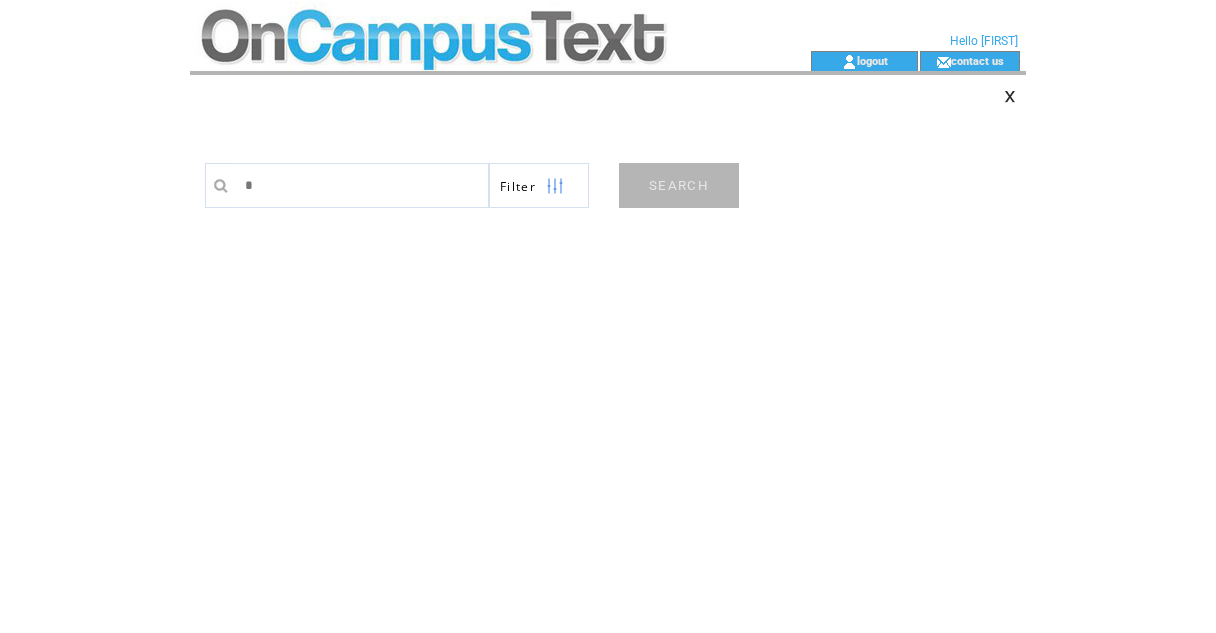 scroll, scrollTop: 0, scrollLeft: 0, axis: both 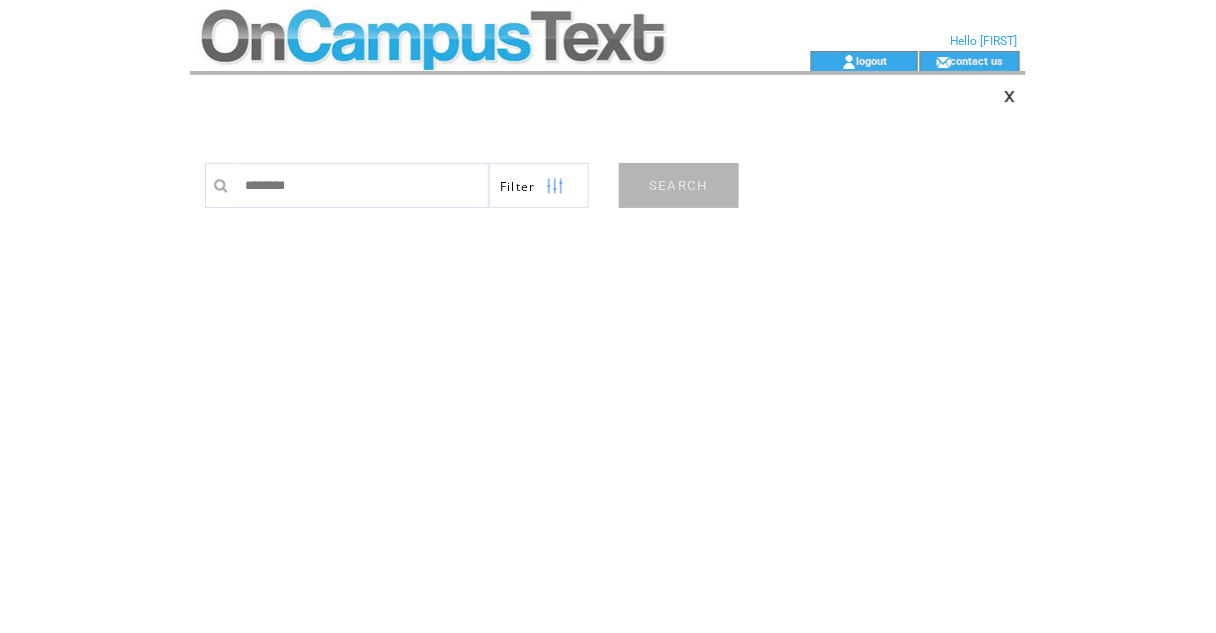 type on "*********" 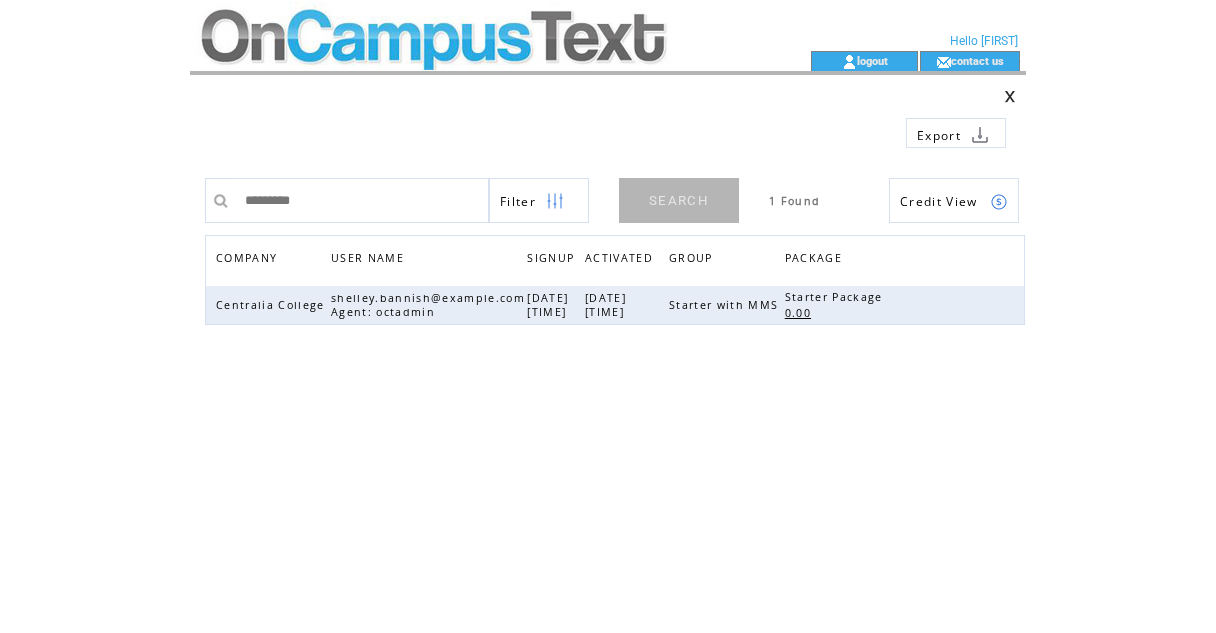 scroll, scrollTop: 0, scrollLeft: 0, axis: both 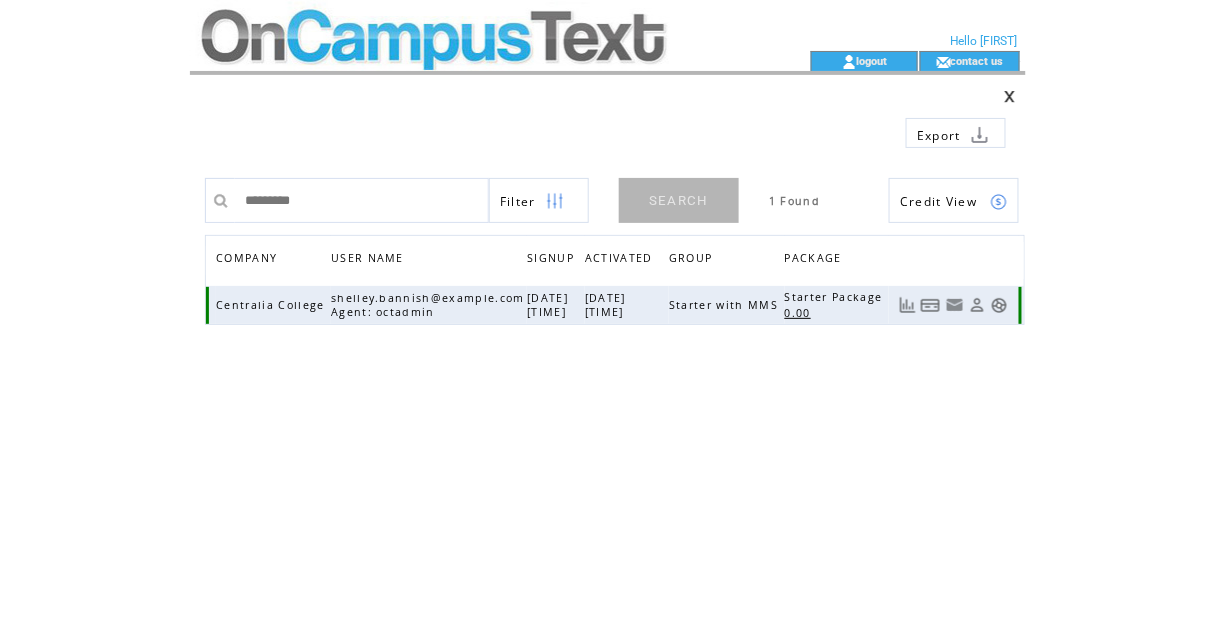 click at bounding box center (977, 305) 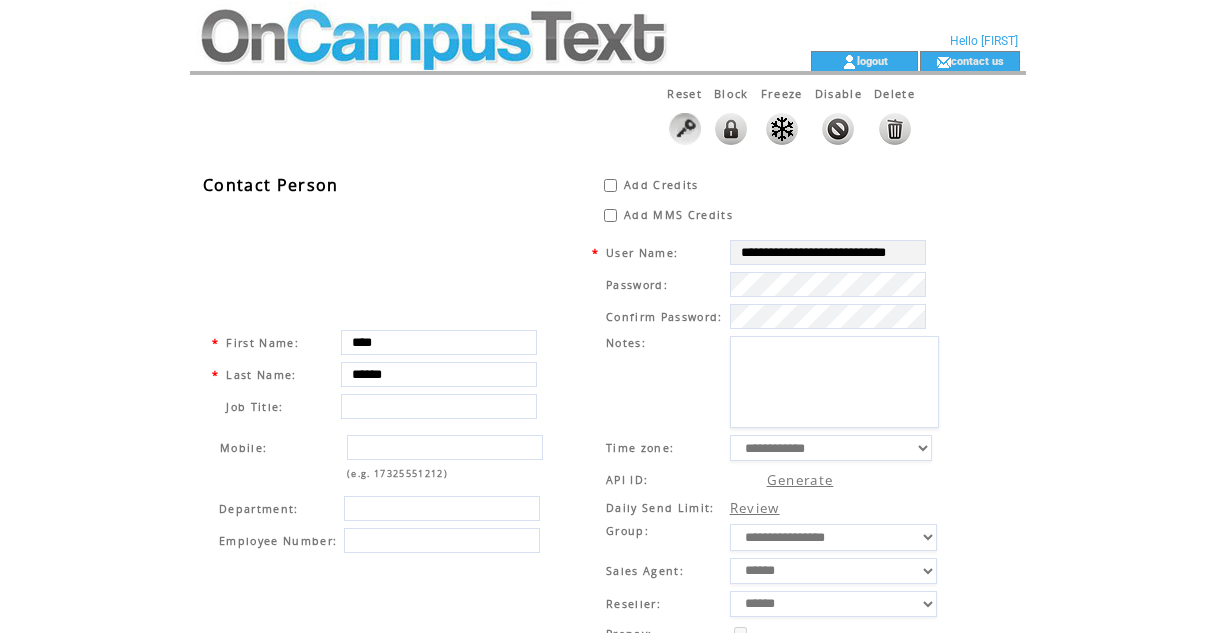 scroll, scrollTop: 0, scrollLeft: 0, axis: both 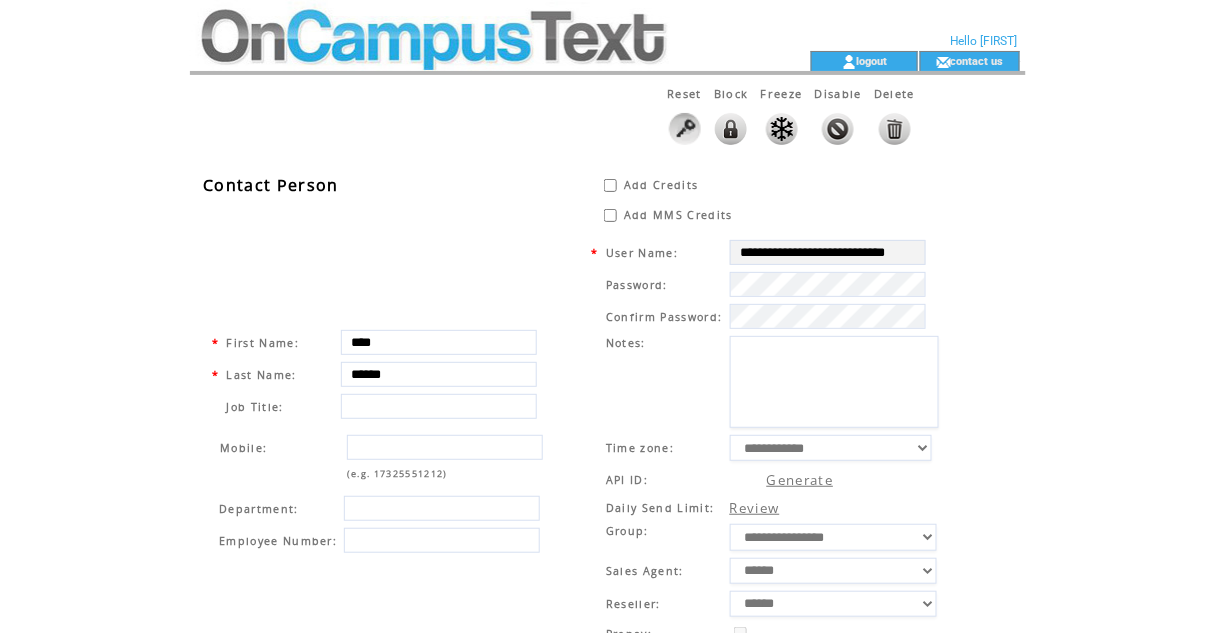 type on "********" 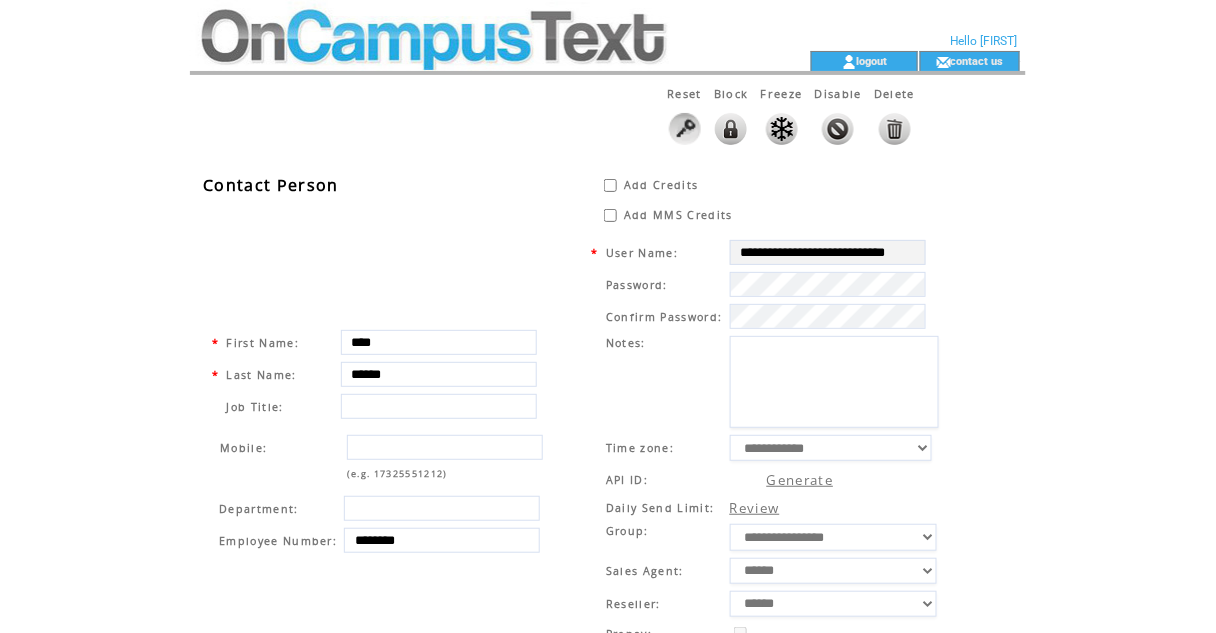 click at bounding box center [782, 129] 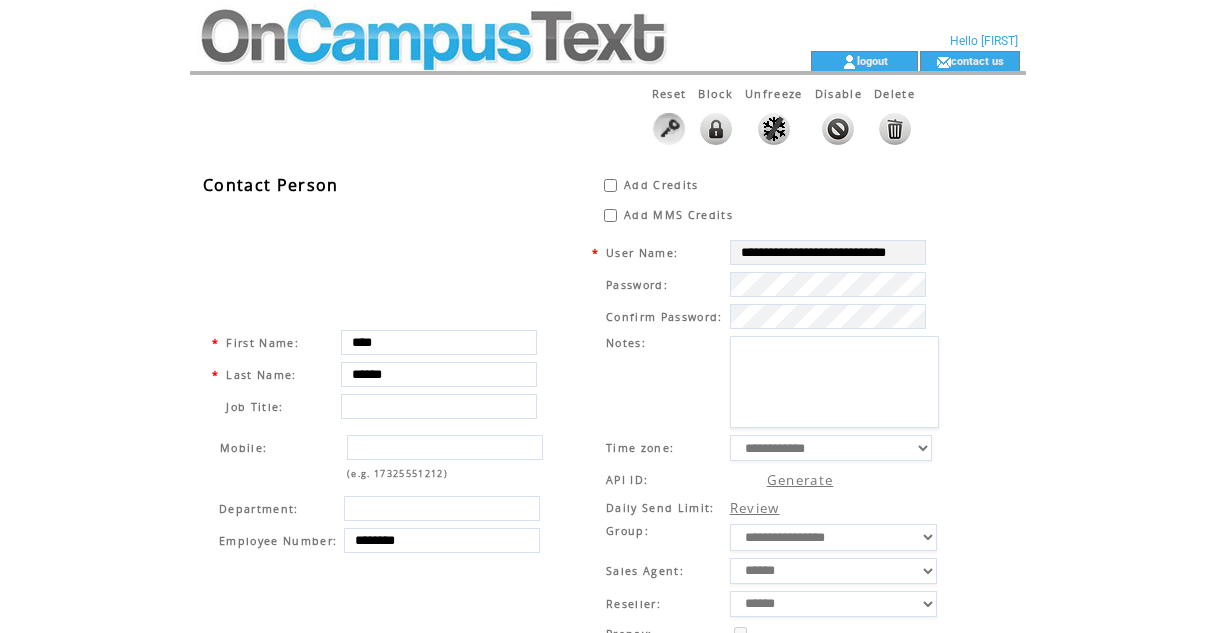 scroll, scrollTop: 0, scrollLeft: 0, axis: both 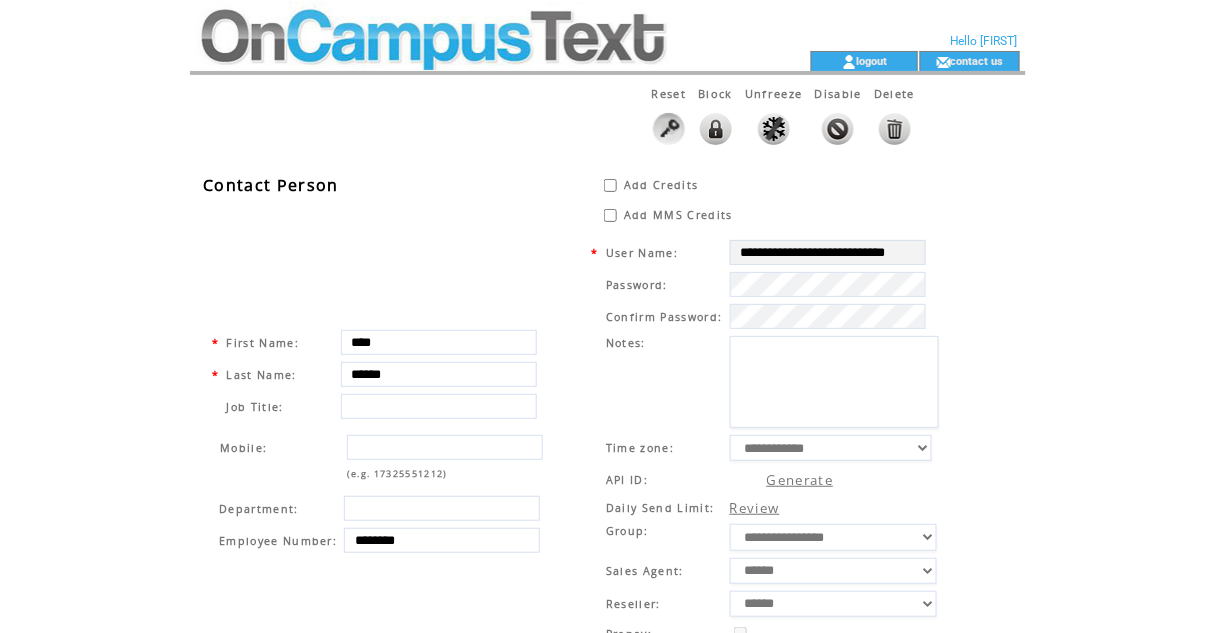 click at bounding box center [464, 25] 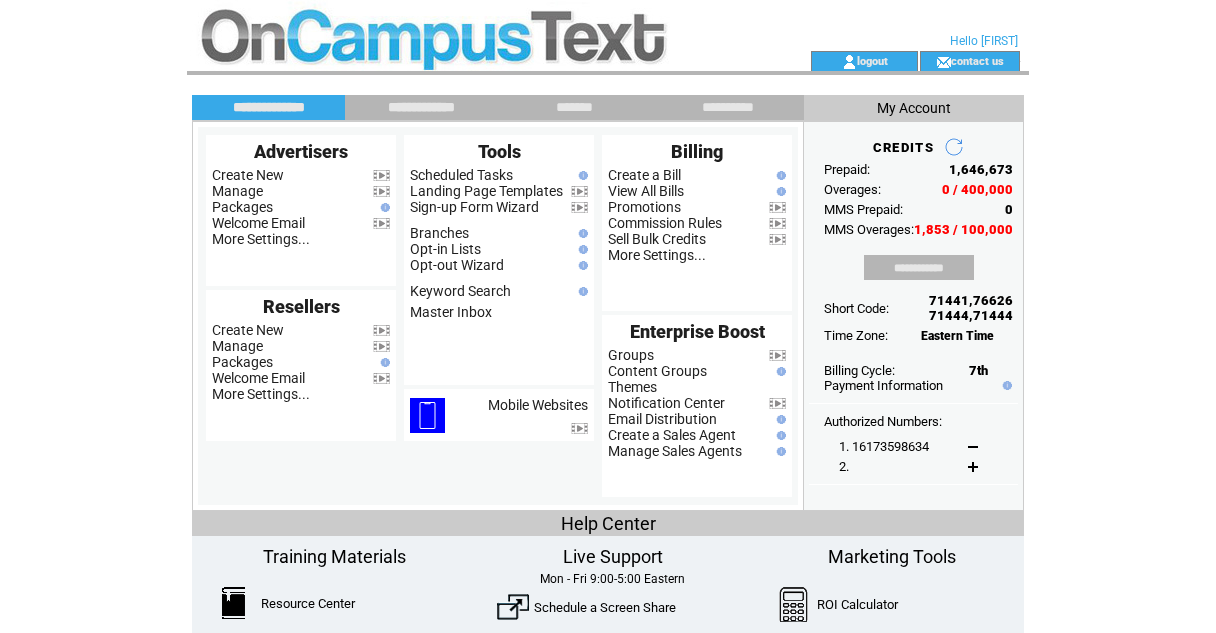scroll, scrollTop: 0, scrollLeft: 0, axis: both 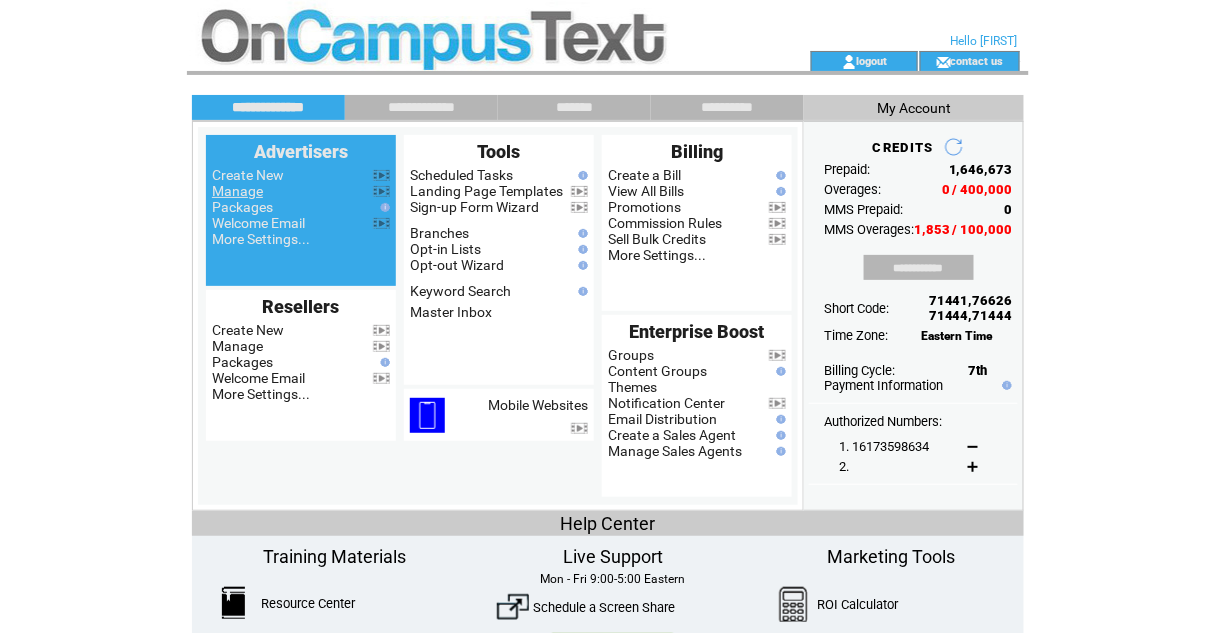 click on "Manage" at bounding box center (237, 191) 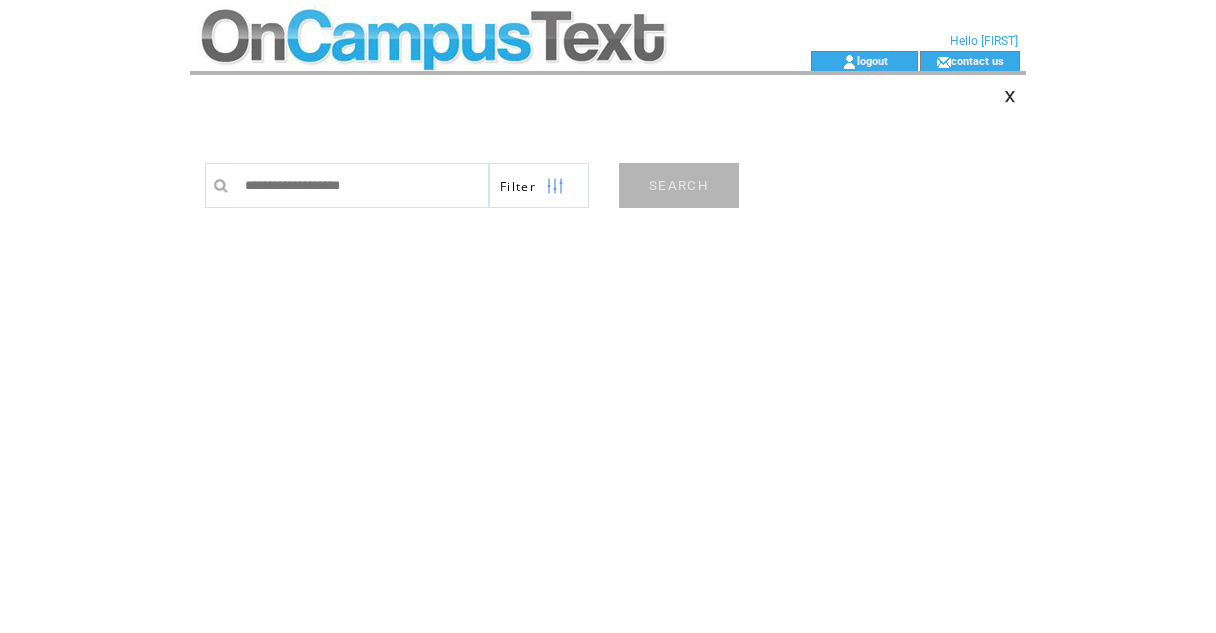 scroll, scrollTop: 0, scrollLeft: 0, axis: both 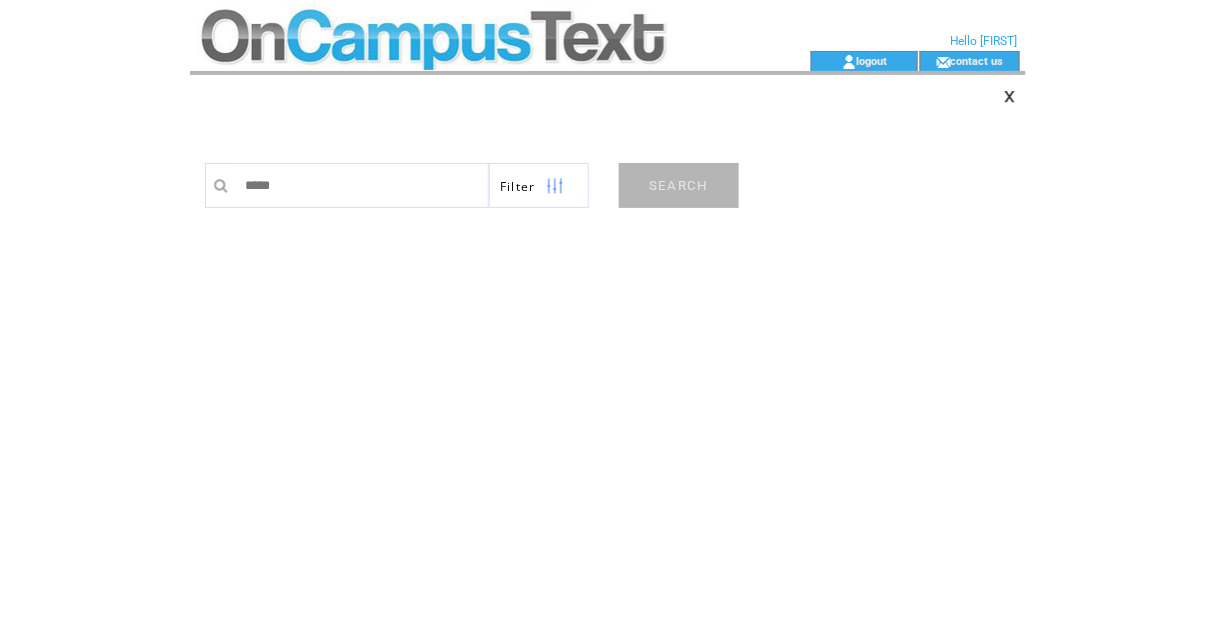 type on "******" 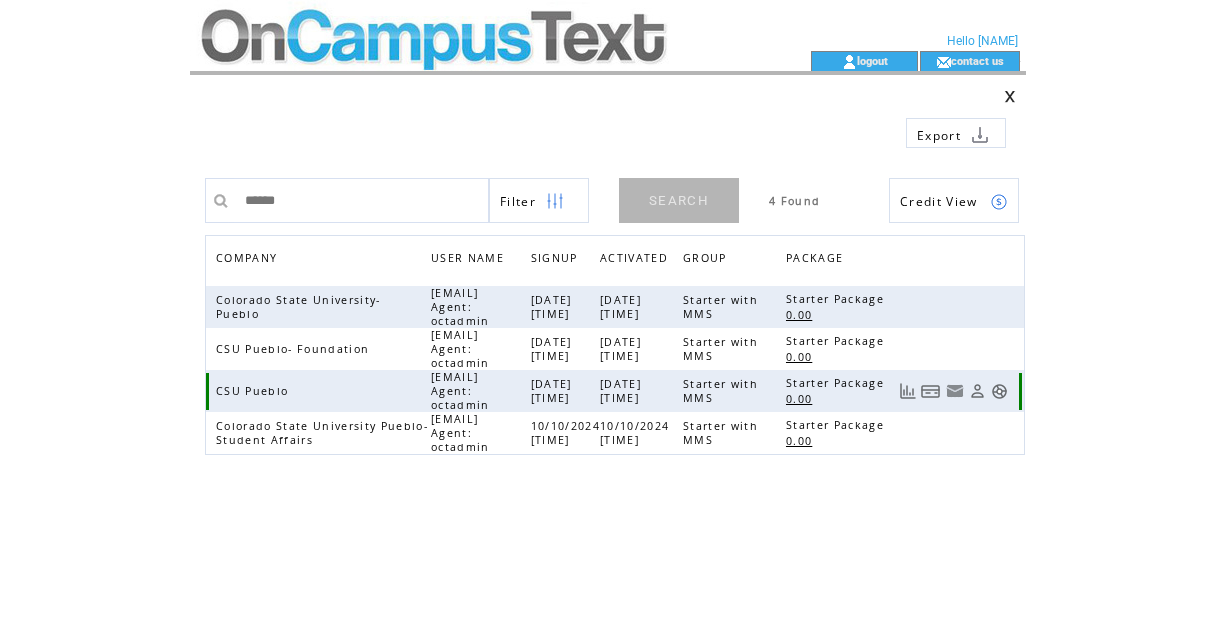 scroll, scrollTop: 0, scrollLeft: 0, axis: both 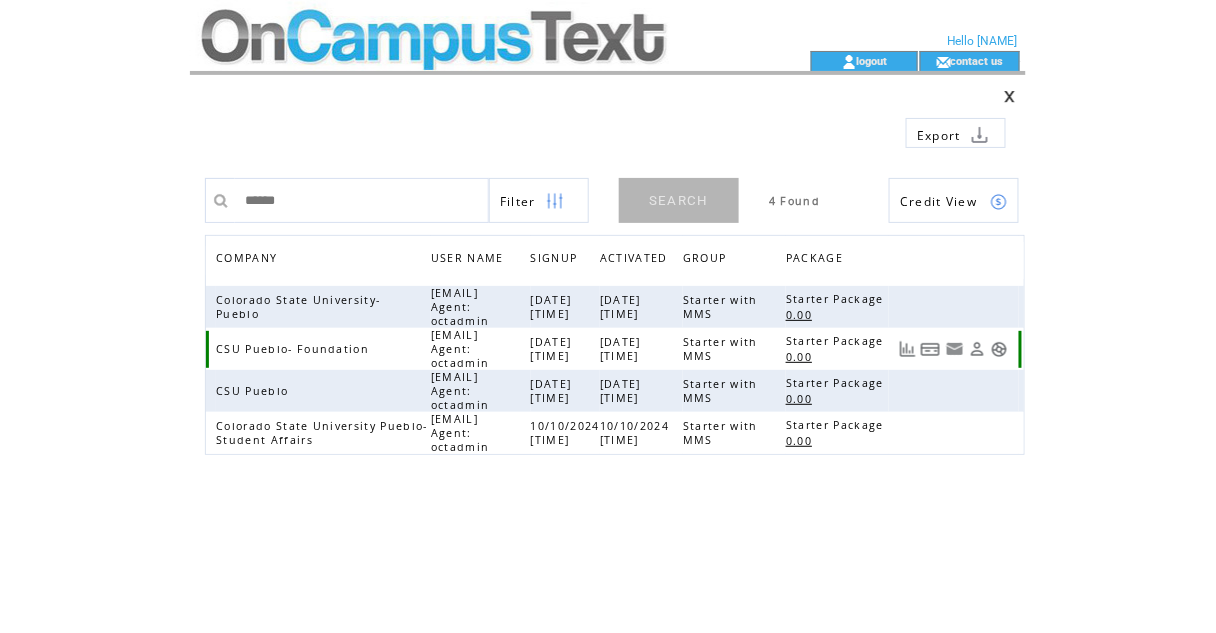 click at bounding box center [999, 349] 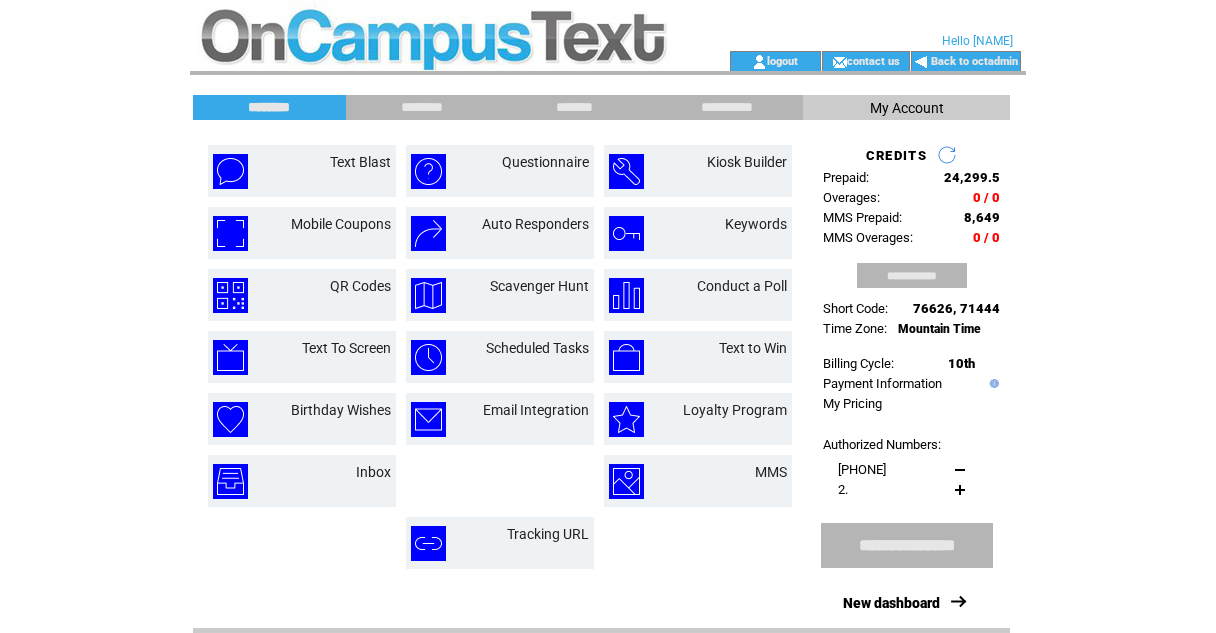 scroll, scrollTop: 0, scrollLeft: 0, axis: both 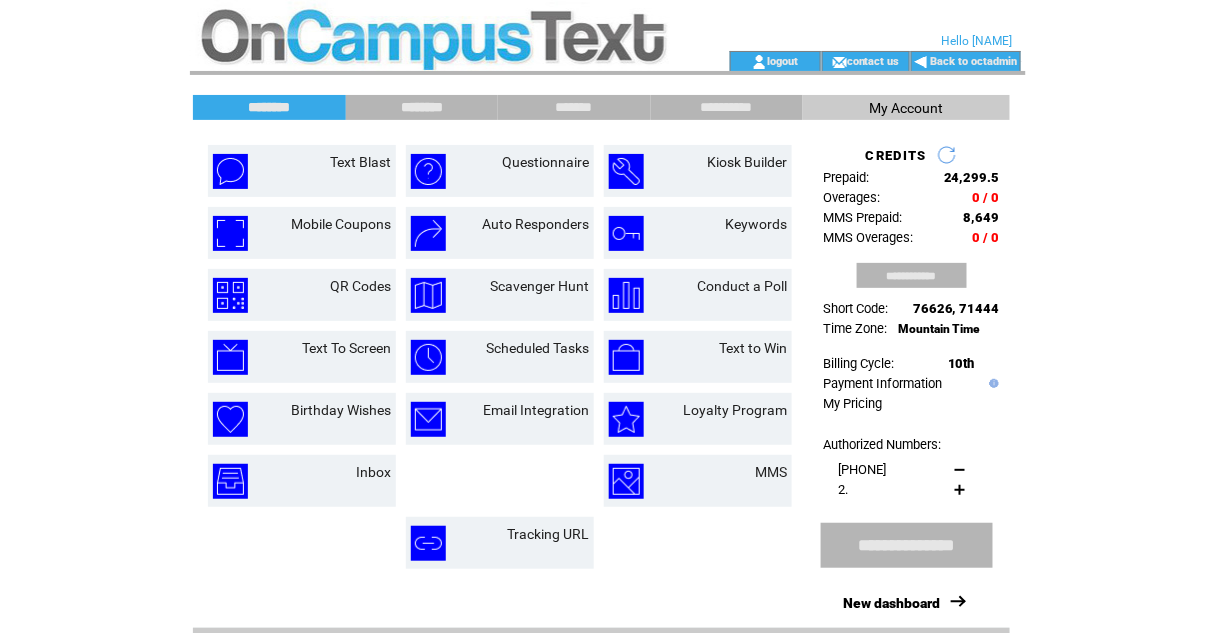 click on "********" at bounding box center [422, 107] 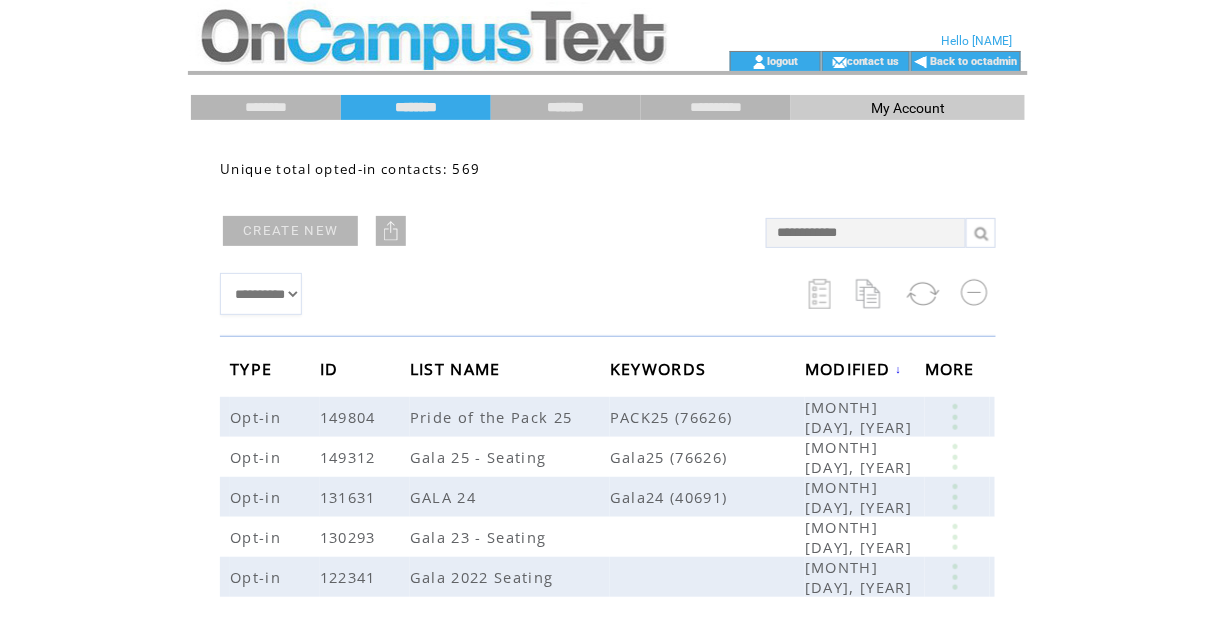 click on "*******" at bounding box center [566, 107] 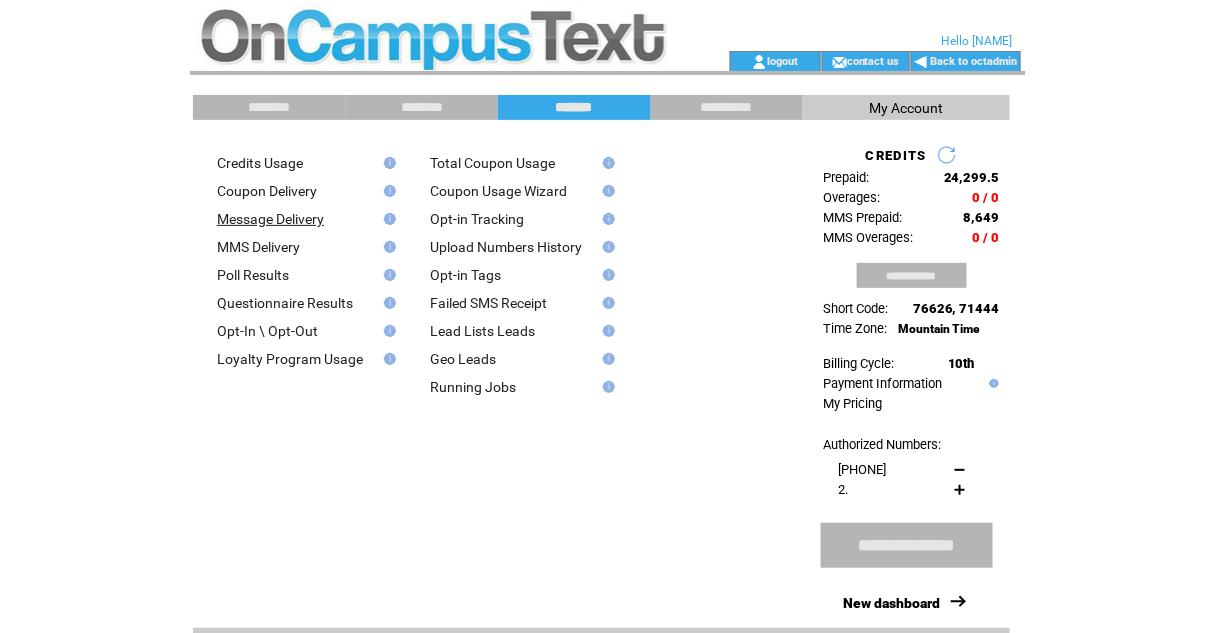 click on "Message Delivery" at bounding box center [270, 219] 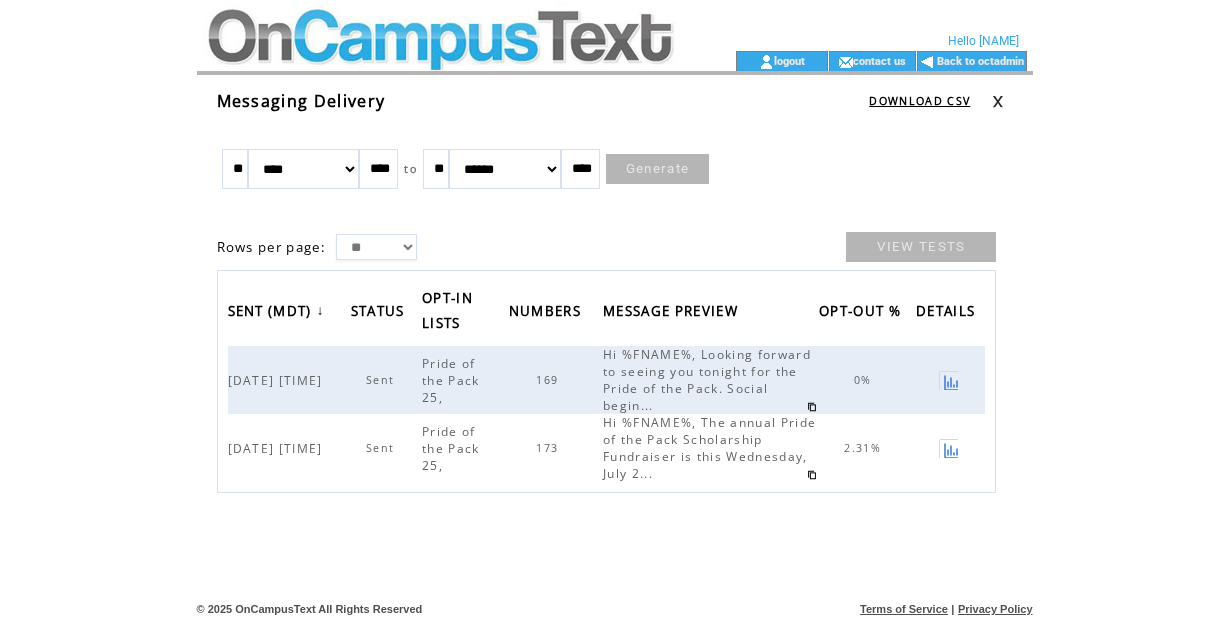 scroll, scrollTop: 0, scrollLeft: 0, axis: both 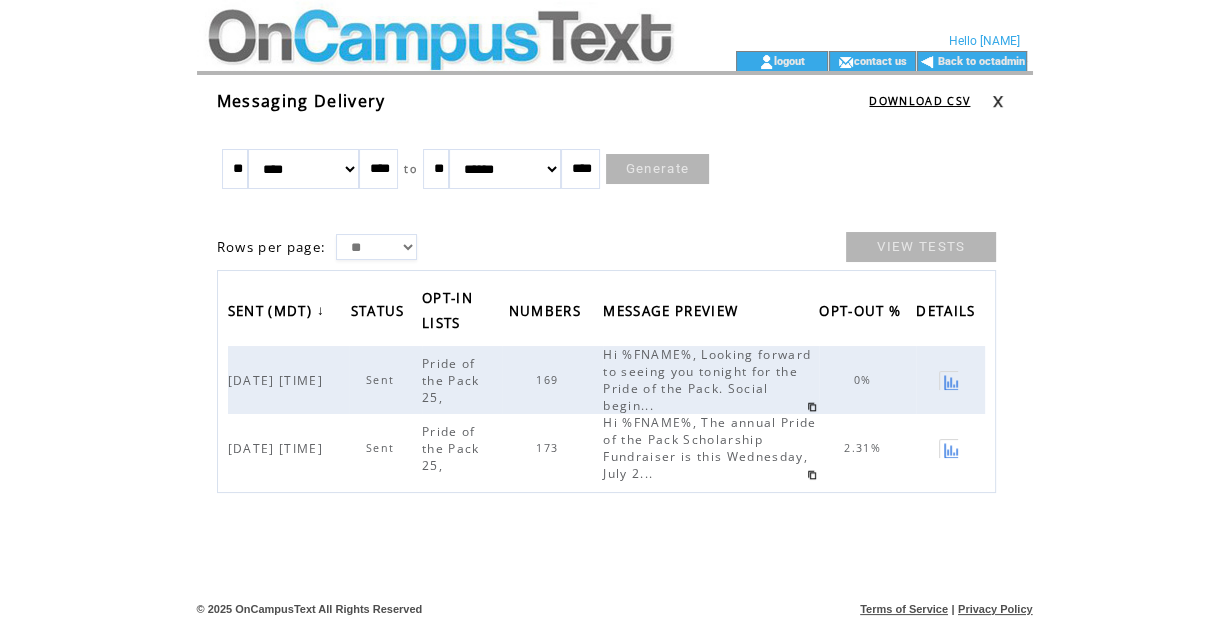 click on "******* 		 ******** 		 ***** 		 ***** 		 *** 		 **** 		 **** 		 ****** 		 ********* 		 ******* 		 ******** 		 ********" at bounding box center (304, 169) 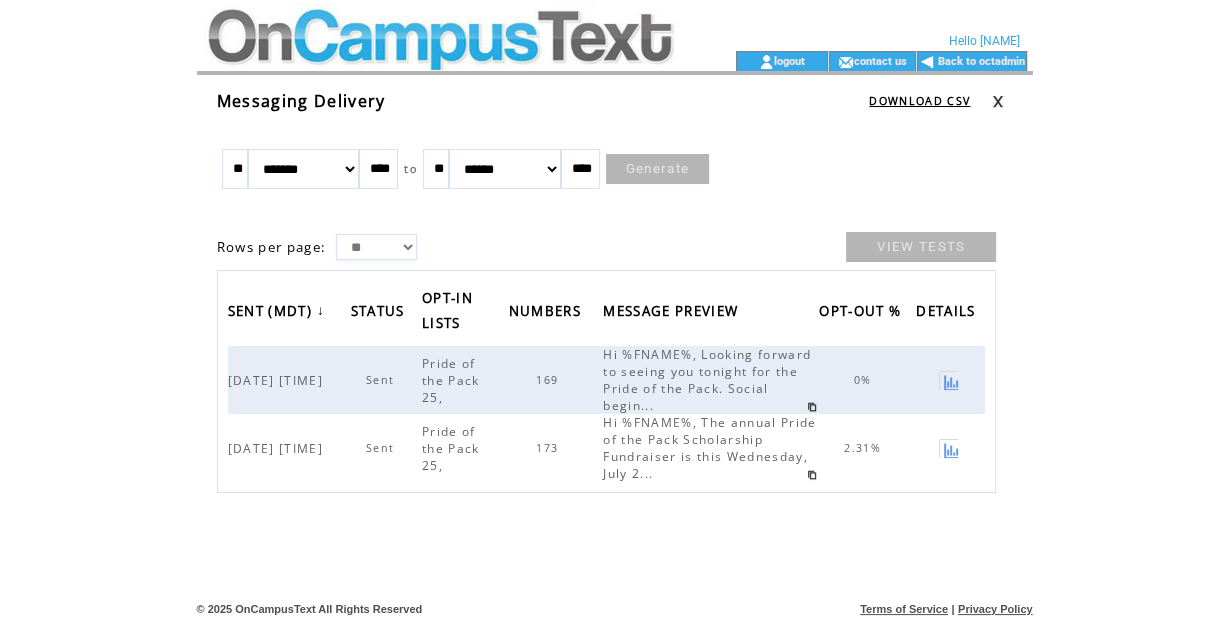 click on "Generate" at bounding box center [658, 169] 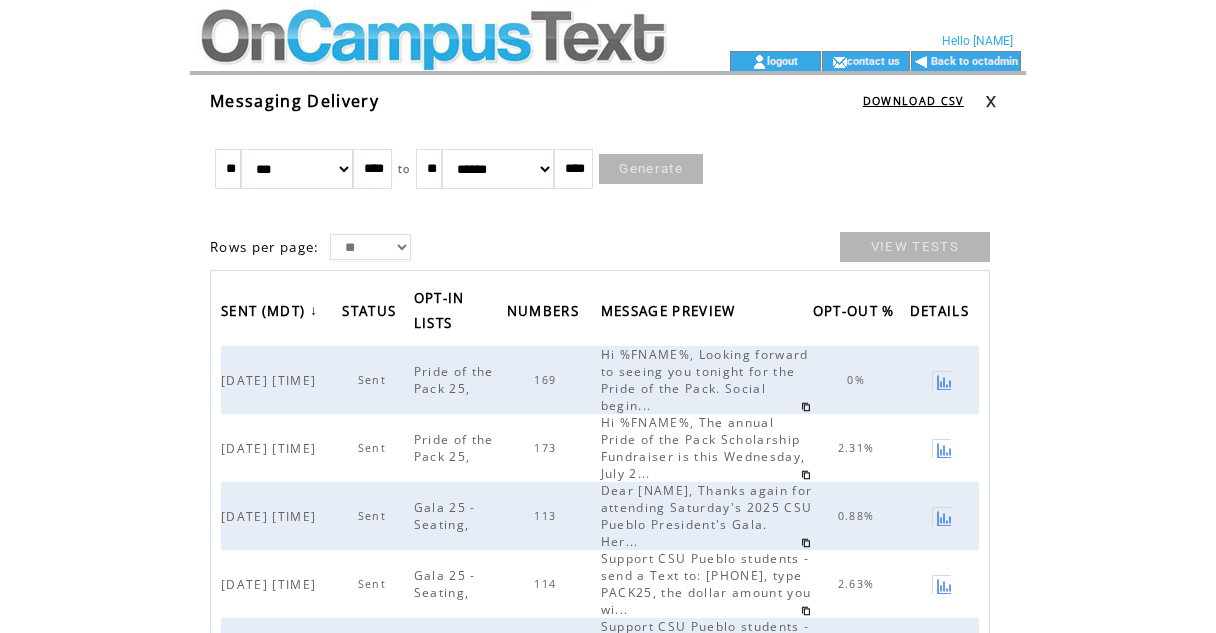 scroll, scrollTop: 0, scrollLeft: 0, axis: both 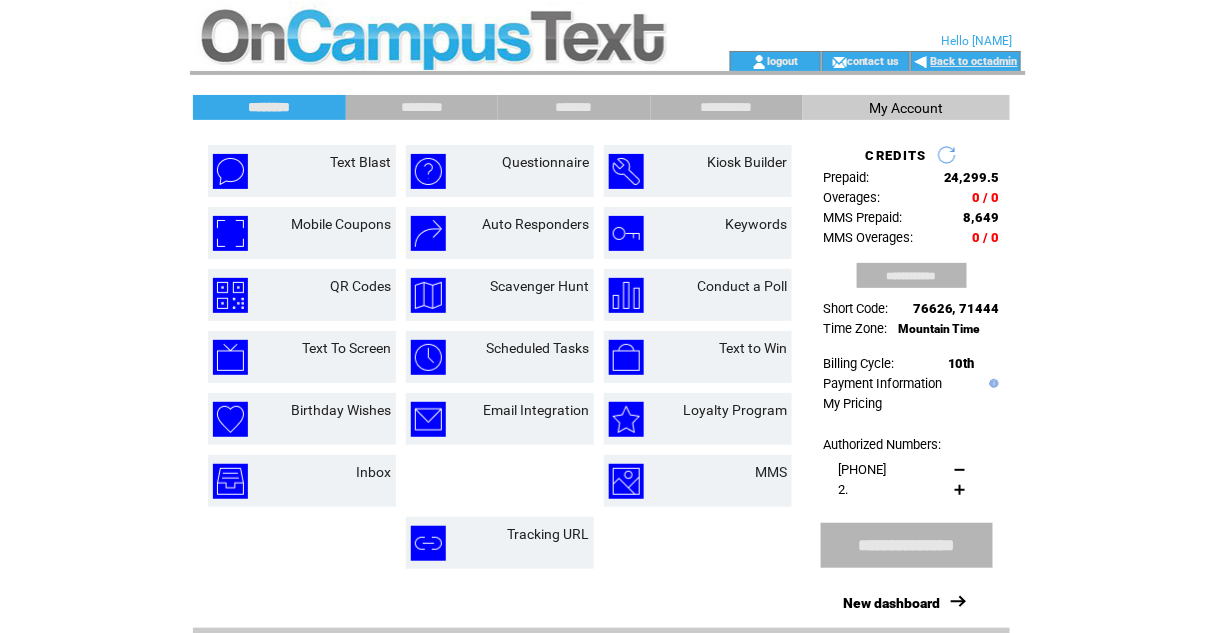 click on "Back to octadmin" at bounding box center (974, 61) 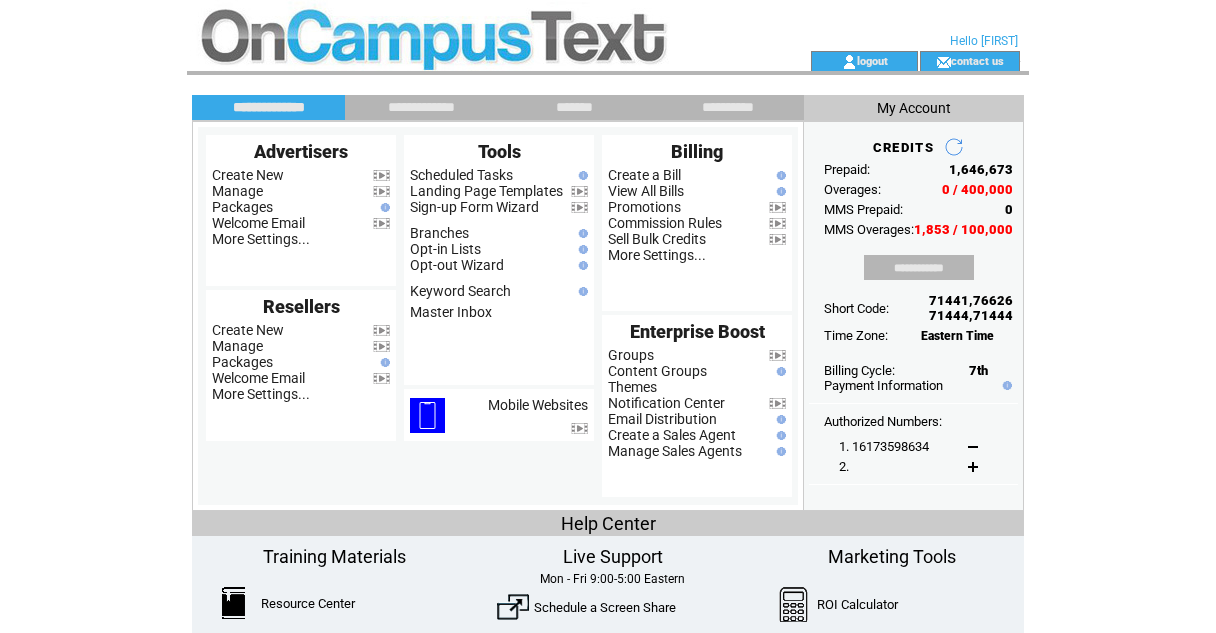 scroll, scrollTop: 0, scrollLeft: 0, axis: both 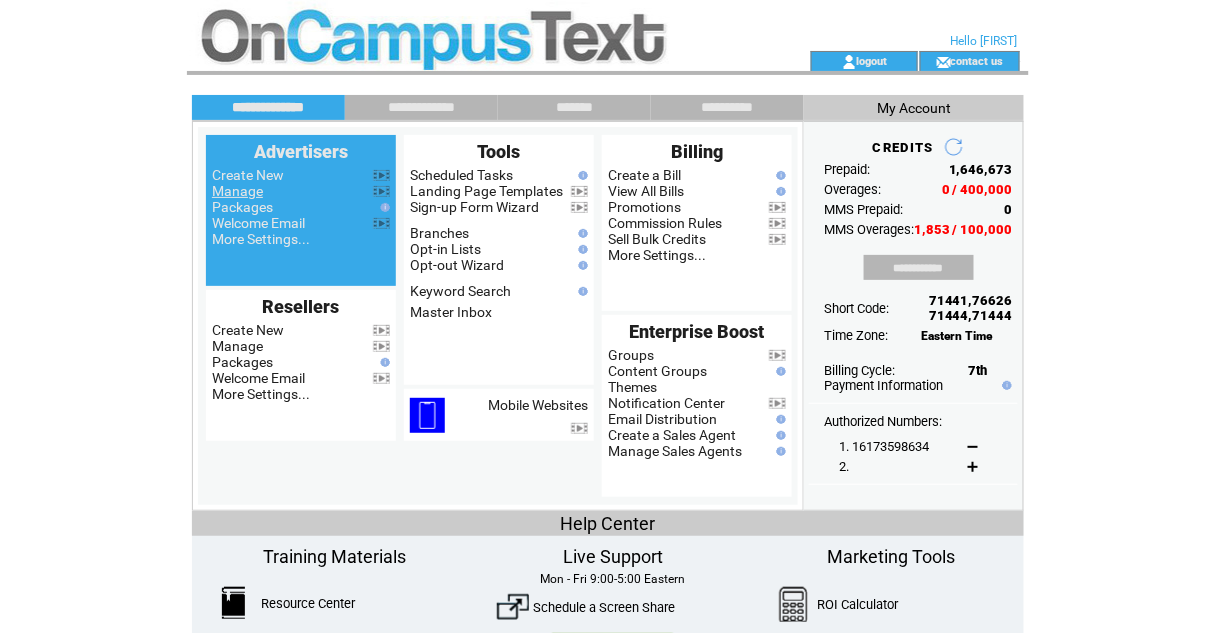 click on "Manage" at bounding box center [237, 191] 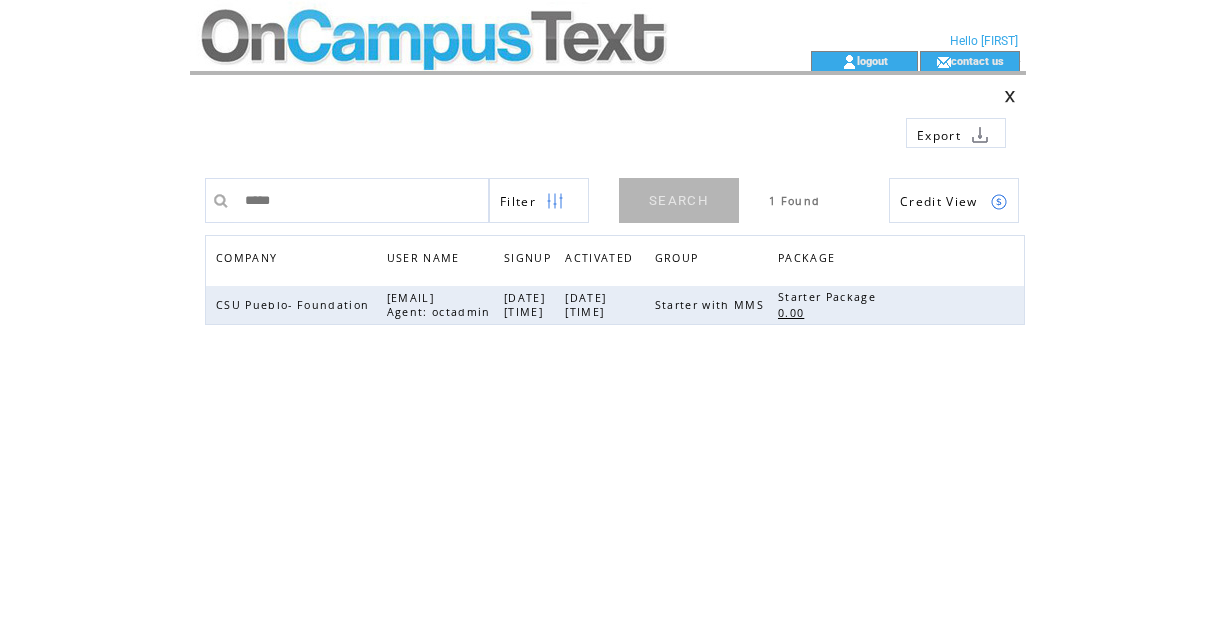 scroll, scrollTop: 0, scrollLeft: 0, axis: both 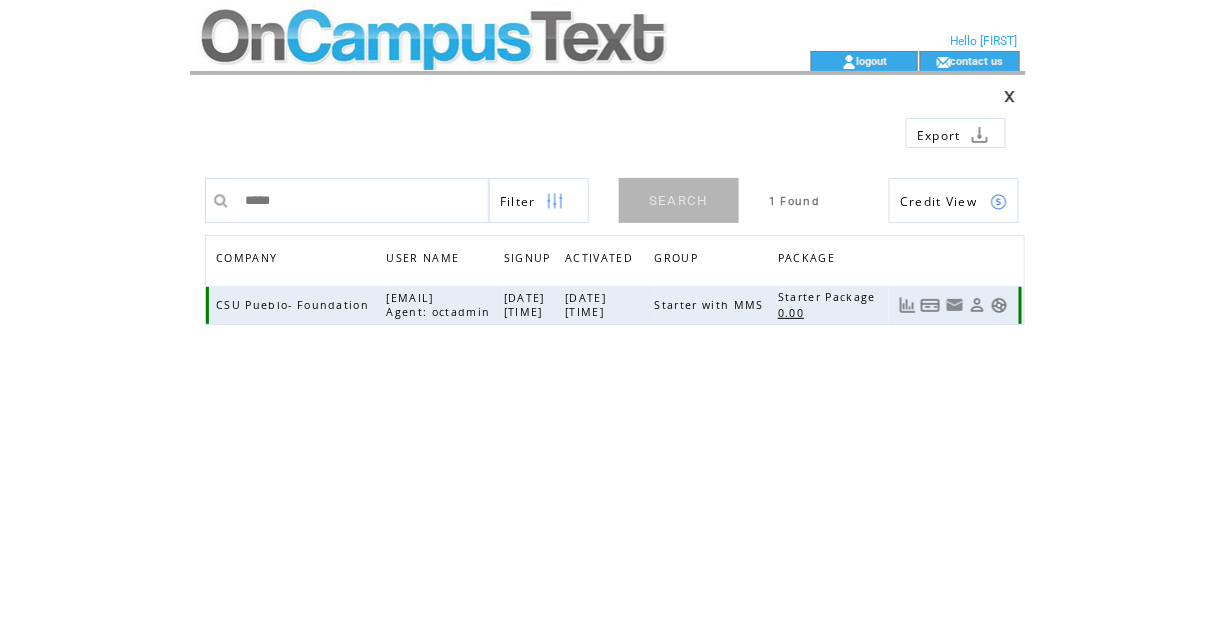 click at bounding box center (977, 305) 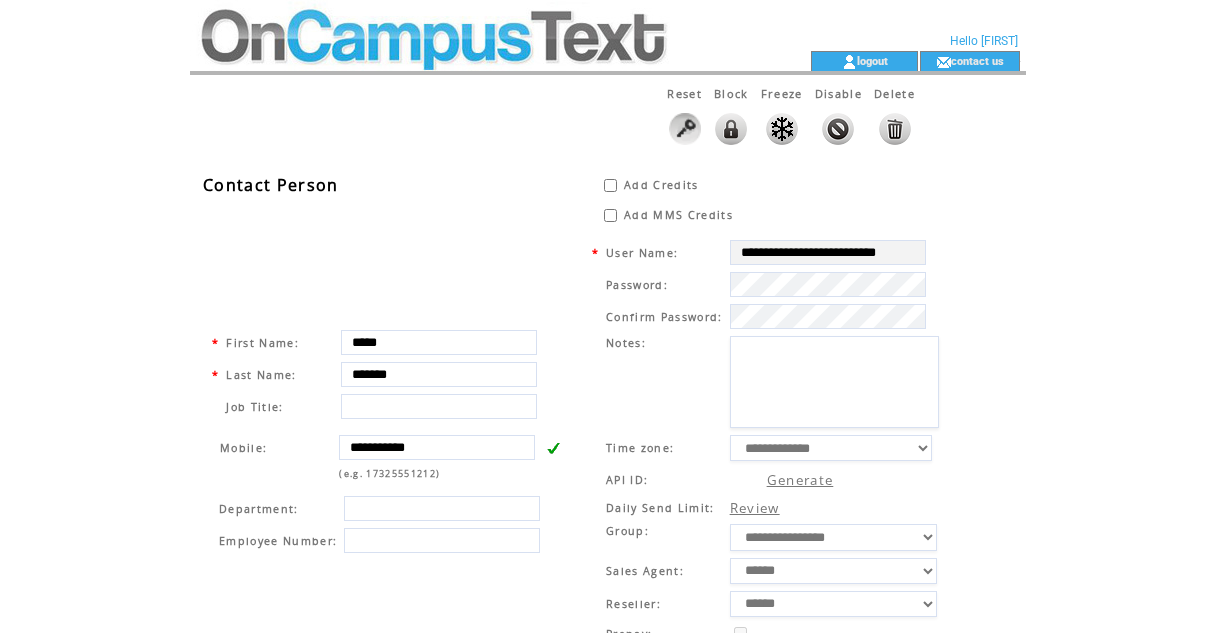 scroll, scrollTop: 0, scrollLeft: 0, axis: both 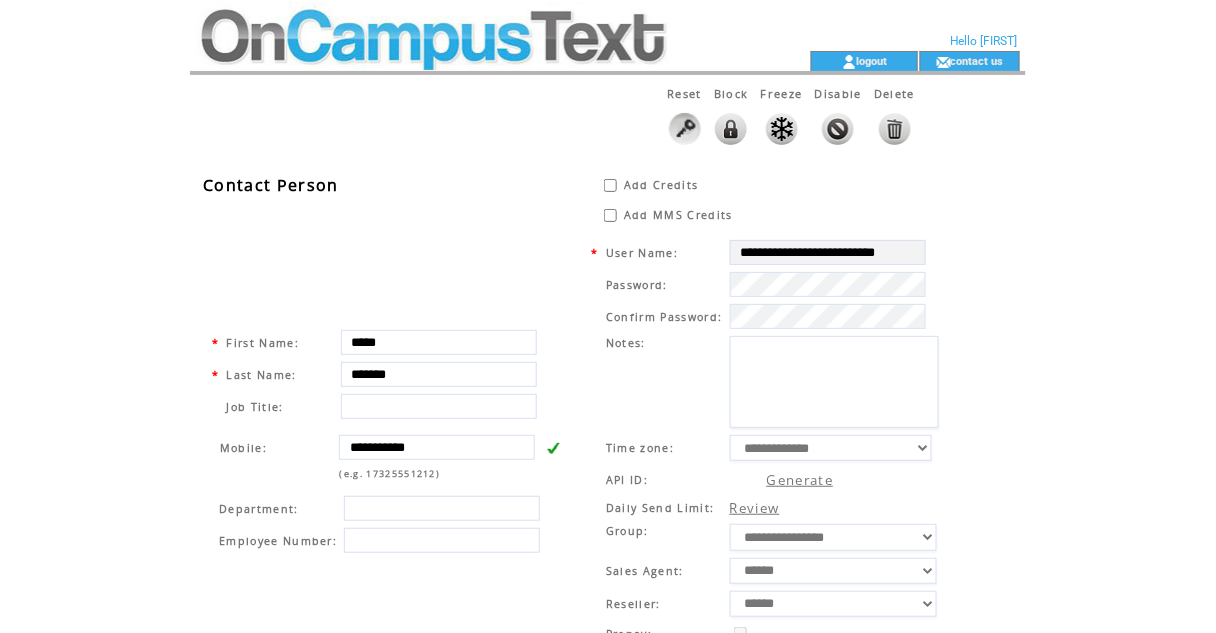 type on "********" 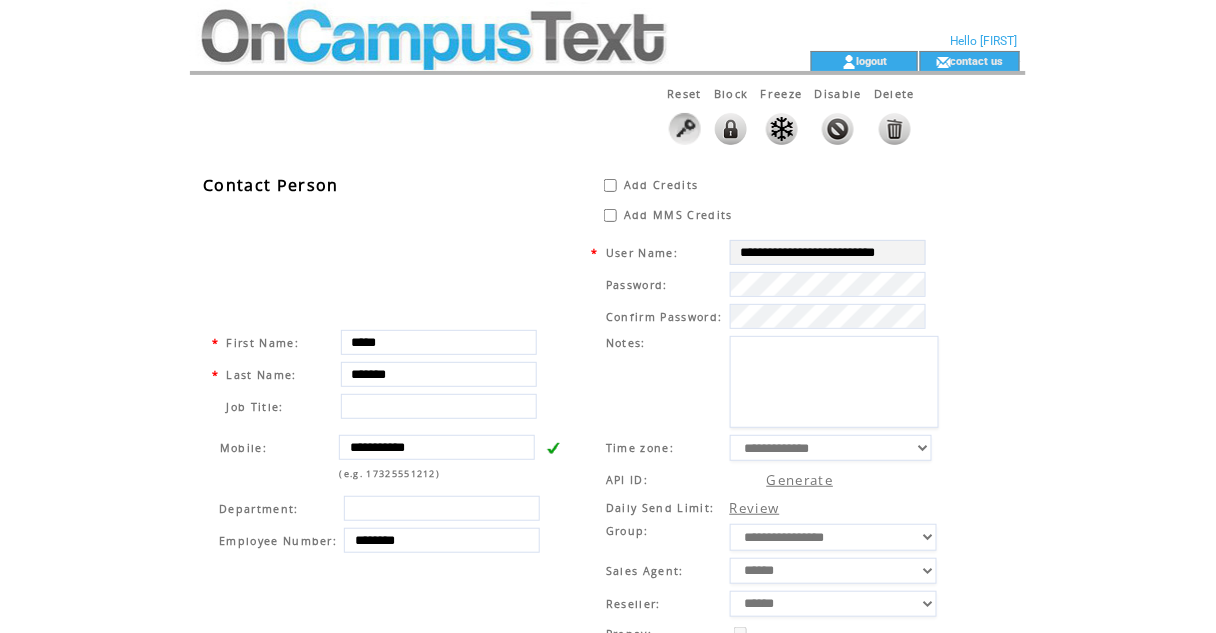 click at bounding box center (782, 129) 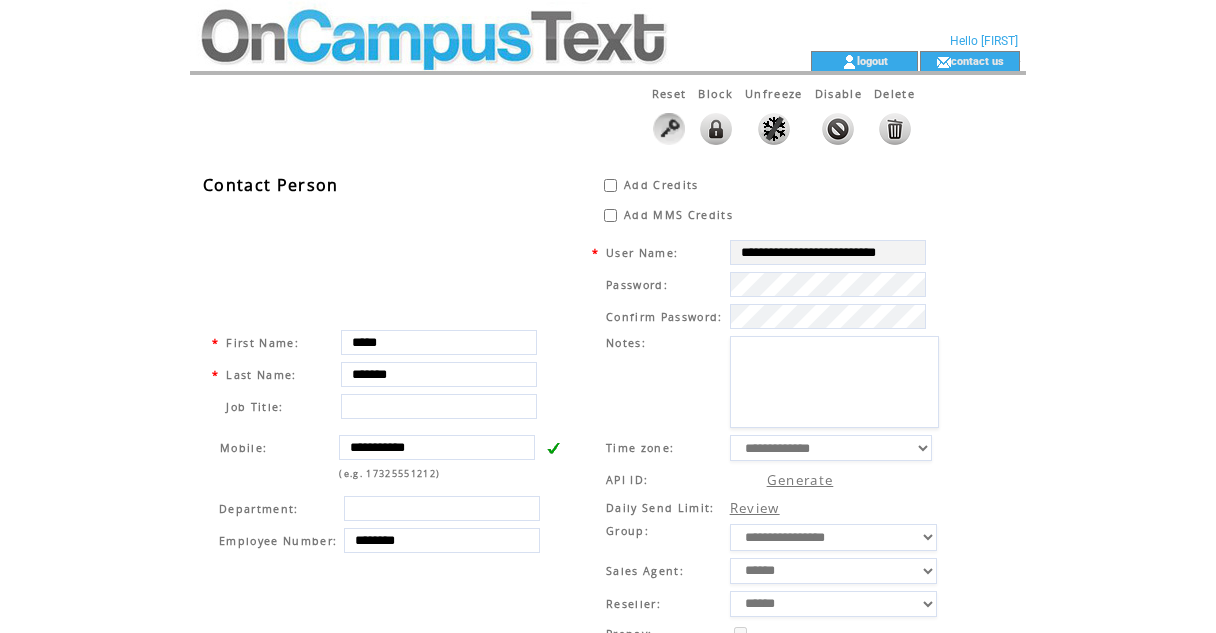 scroll, scrollTop: 0, scrollLeft: 0, axis: both 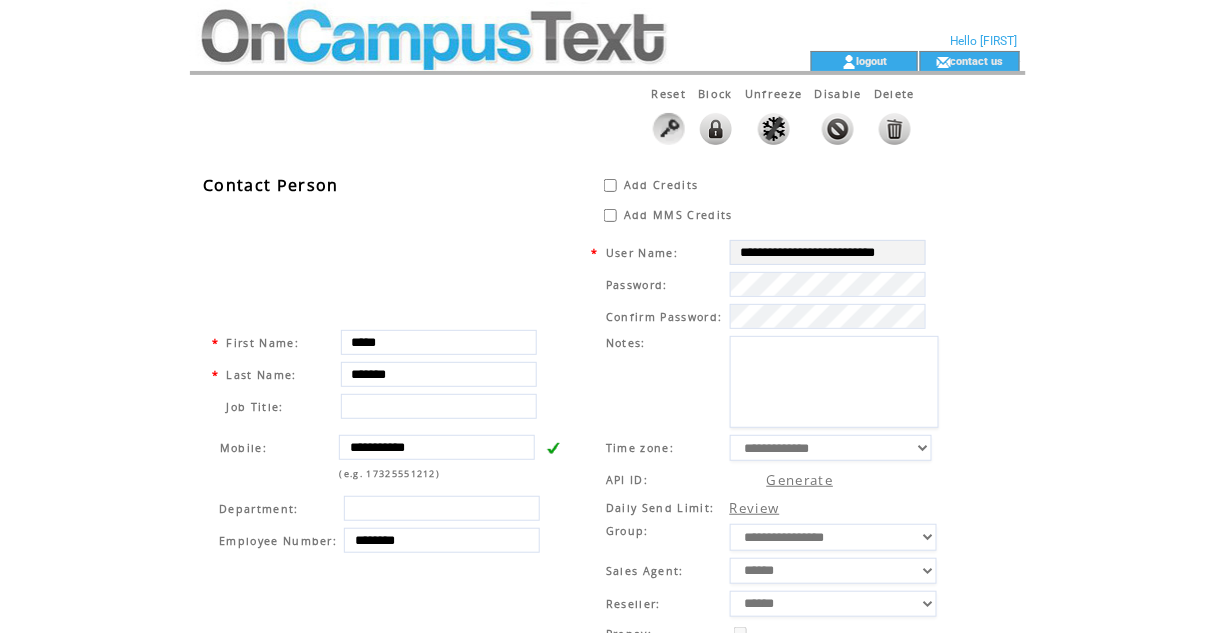 click at bounding box center (464, 25) 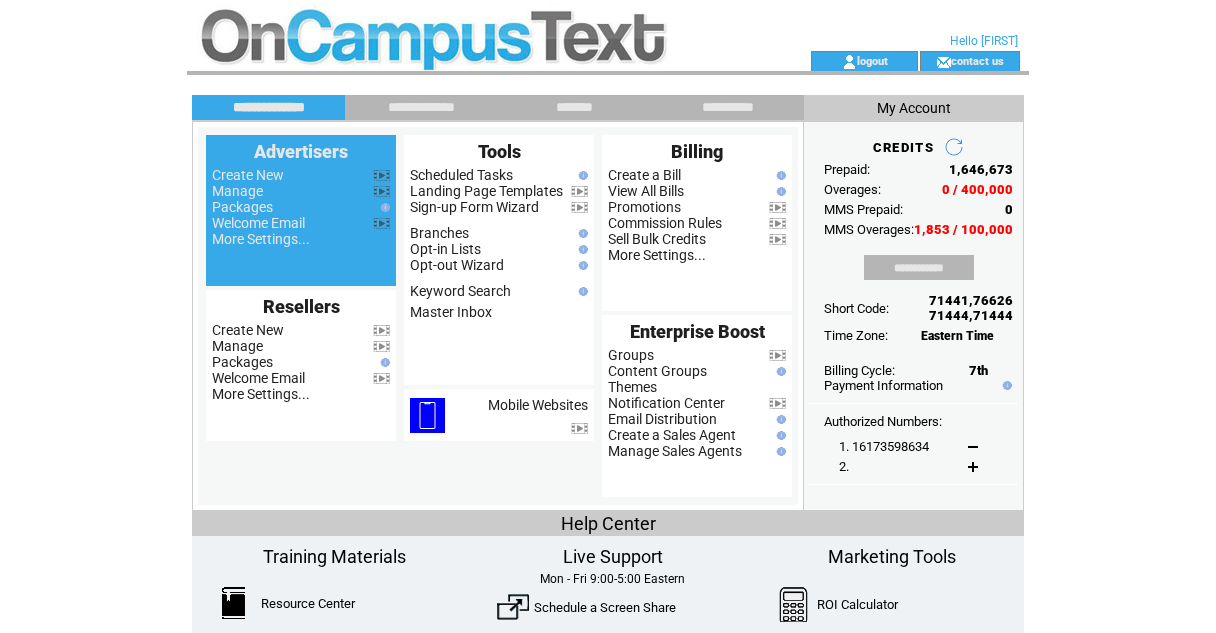 scroll, scrollTop: 0, scrollLeft: 0, axis: both 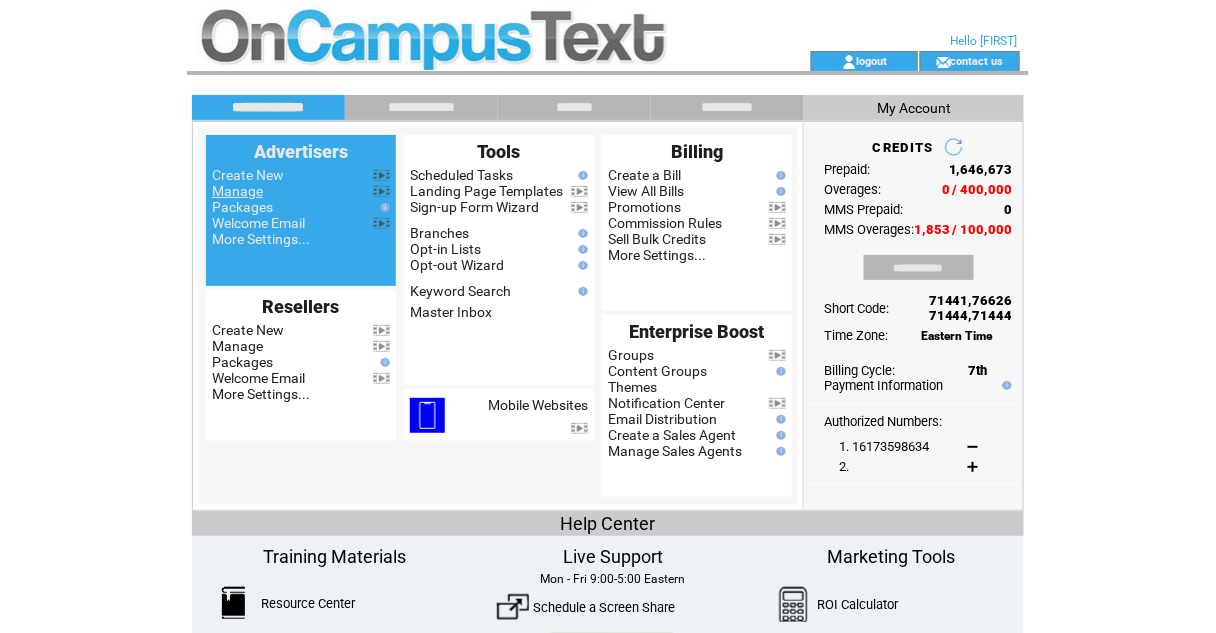 click on "Manage" at bounding box center (237, 191) 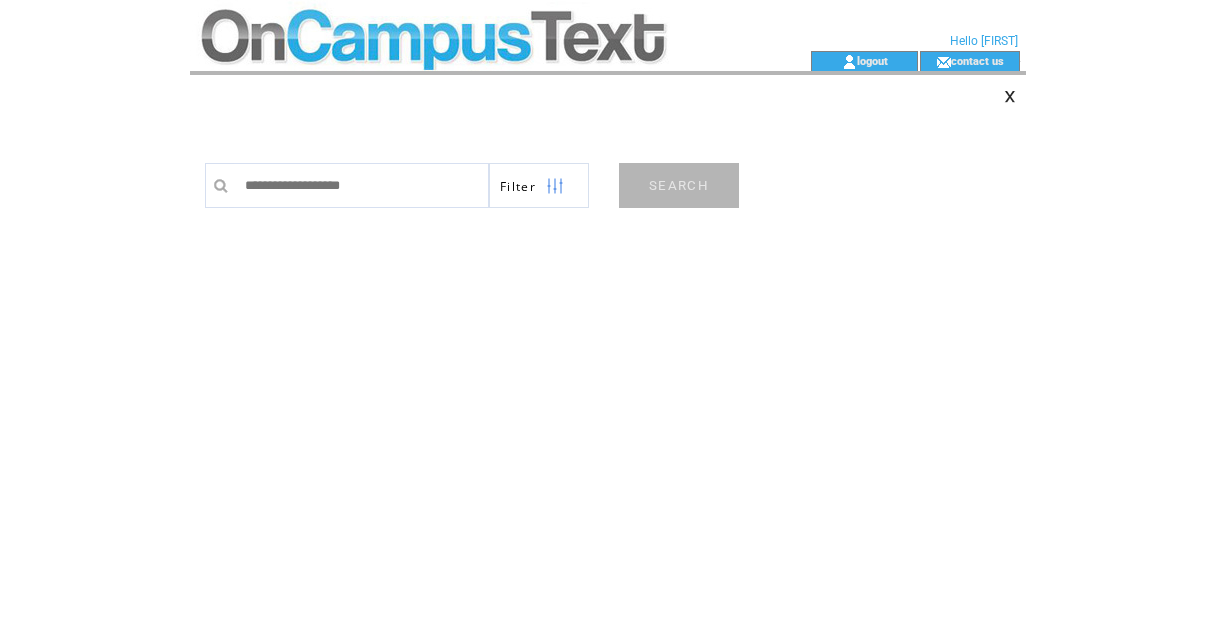 scroll, scrollTop: 0, scrollLeft: 0, axis: both 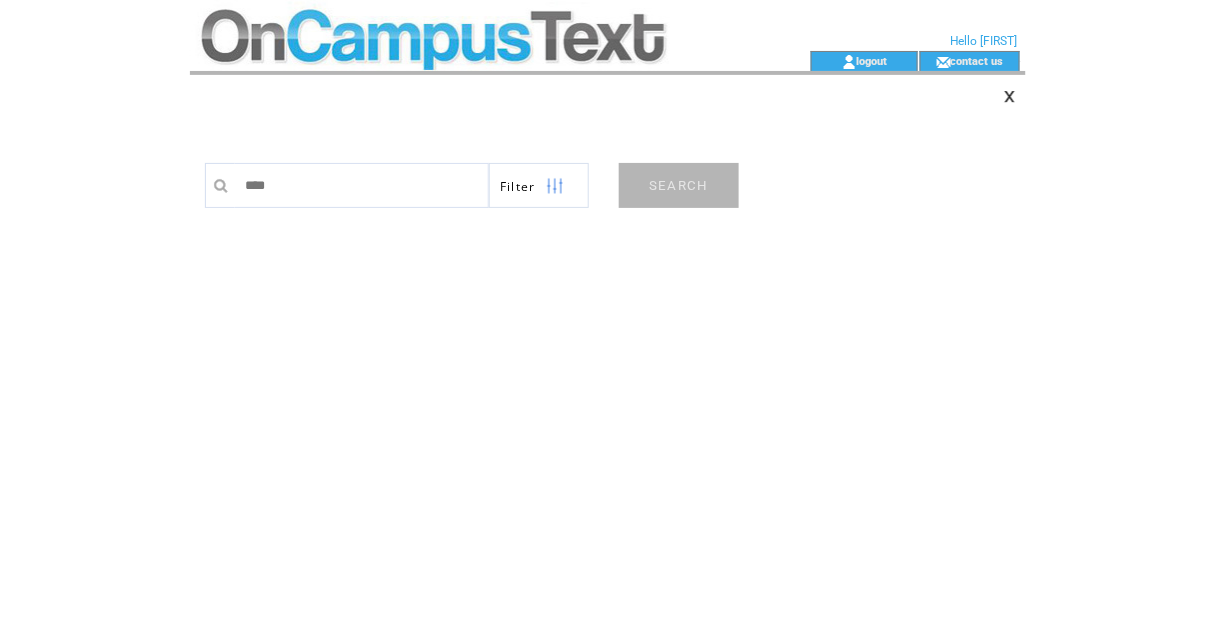 type on "********" 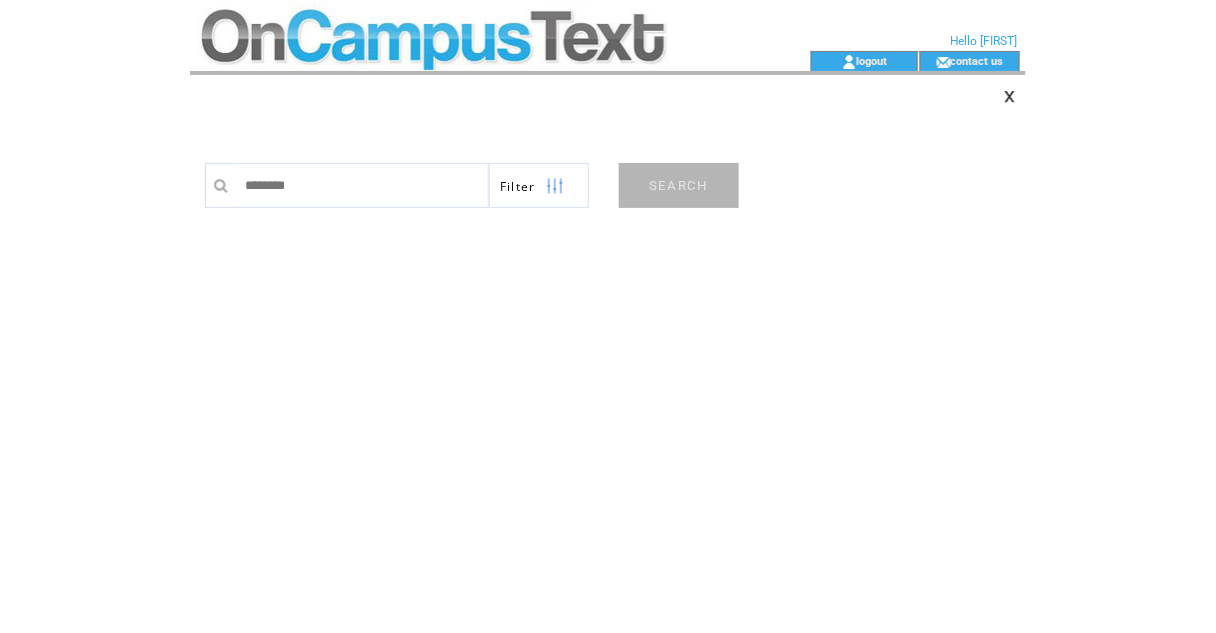 click on "SEARCH" at bounding box center (679, 185) 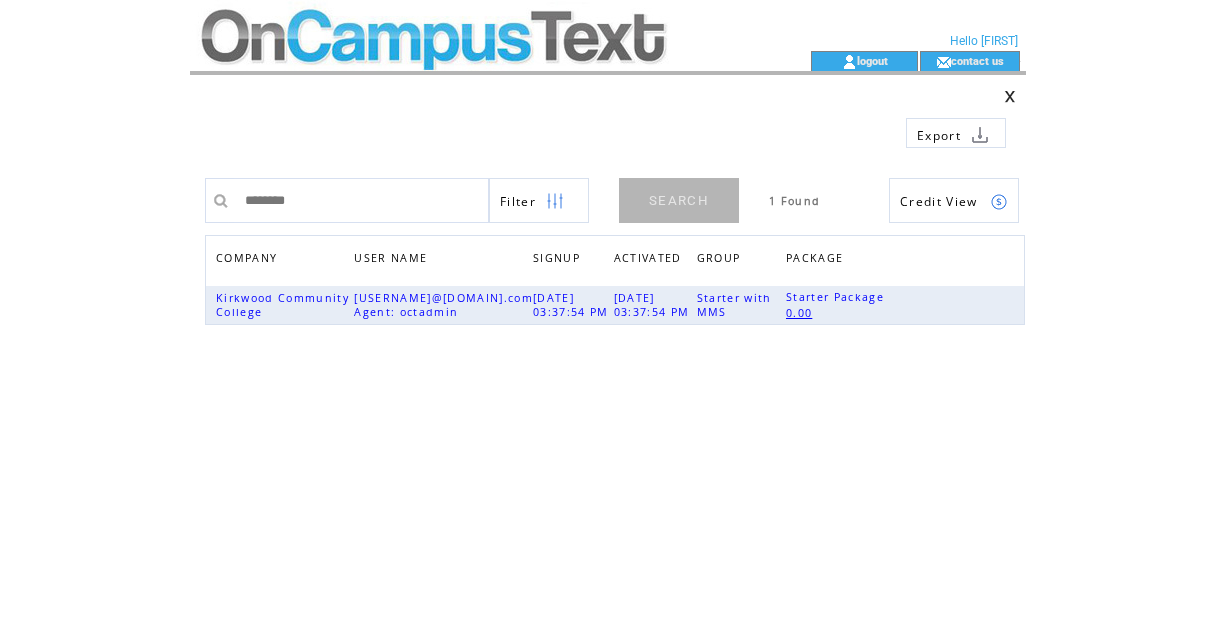 scroll, scrollTop: 0, scrollLeft: 0, axis: both 